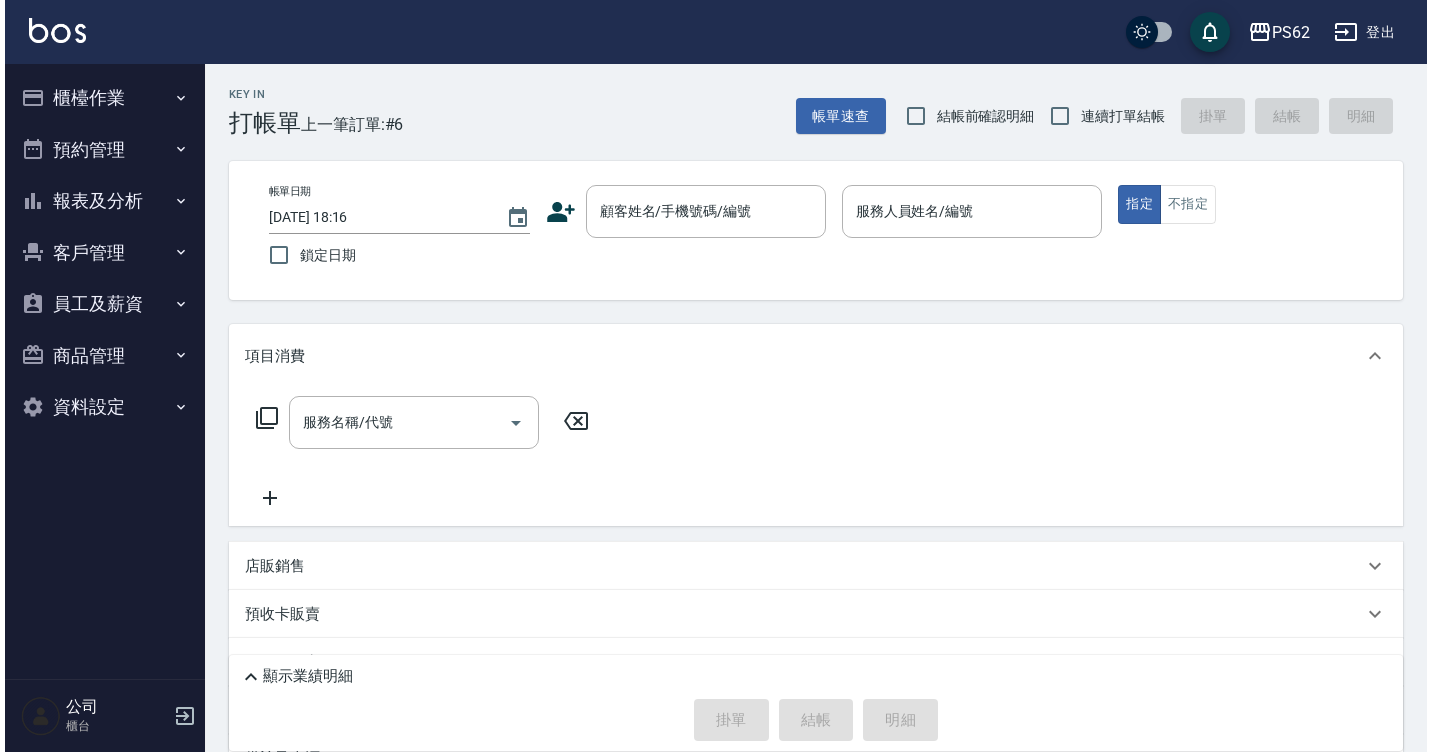 scroll, scrollTop: 0, scrollLeft: 0, axis: both 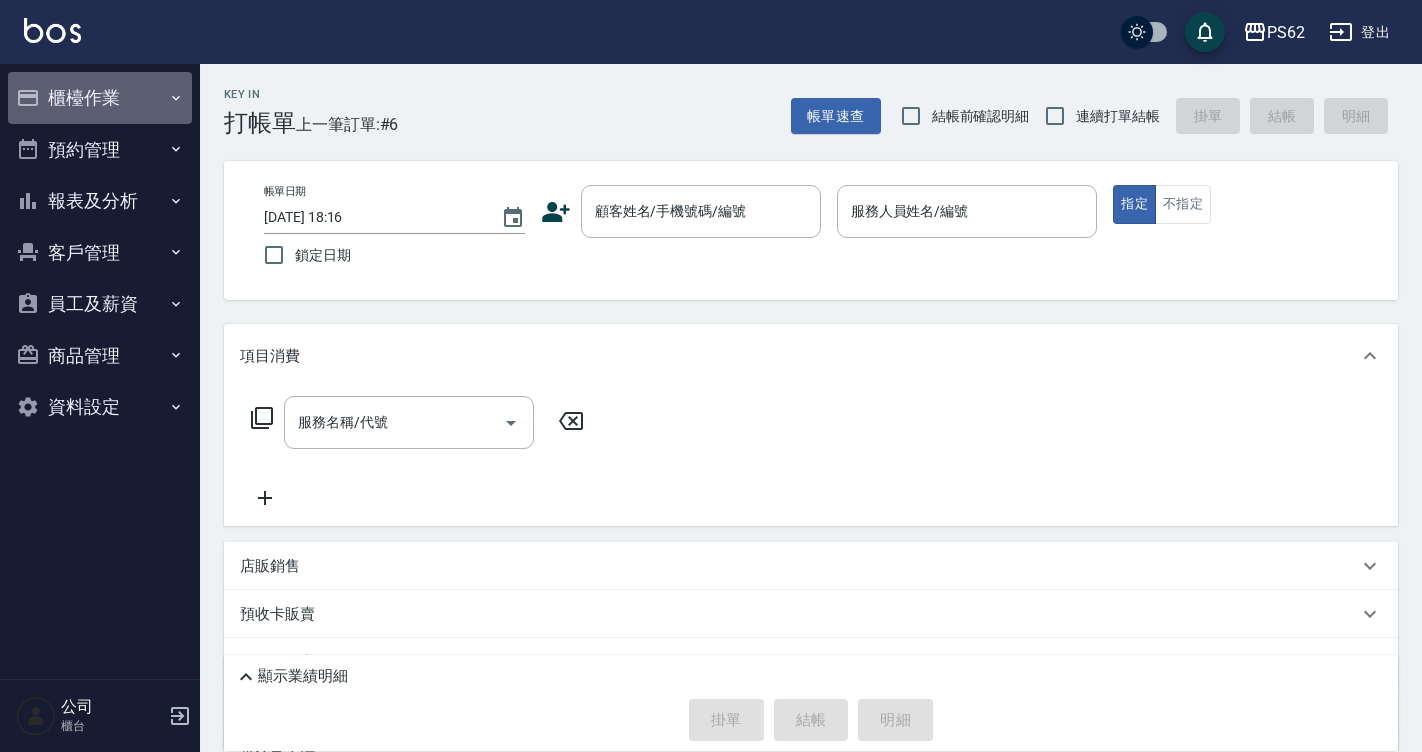 click on "櫃檯作業" at bounding box center (100, 98) 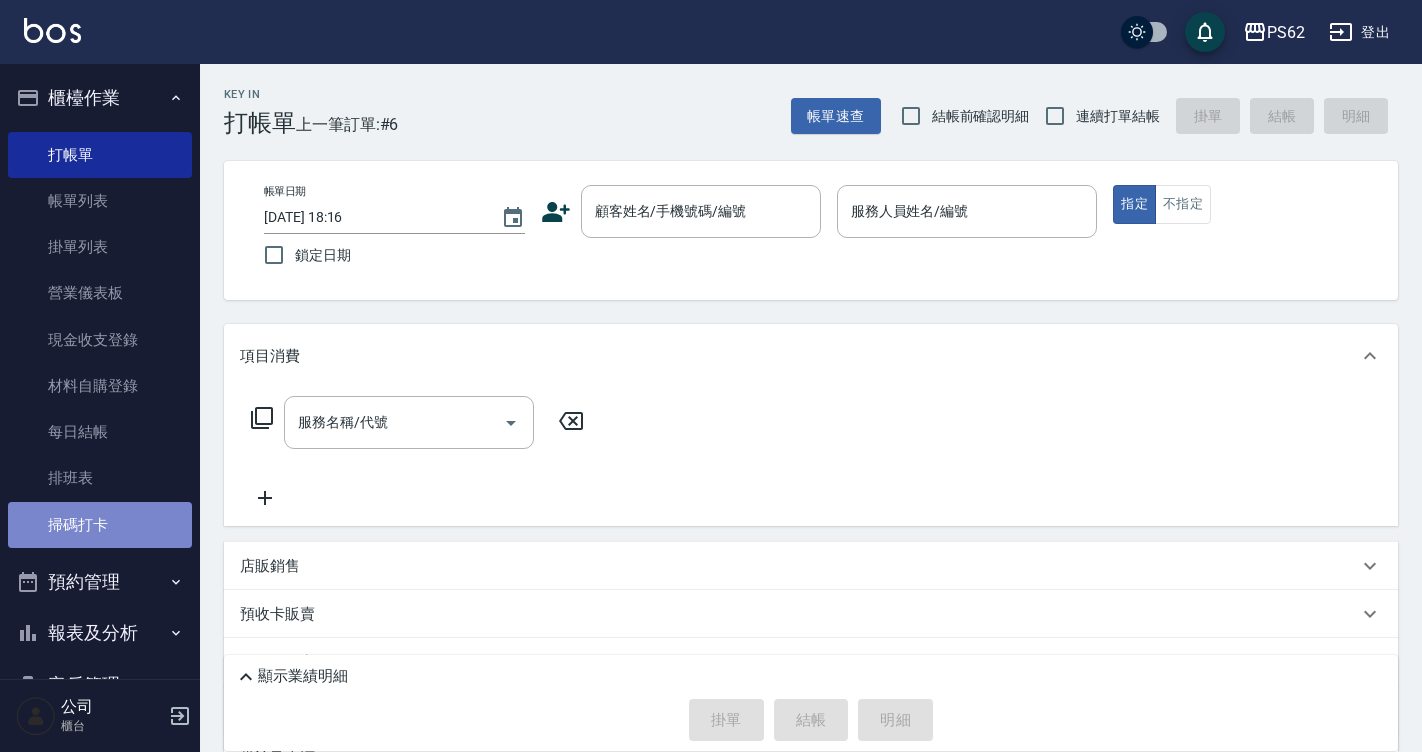 click on "掃碼打卡" at bounding box center (100, 525) 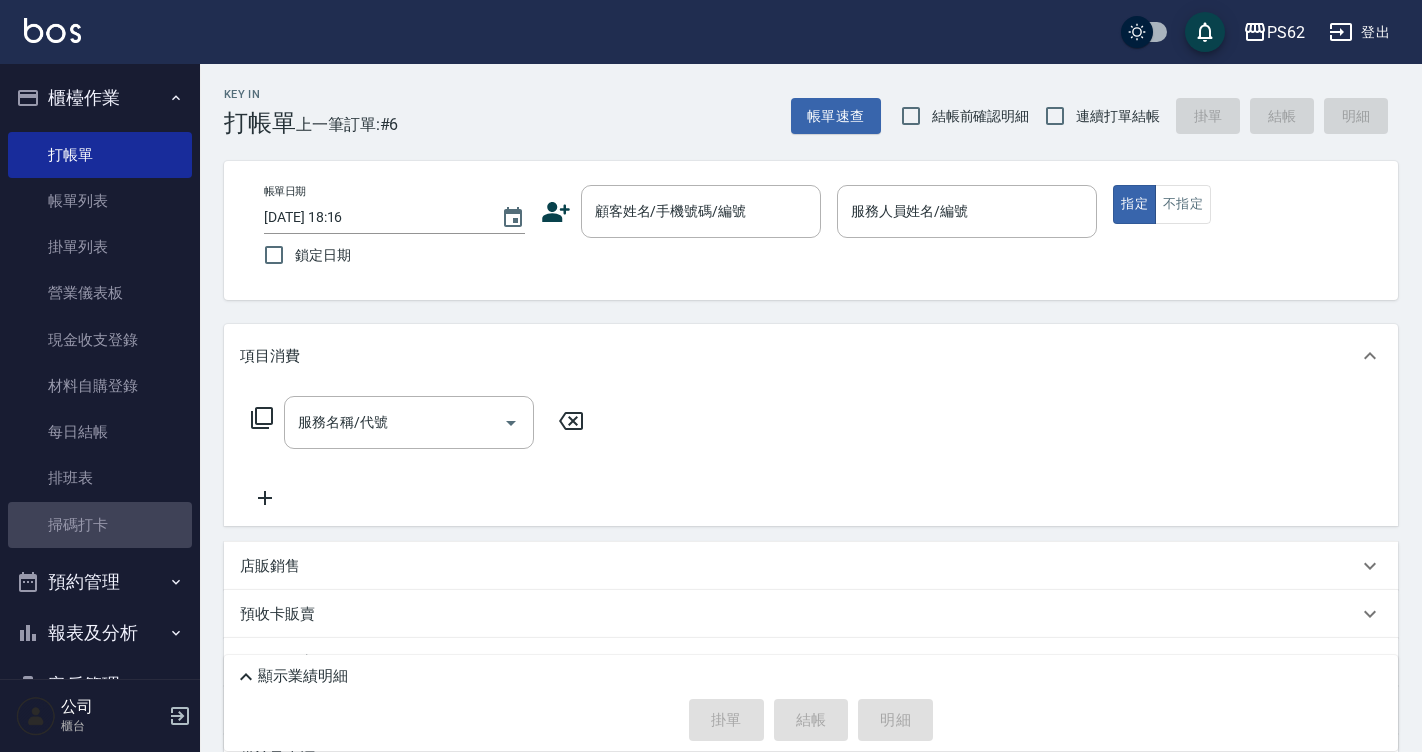 click on "掃碼打卡" at bounding box center [100, 525] 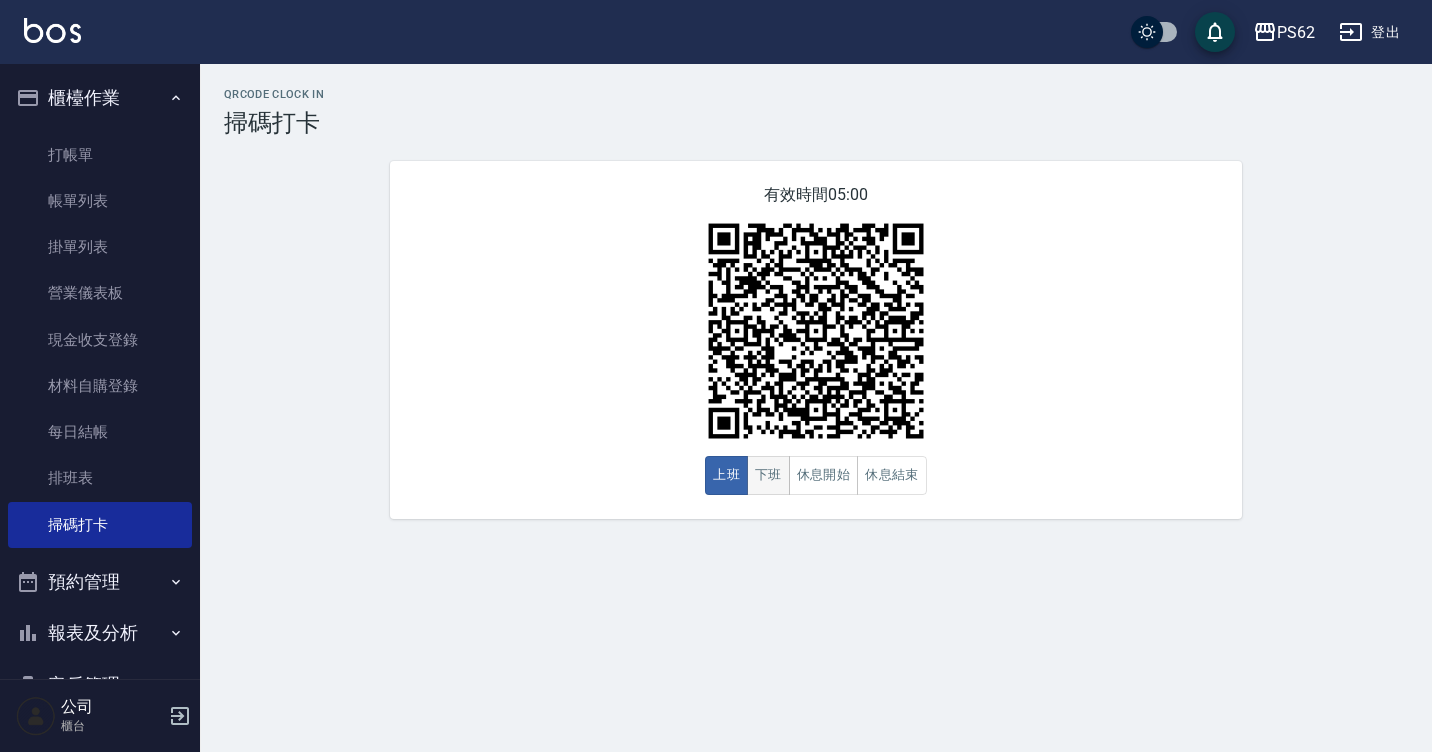 click on "下班" at bounding box center [768, 475] 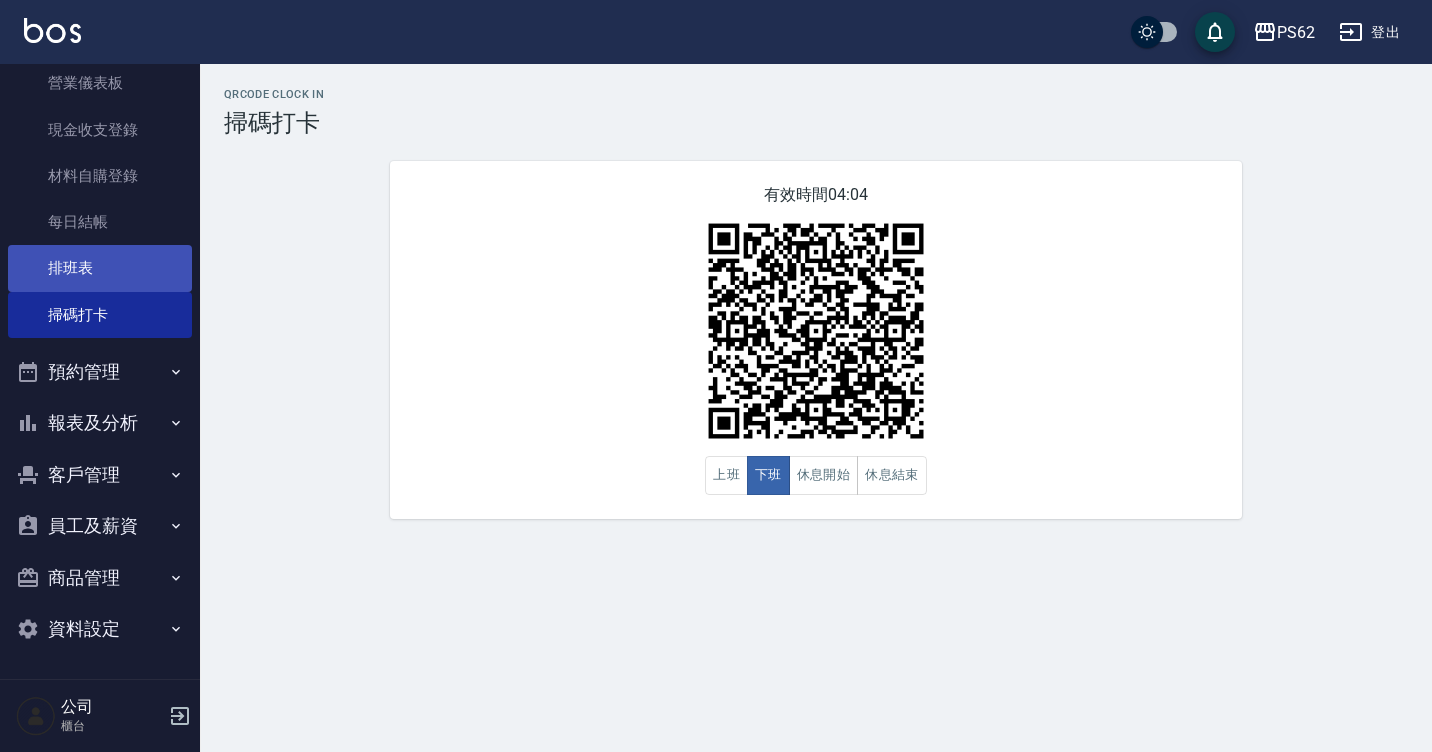 scroll, scrollTop: 210, scrollLeft: 0, axis: vertical 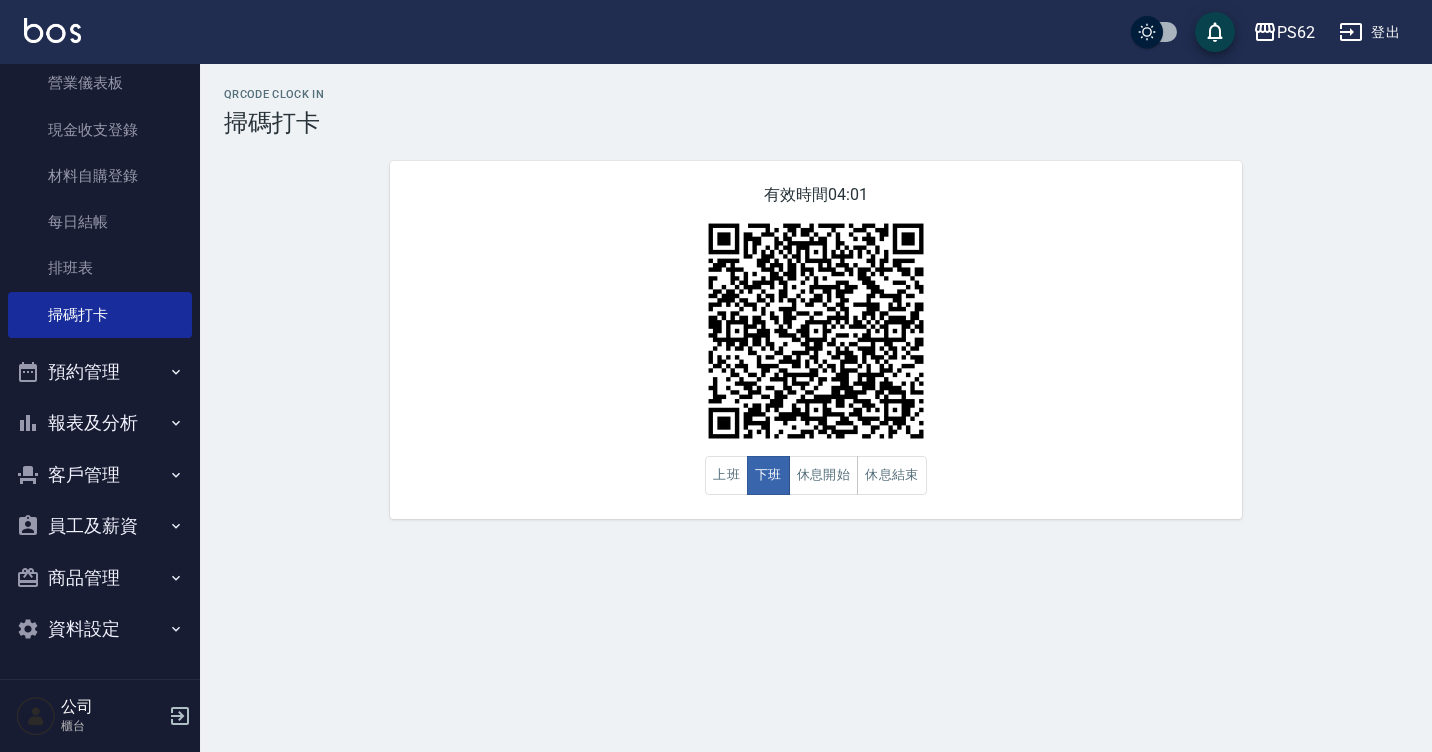 click on "報表及分析" at bounding box center [100, 423] 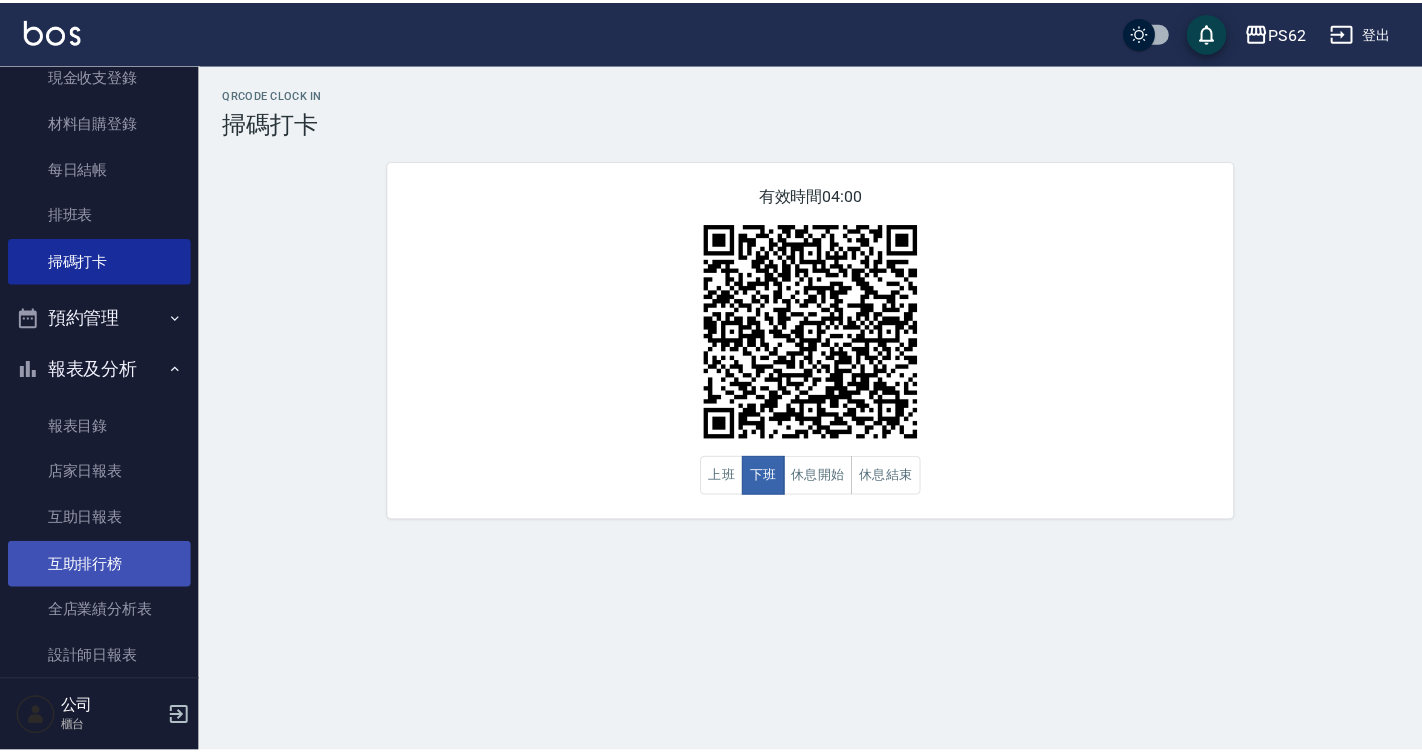 scroll, scrollTop: 310, scrollLeft: 0, axis: vertical 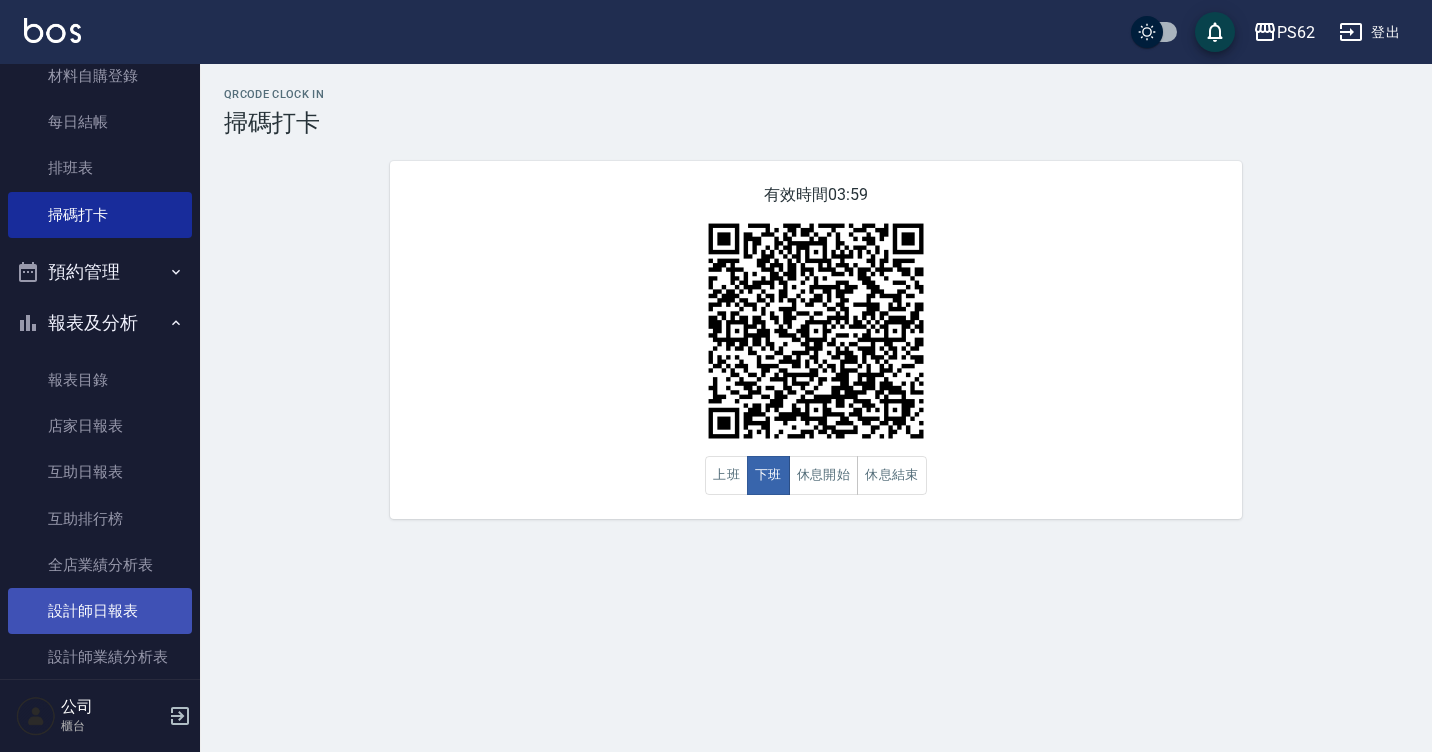click on "設計師日報表" at bounding box center [100, 611] 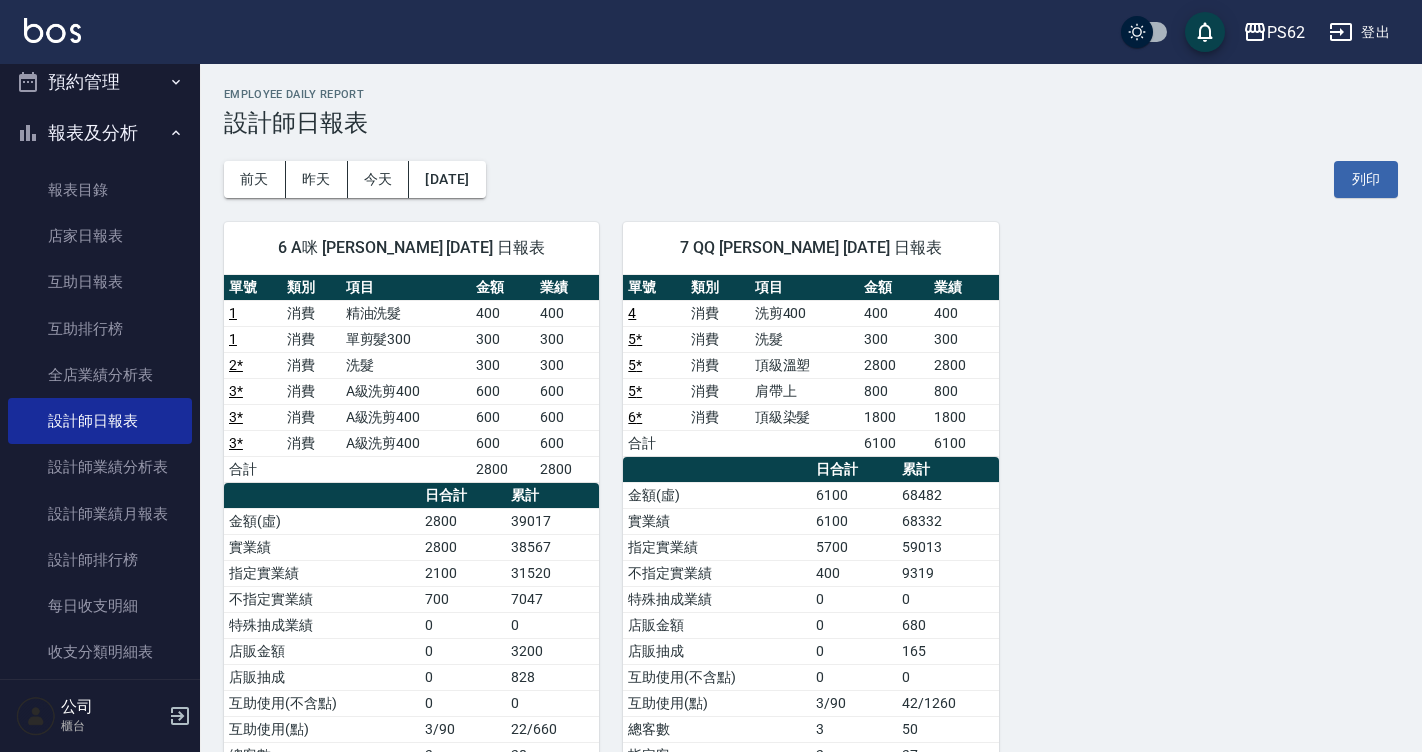 scroll, scrollTop: 0, scrollLeft: 0, axis: both 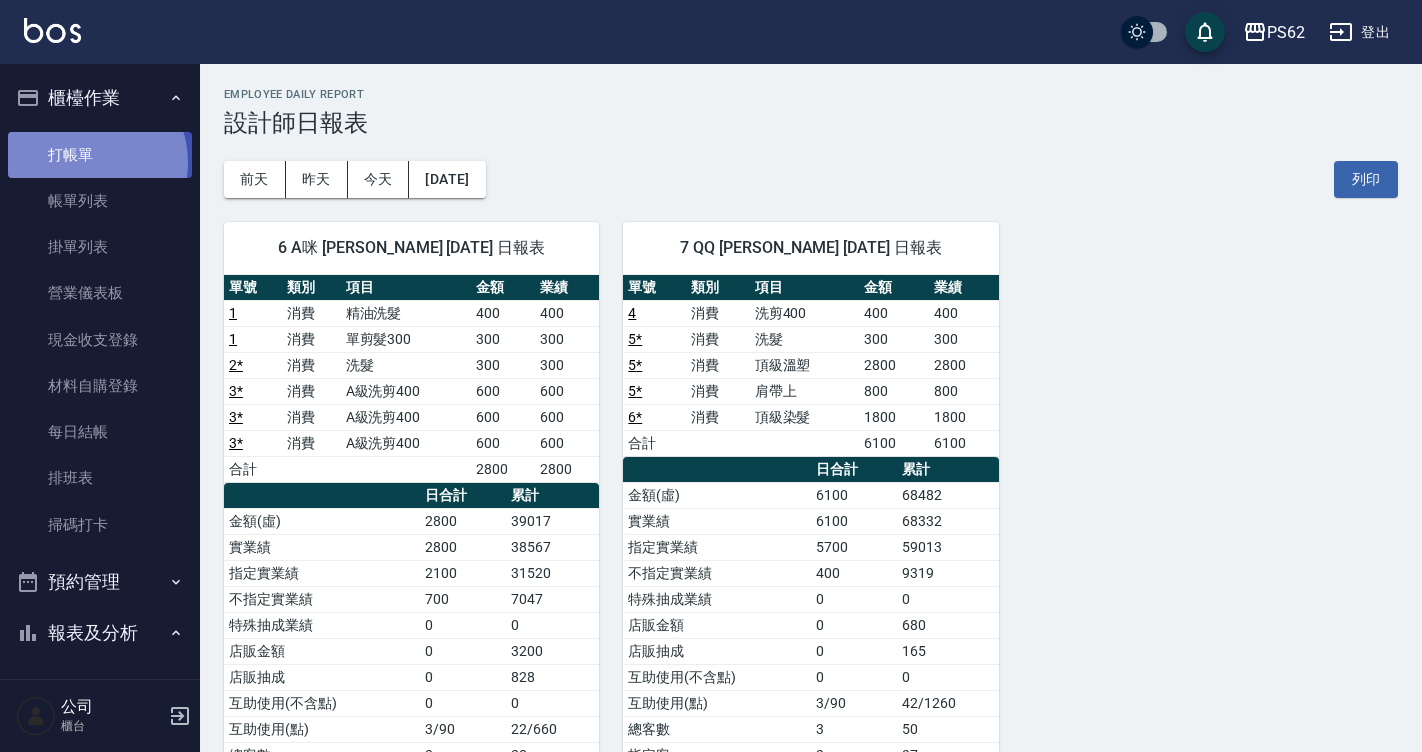 click on "打帳單" at bounding box center (100, 155) 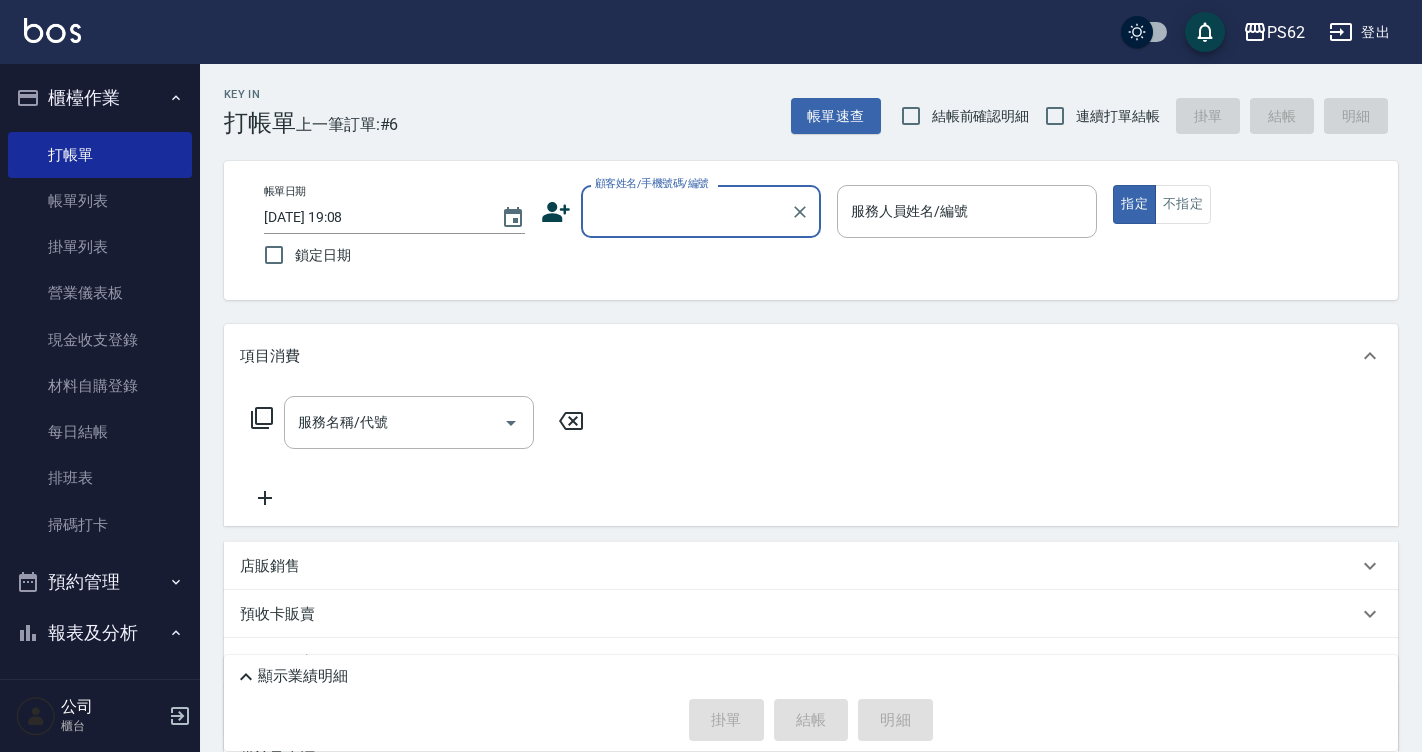 type on "ㄑ" 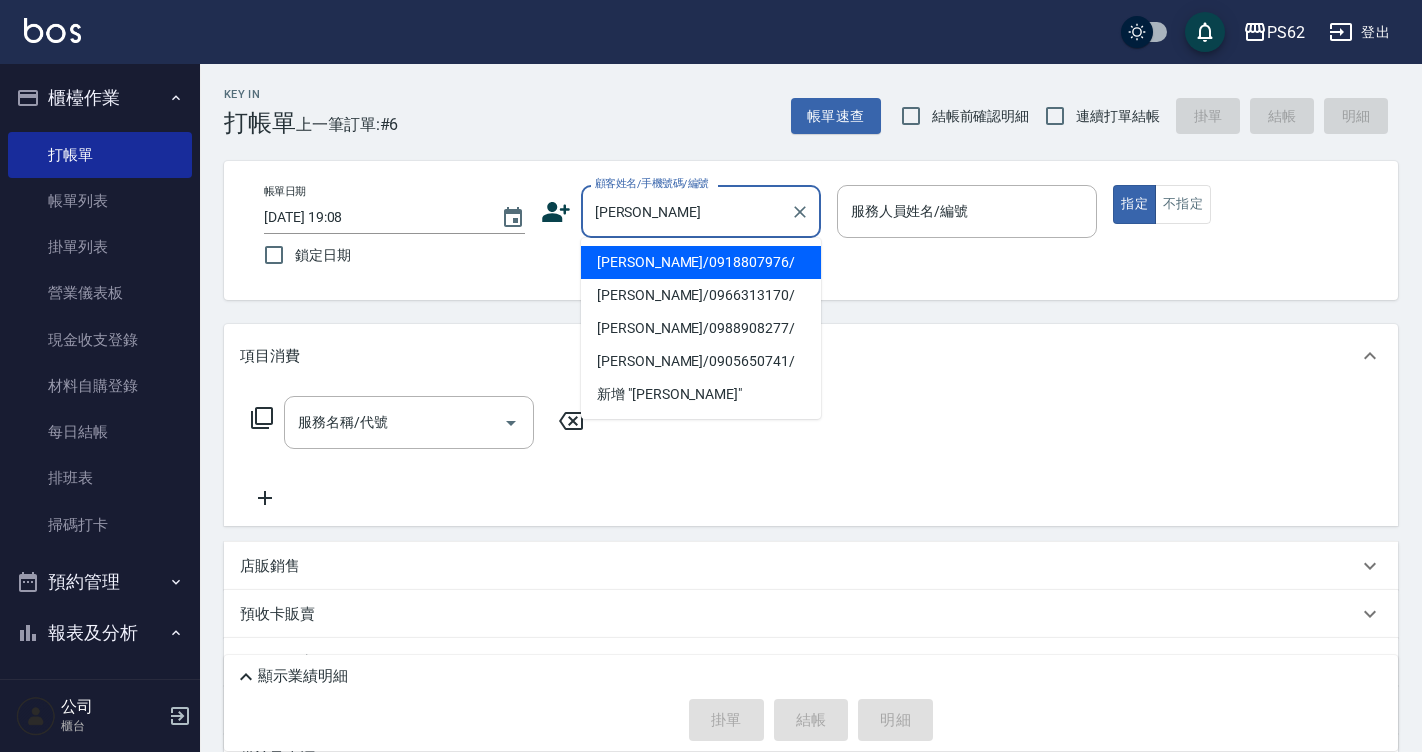 type on "許凱傑/0918807976/" 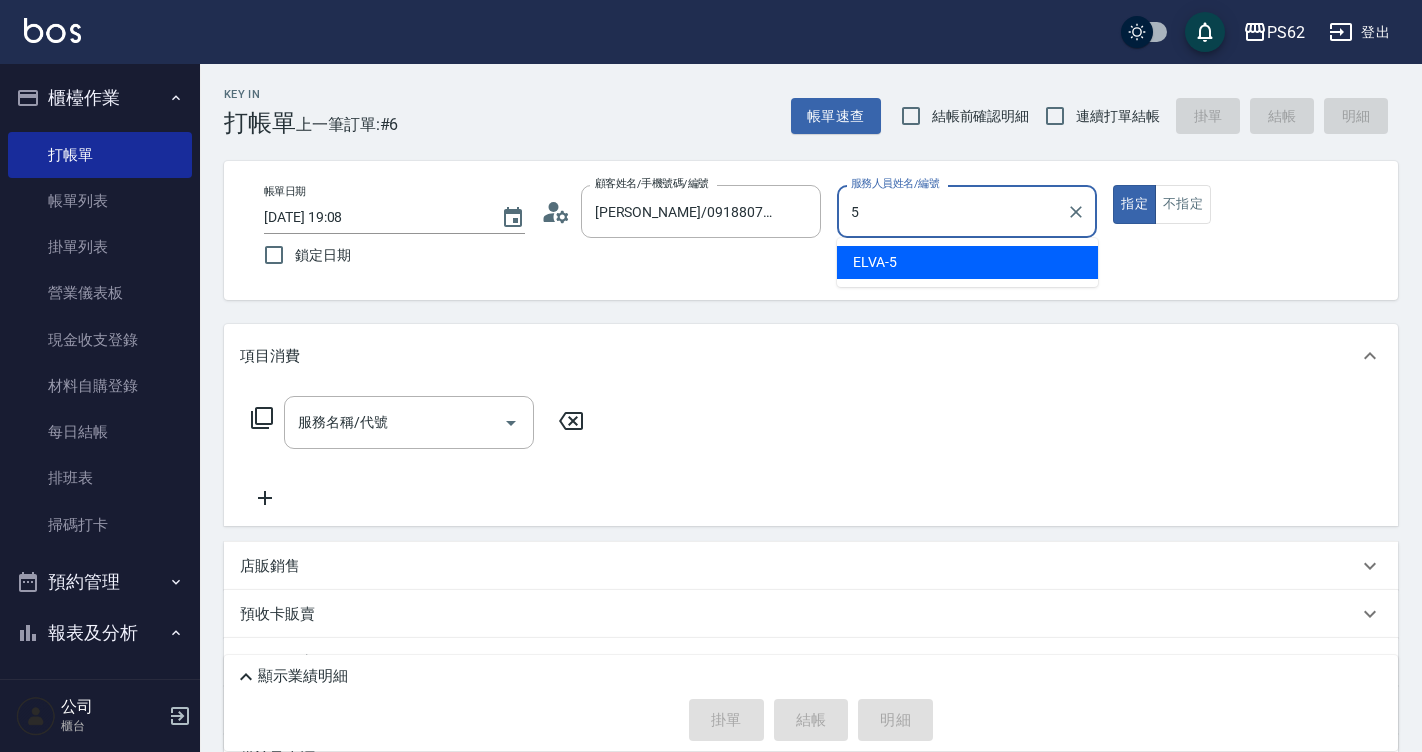 type on "5" 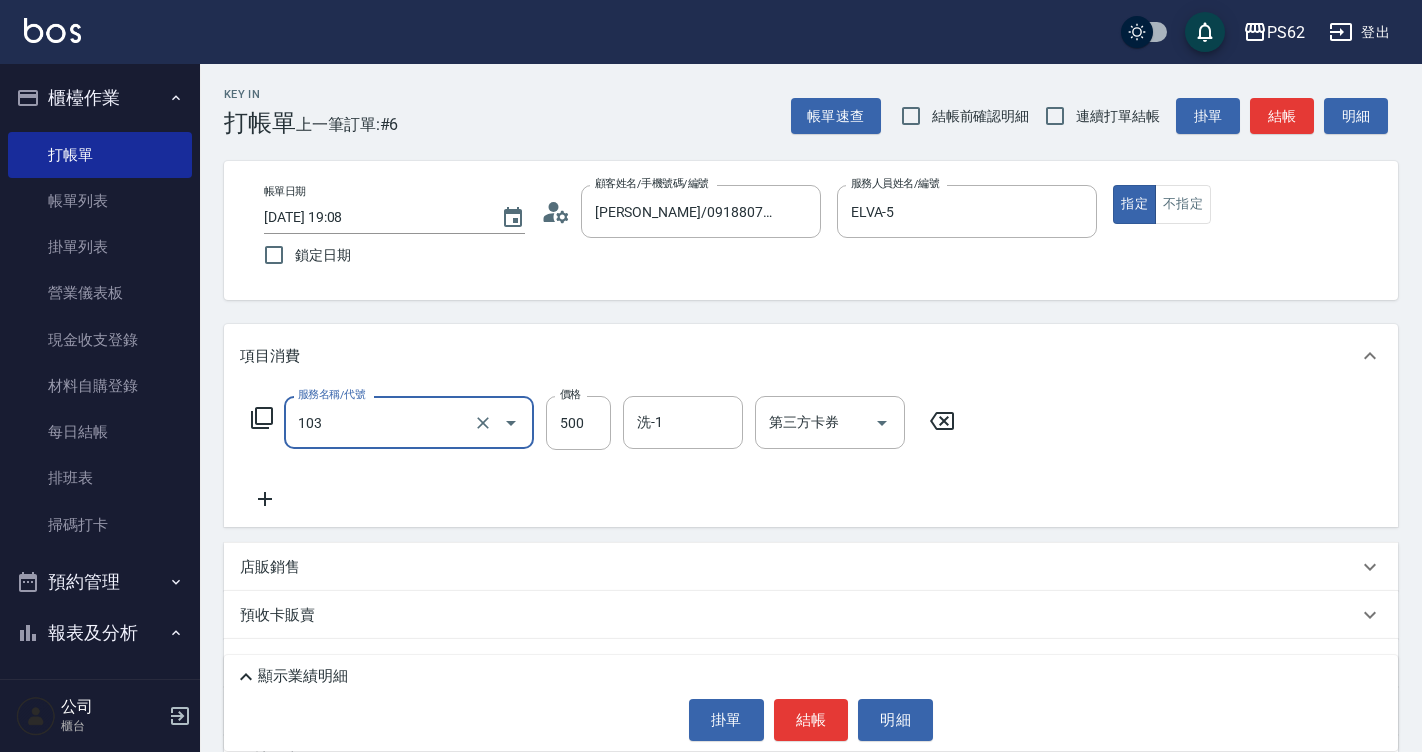 type on "B級洗剪500(103)" 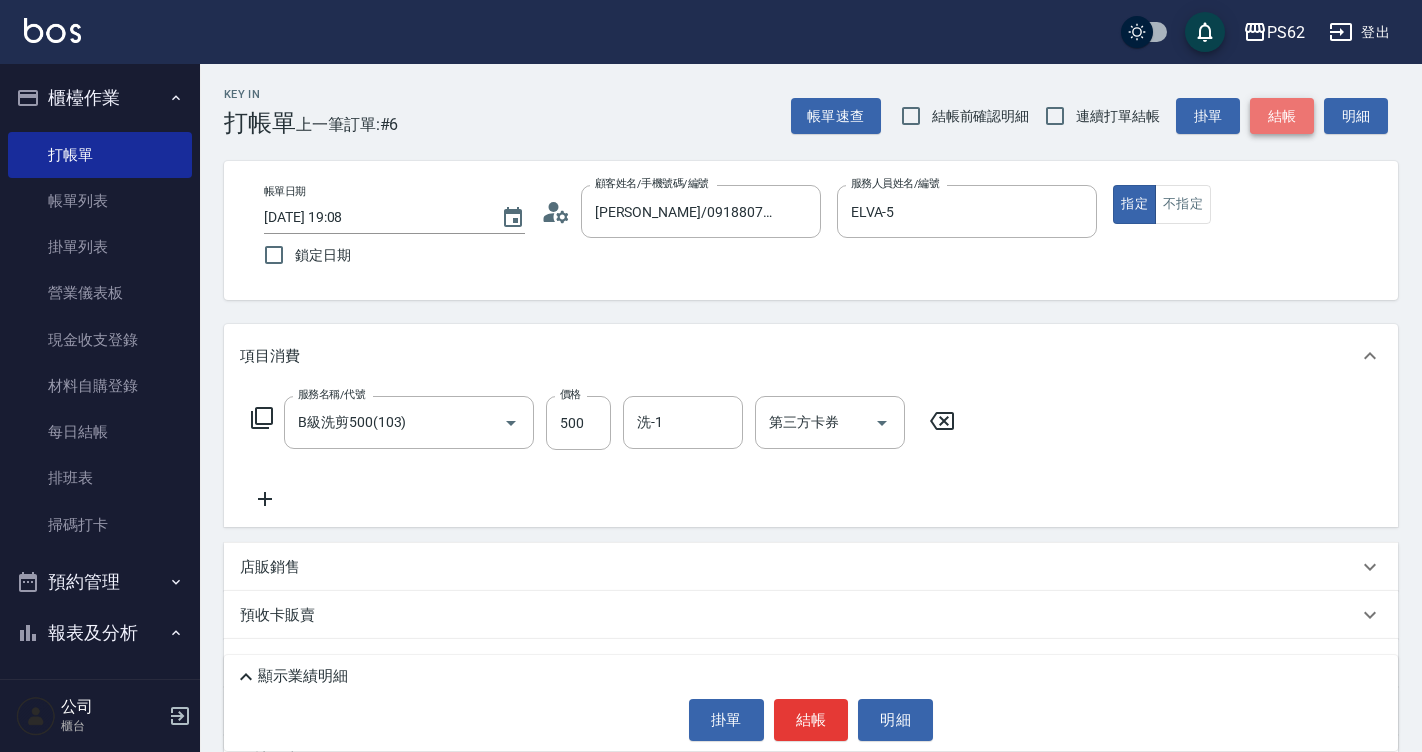 click on "結帳" at bounding box center (1282, 116) 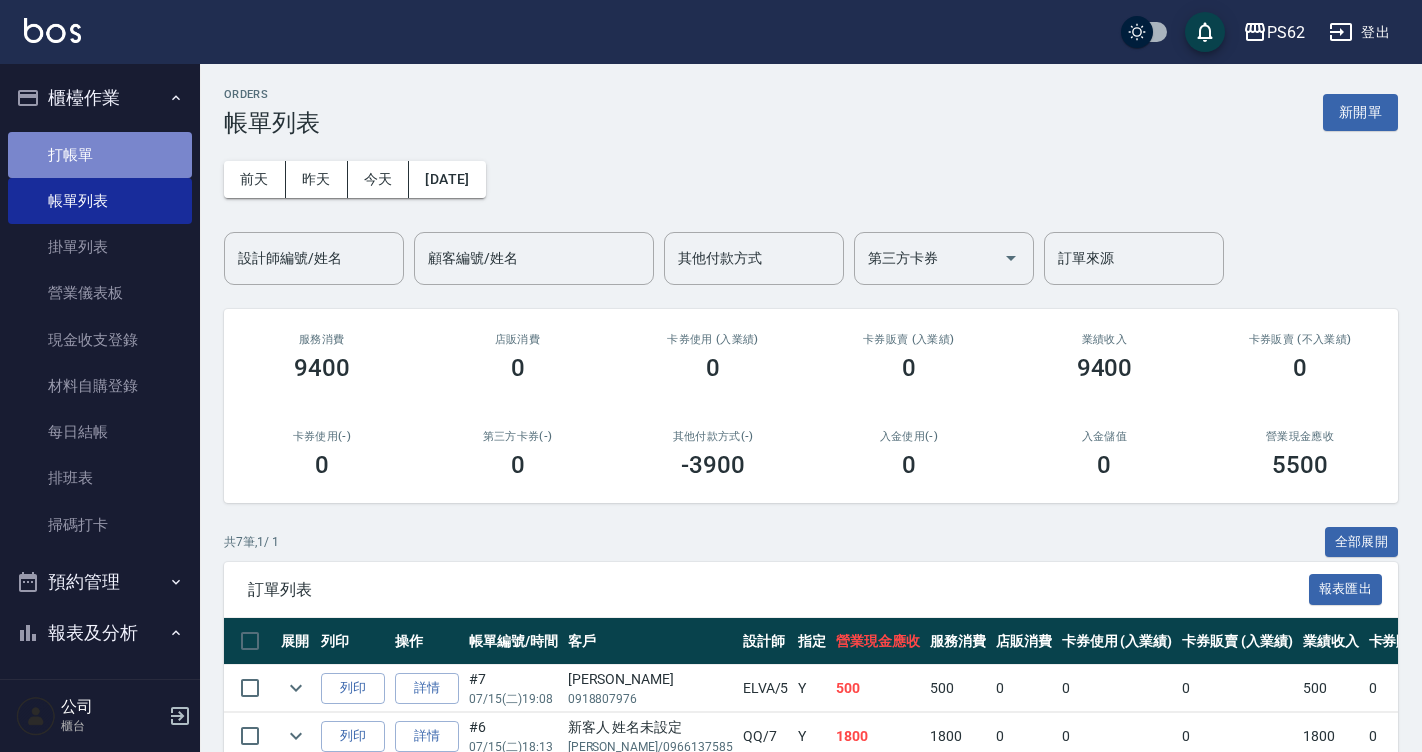 click on "打帳單" at bounding box center [100, 155] 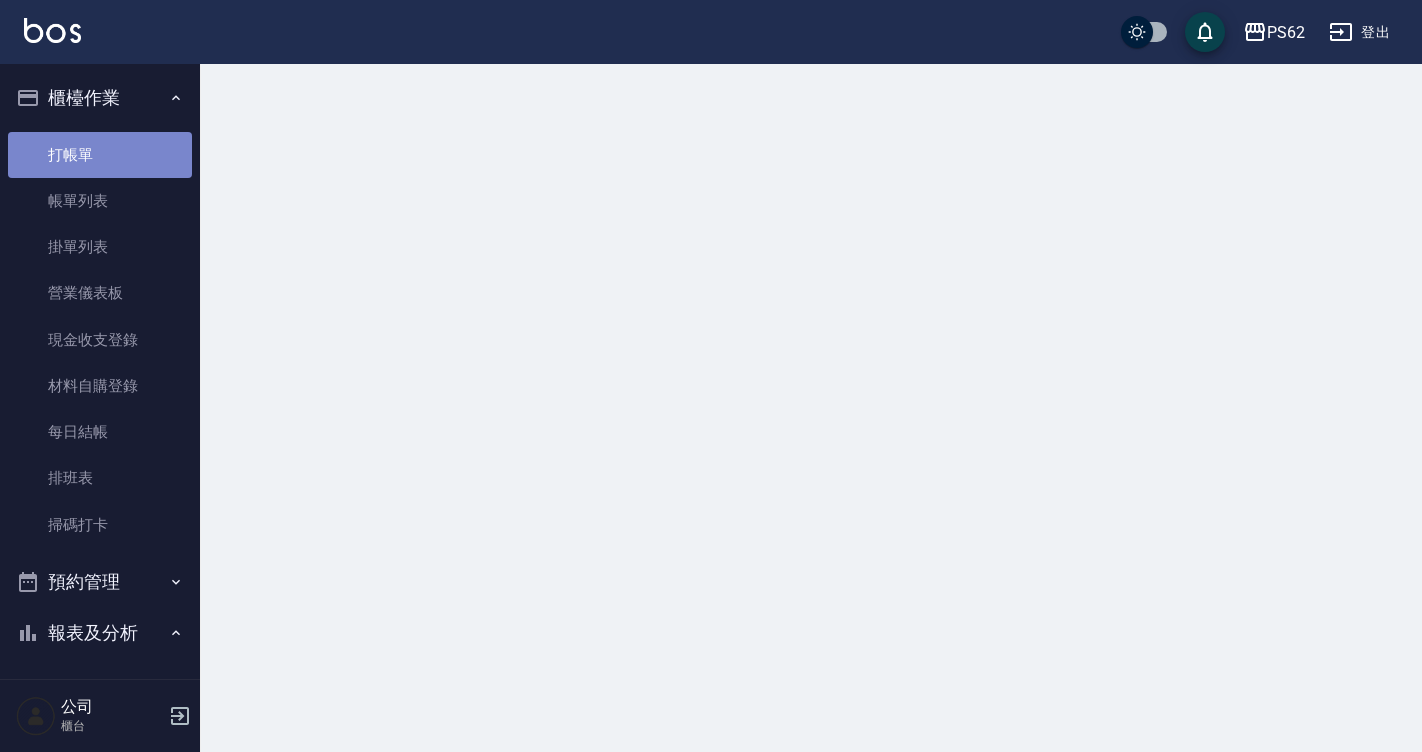 click on "打帳單" at bounding box center (100, 155) 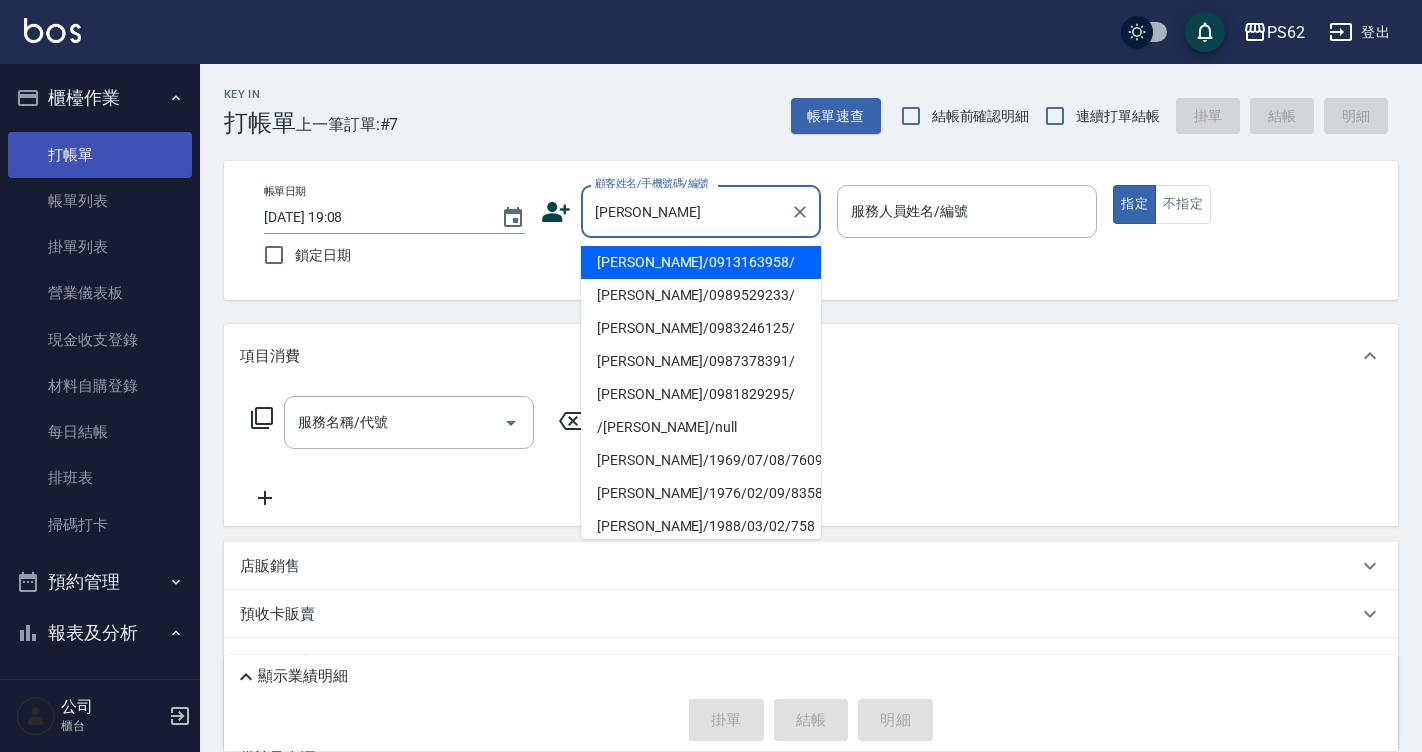 type on "陳雅琳/0913163958/" 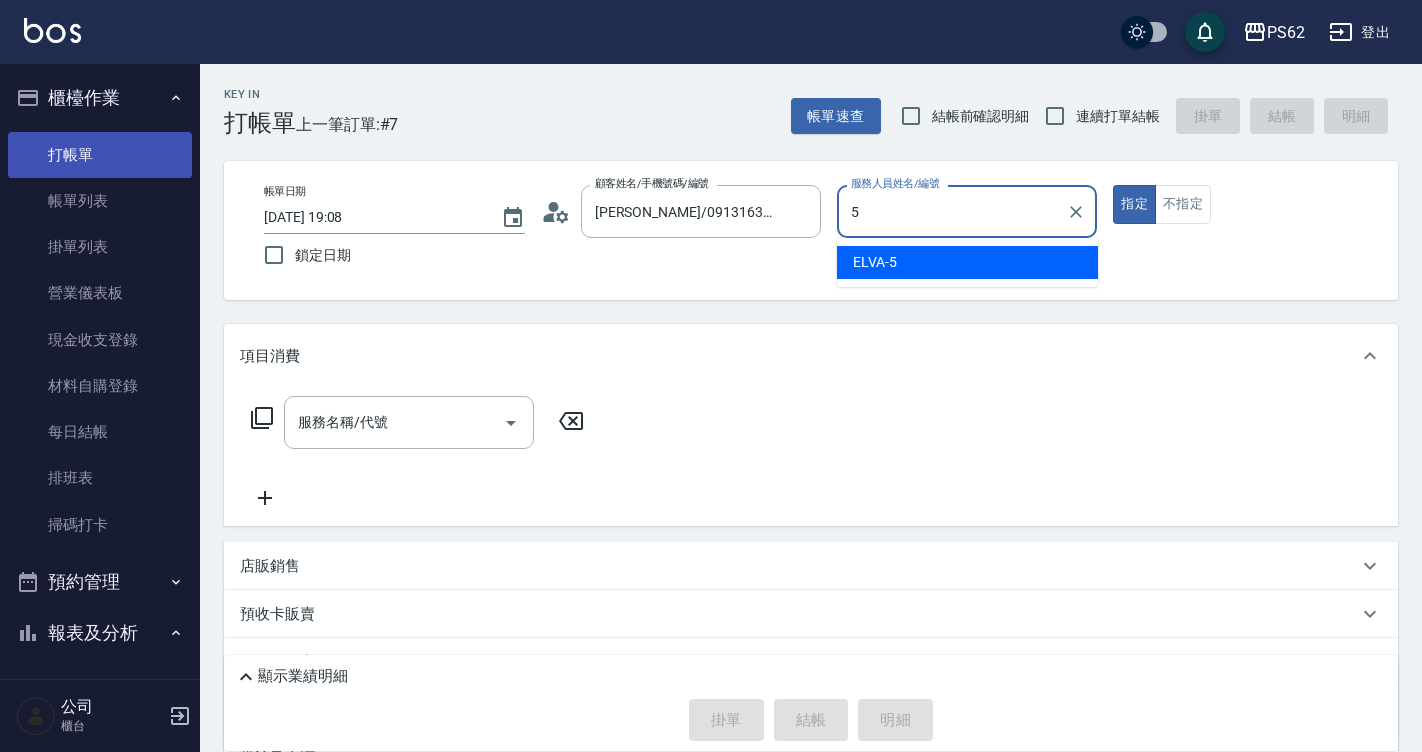 type on "ELVA-5" 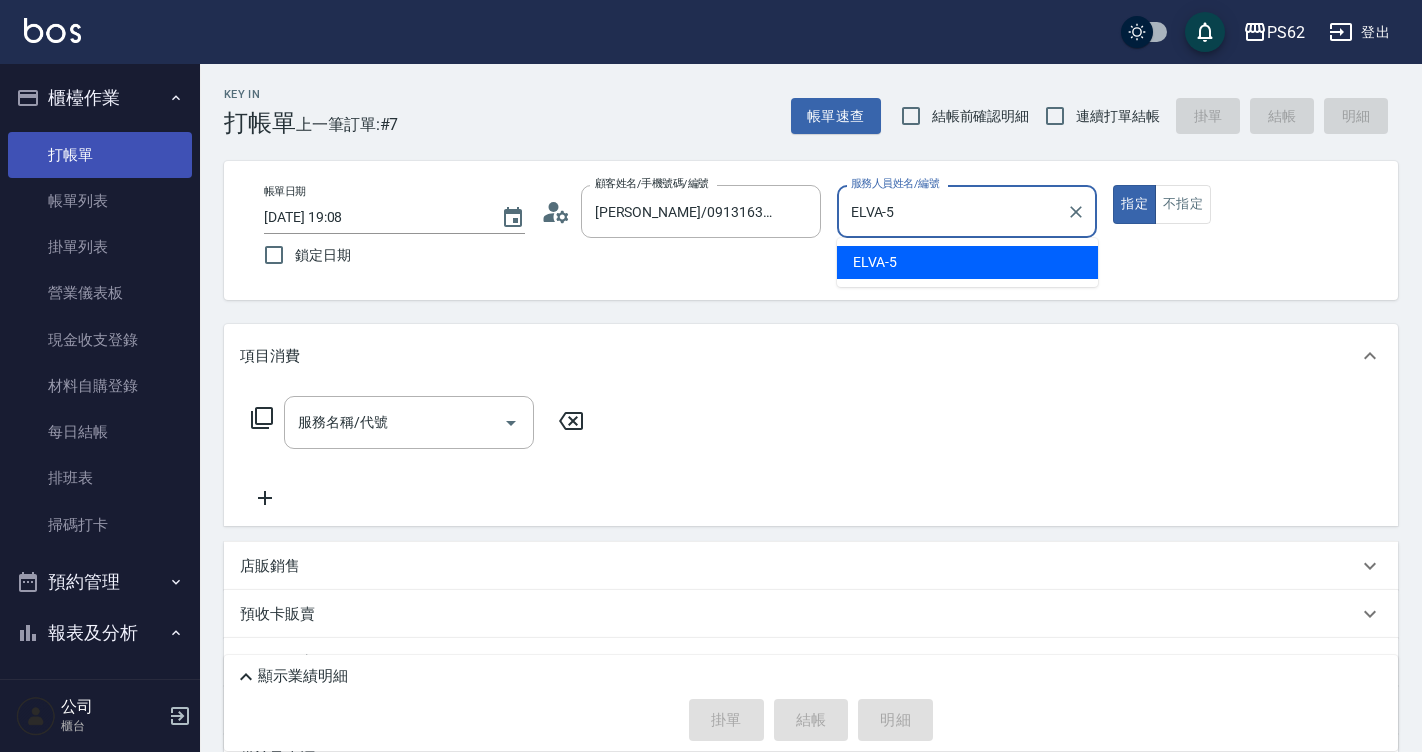 type on "true" 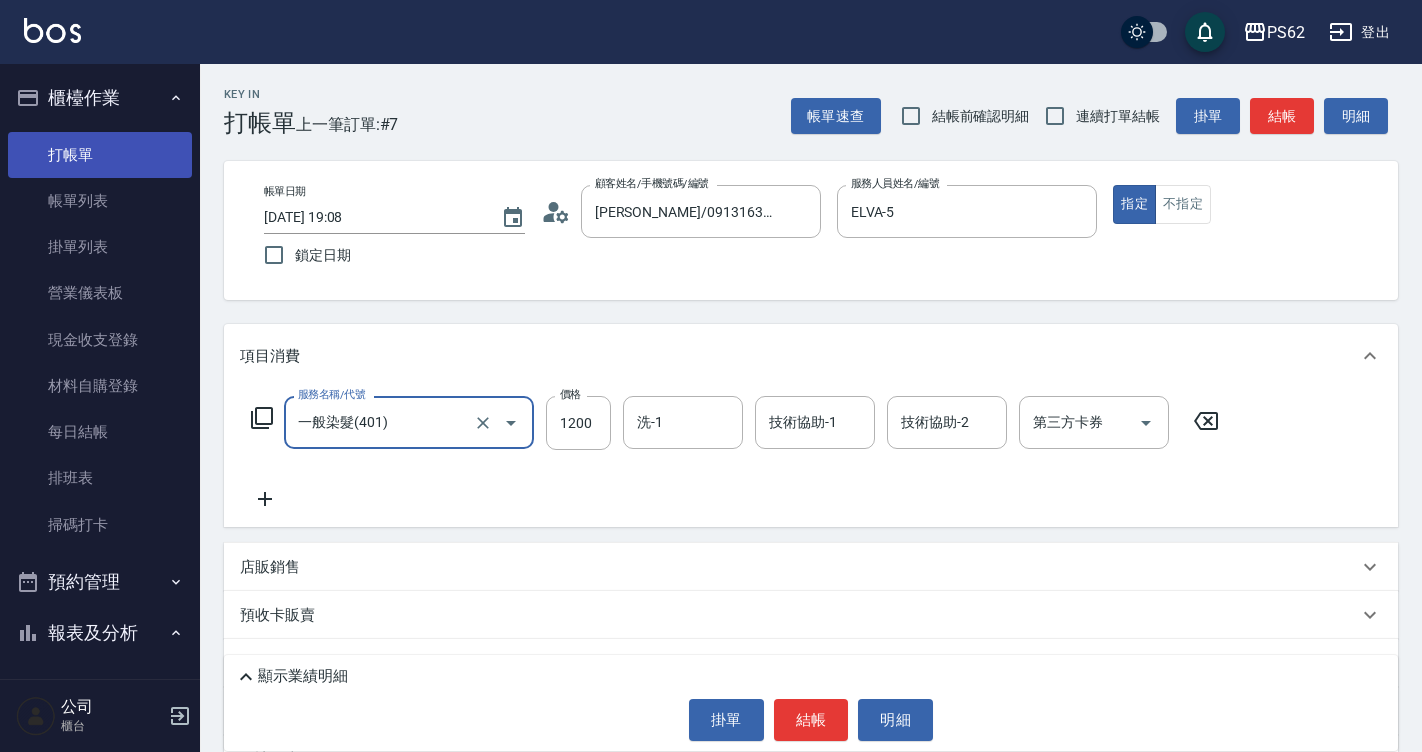 type on "一般染髮(401)" 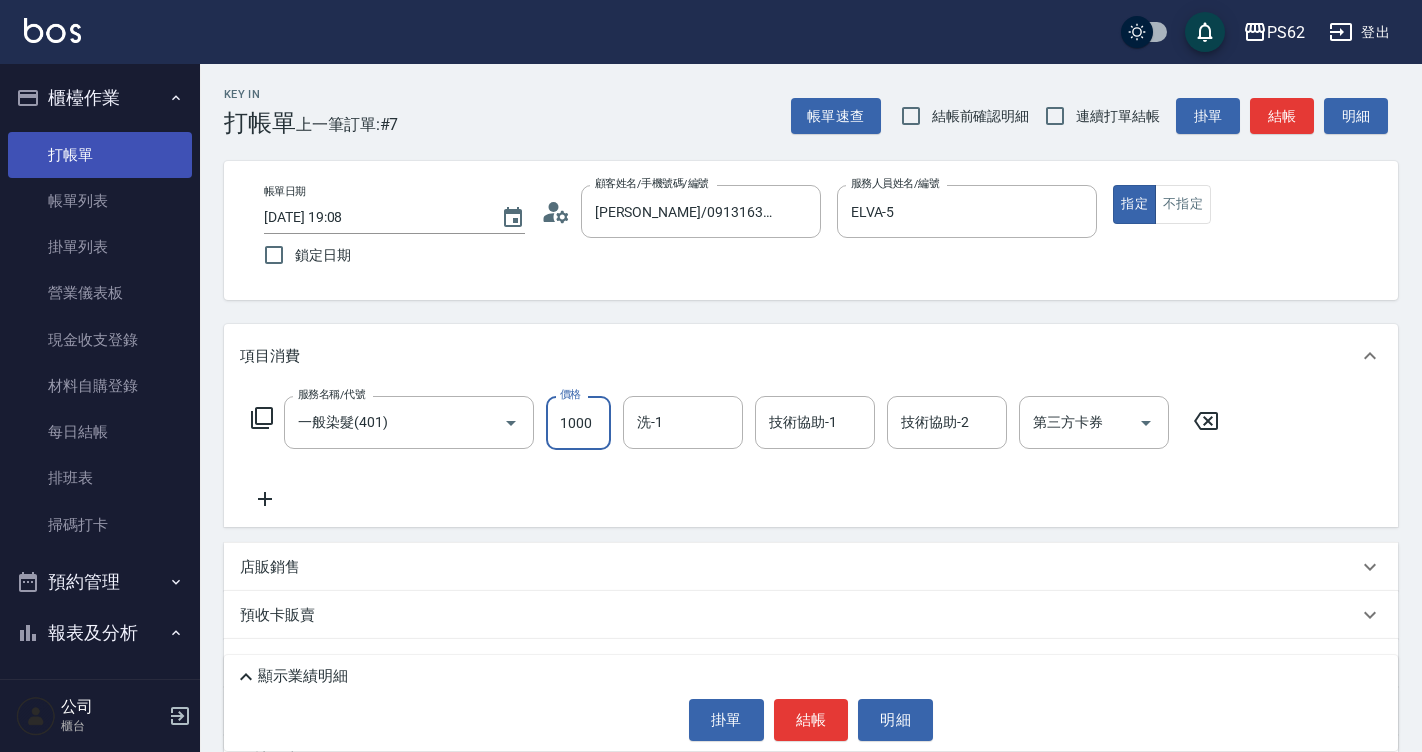 scroll, scrollTop: 0, scrollLeft: 0, axis: both 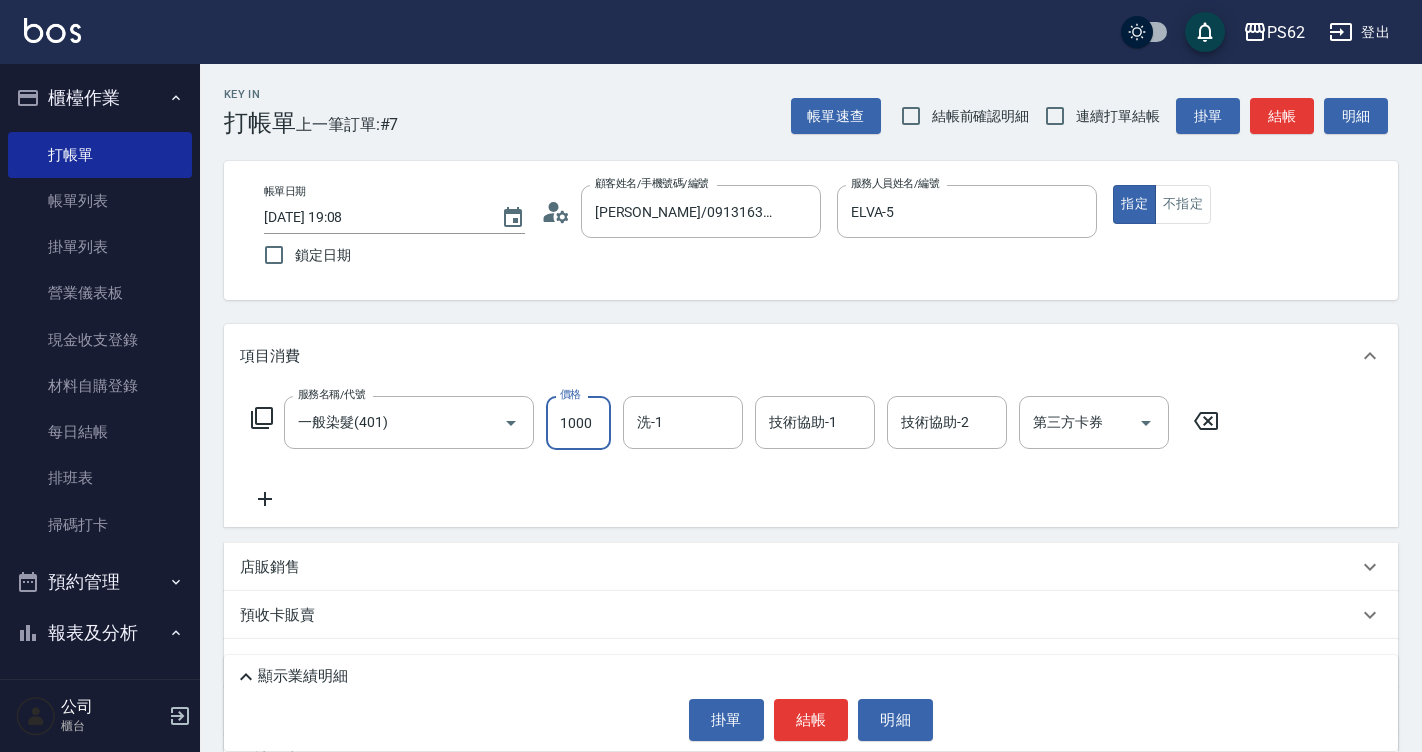 type on "1000" 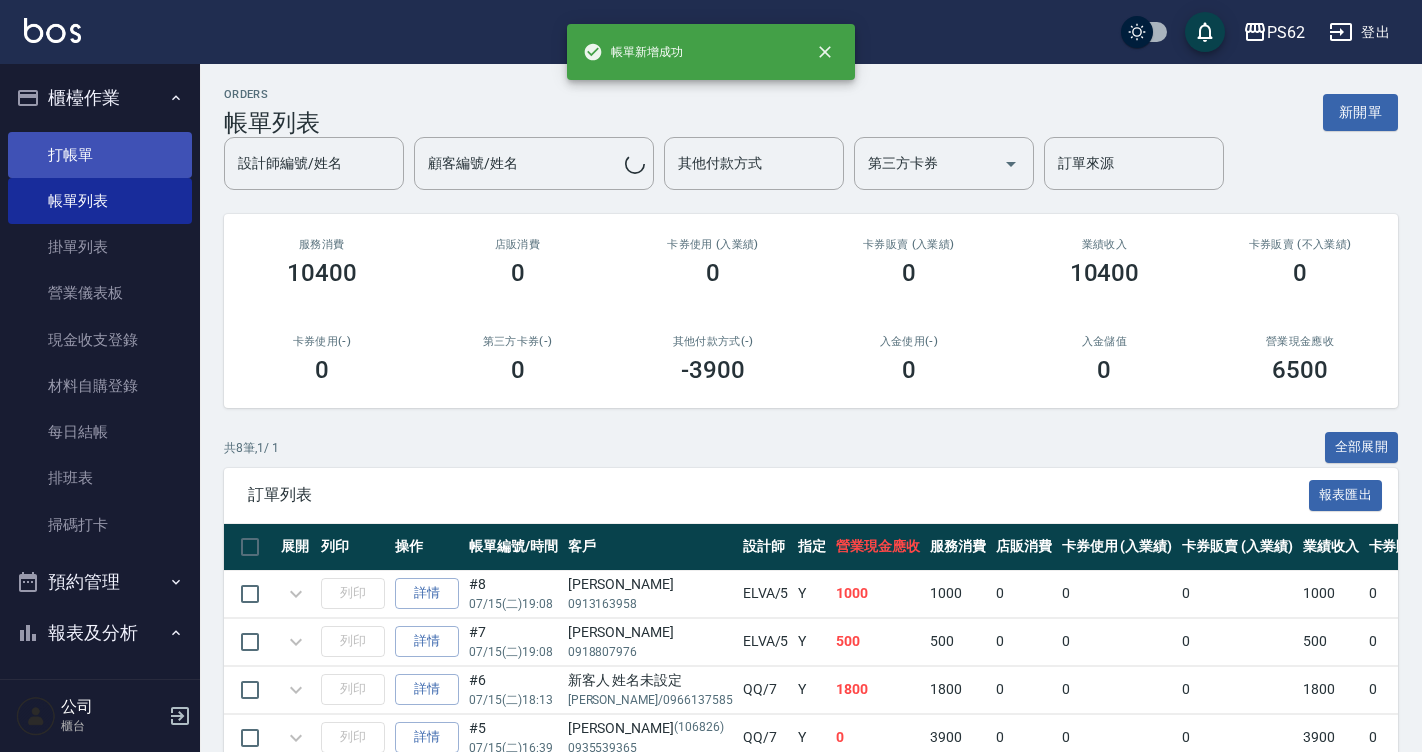 click on "打帳單" at bounding box center [100, 155] 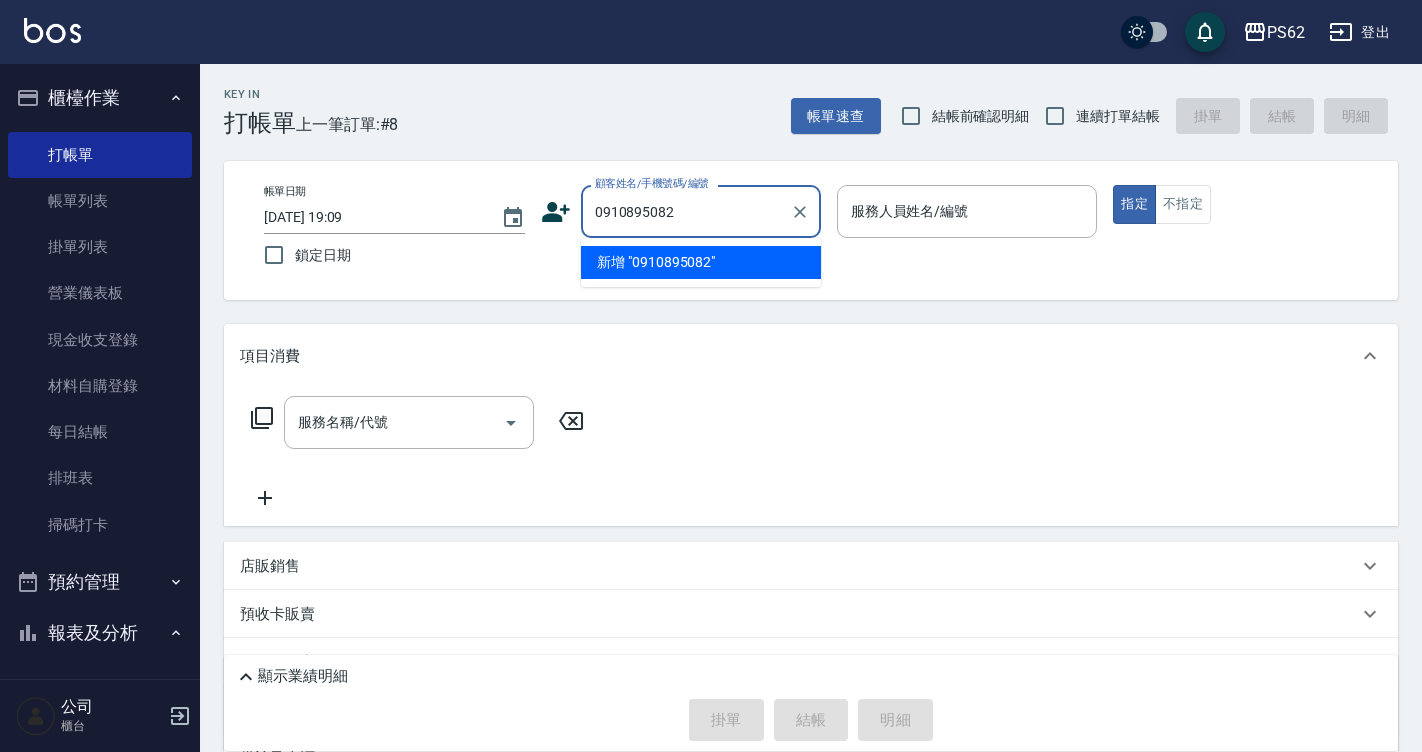 click on "0910895082" at bounding box center [686, 211] 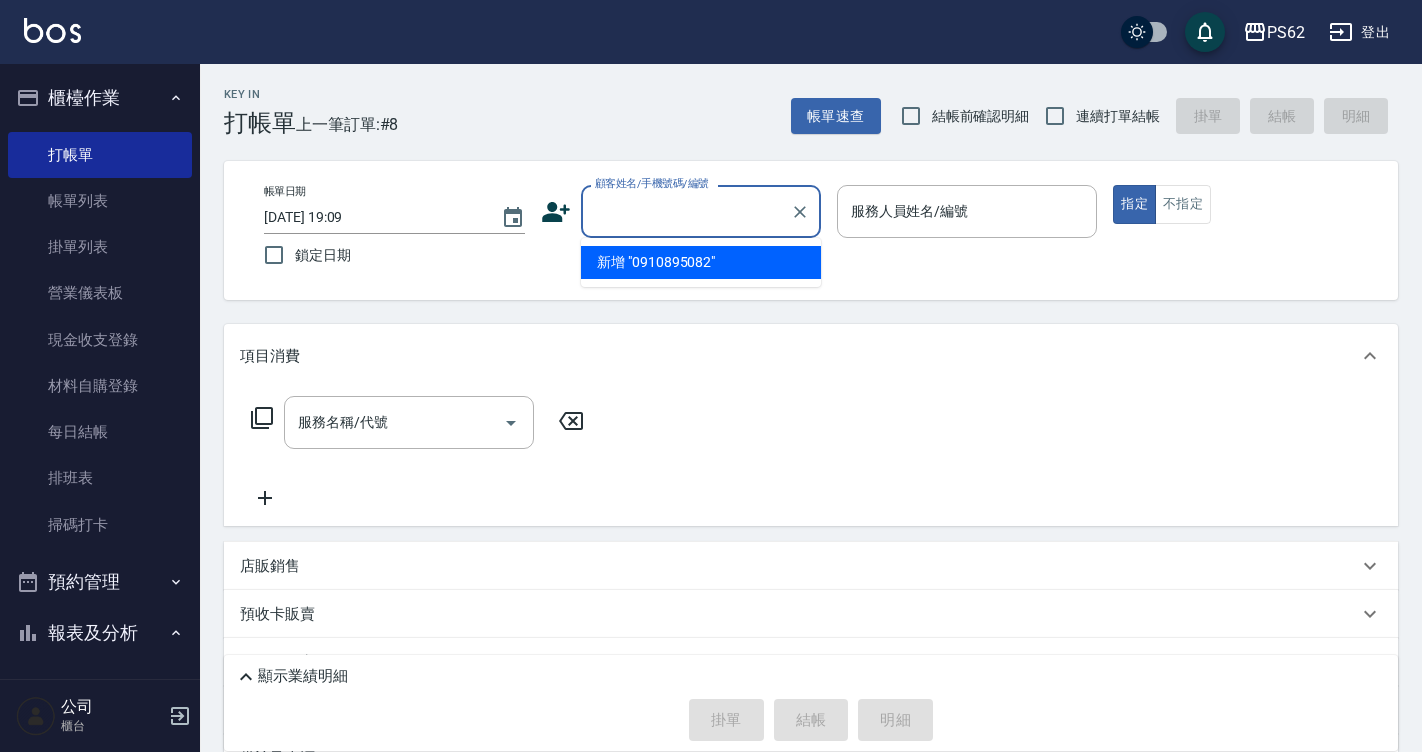 click 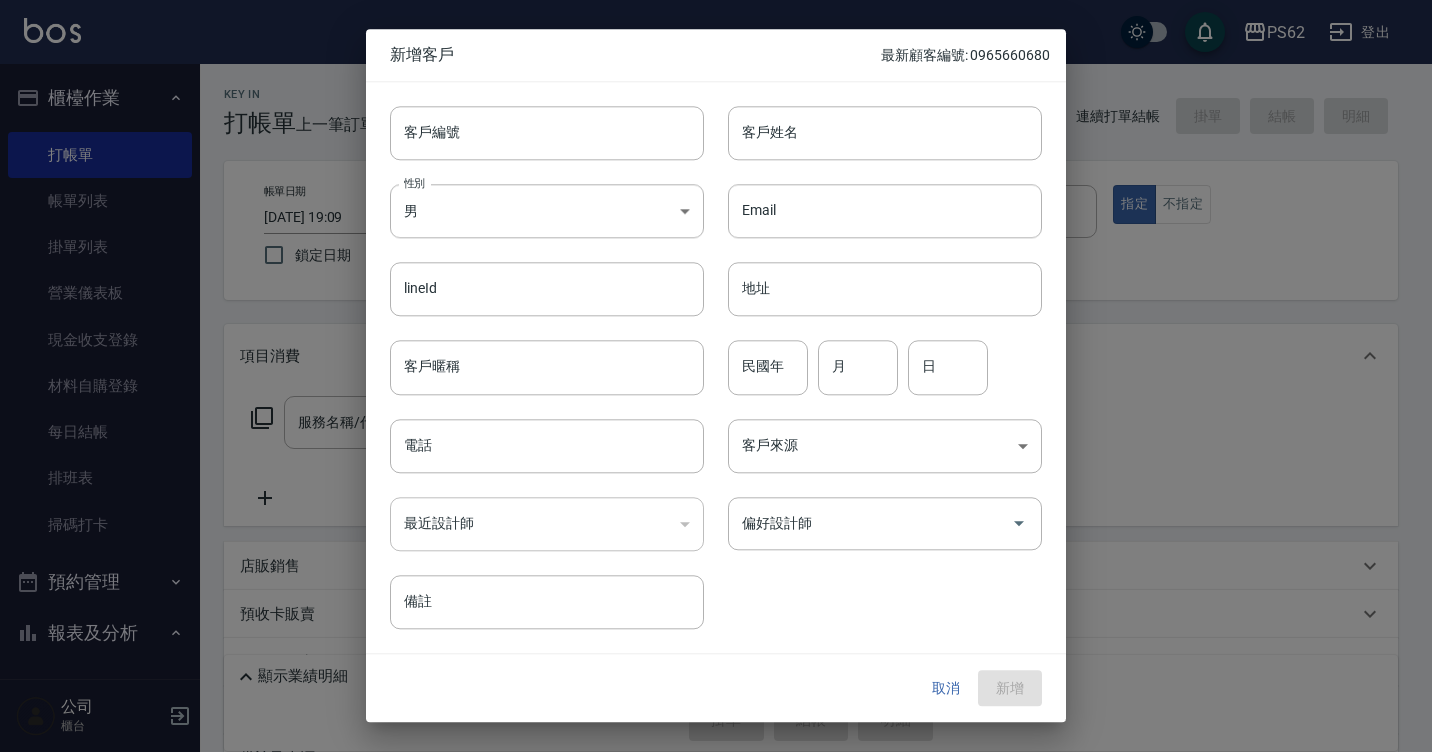 click on "最近設計師 ​ 最近設計師" at bounding box center (535, 512) 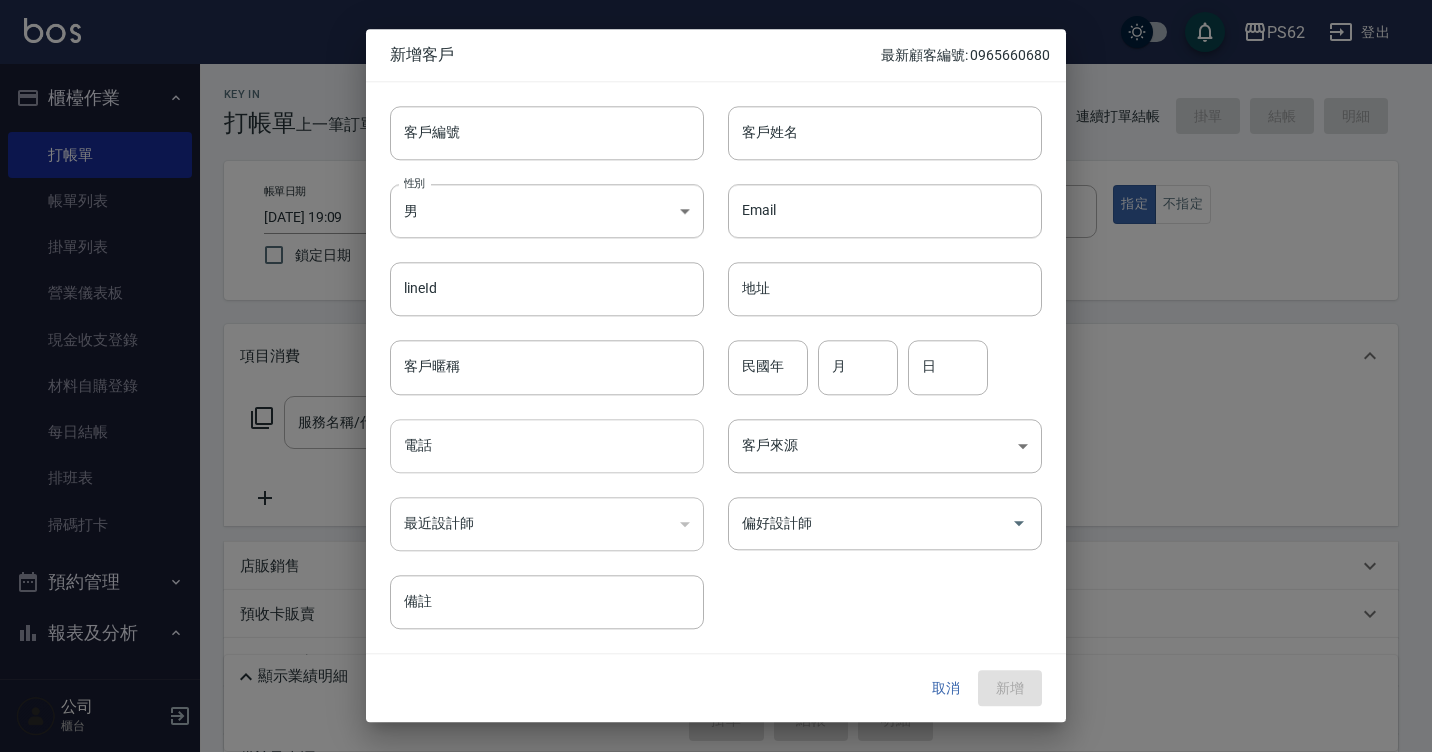 click on "電話" at bounding box center [547, 446] 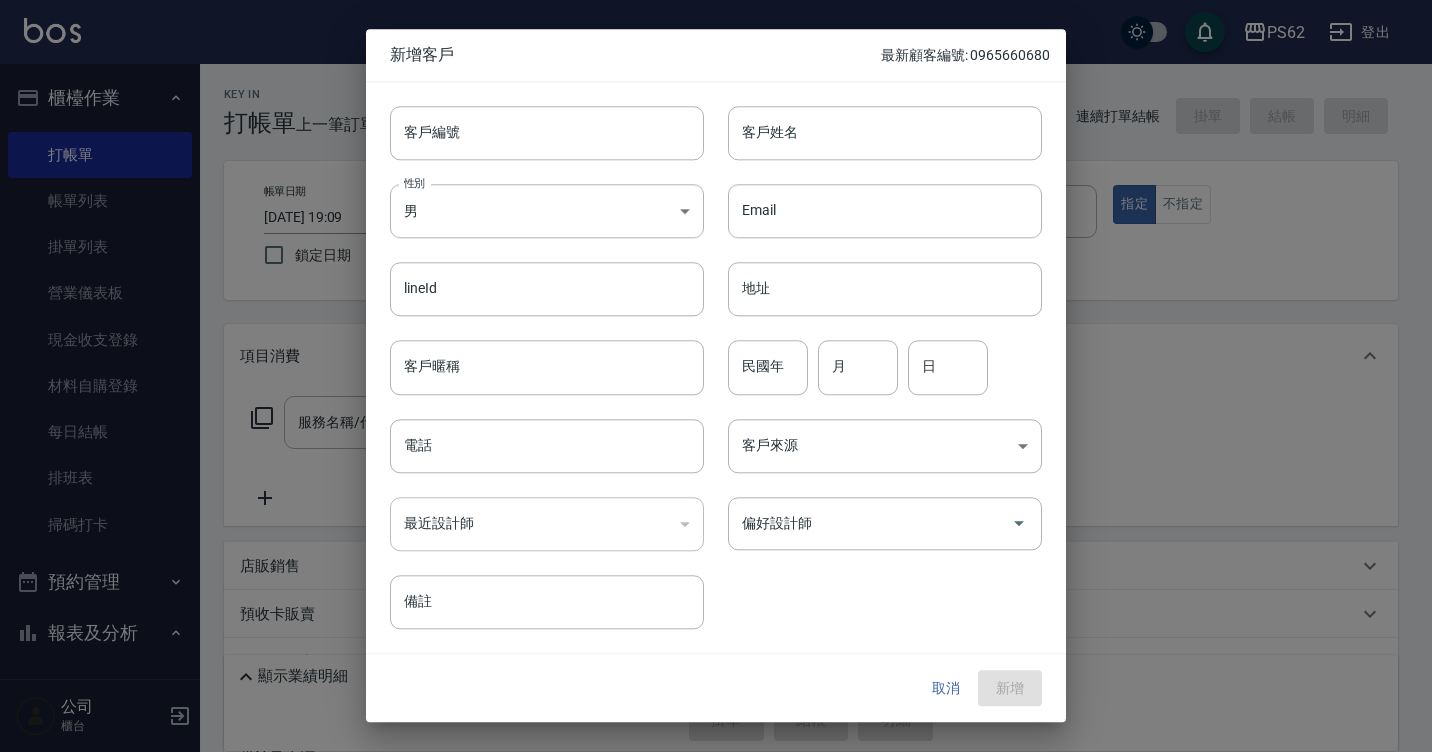 paste on "0910895082" 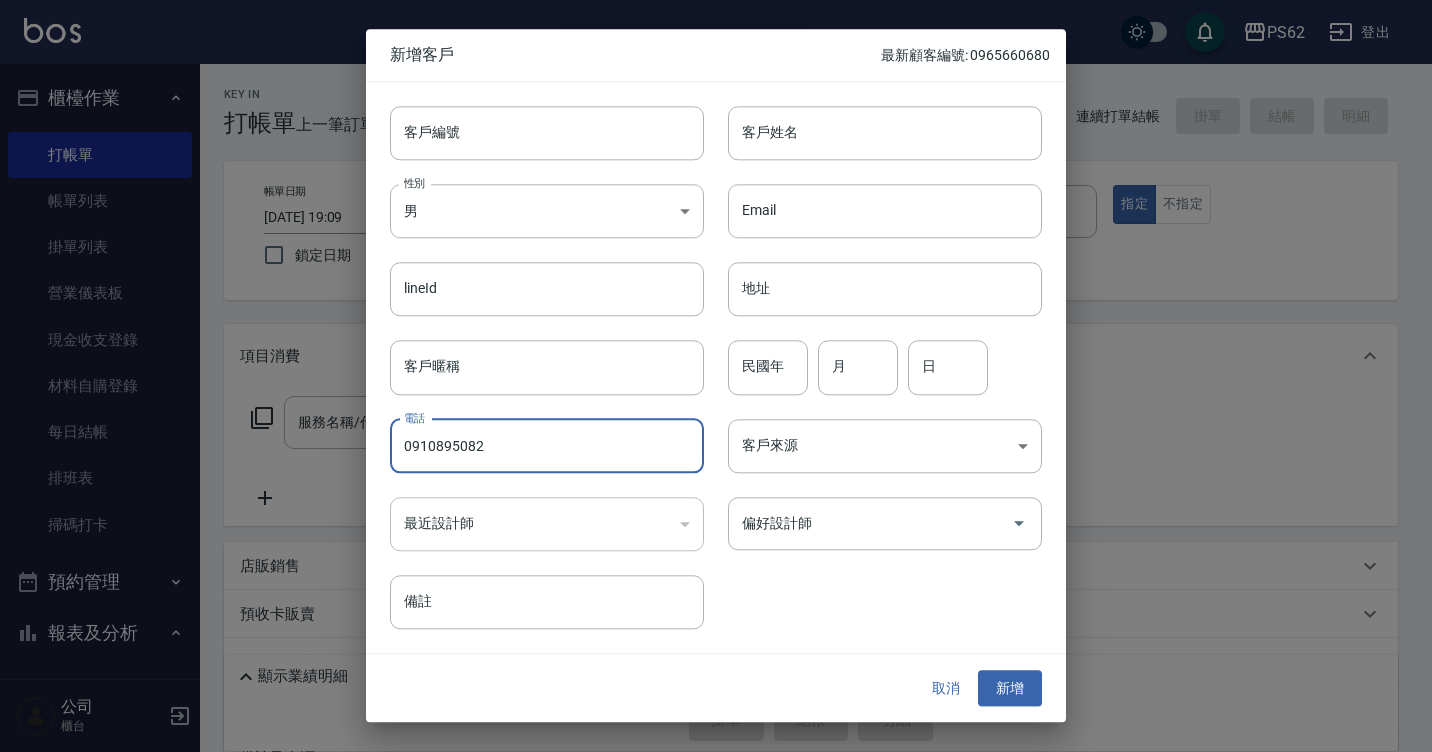 type on "0910895082" 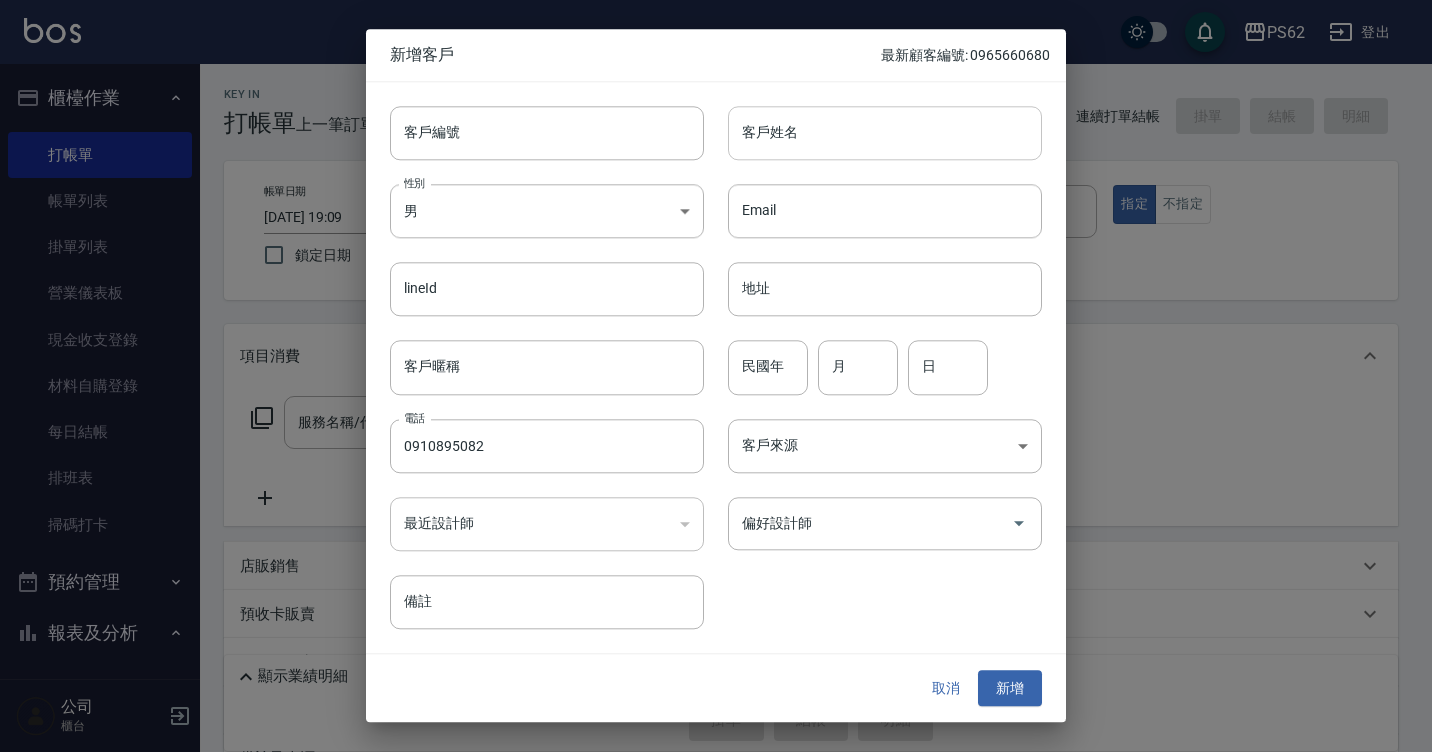 click on "客戶姓名" at bounding box center [885, 133] 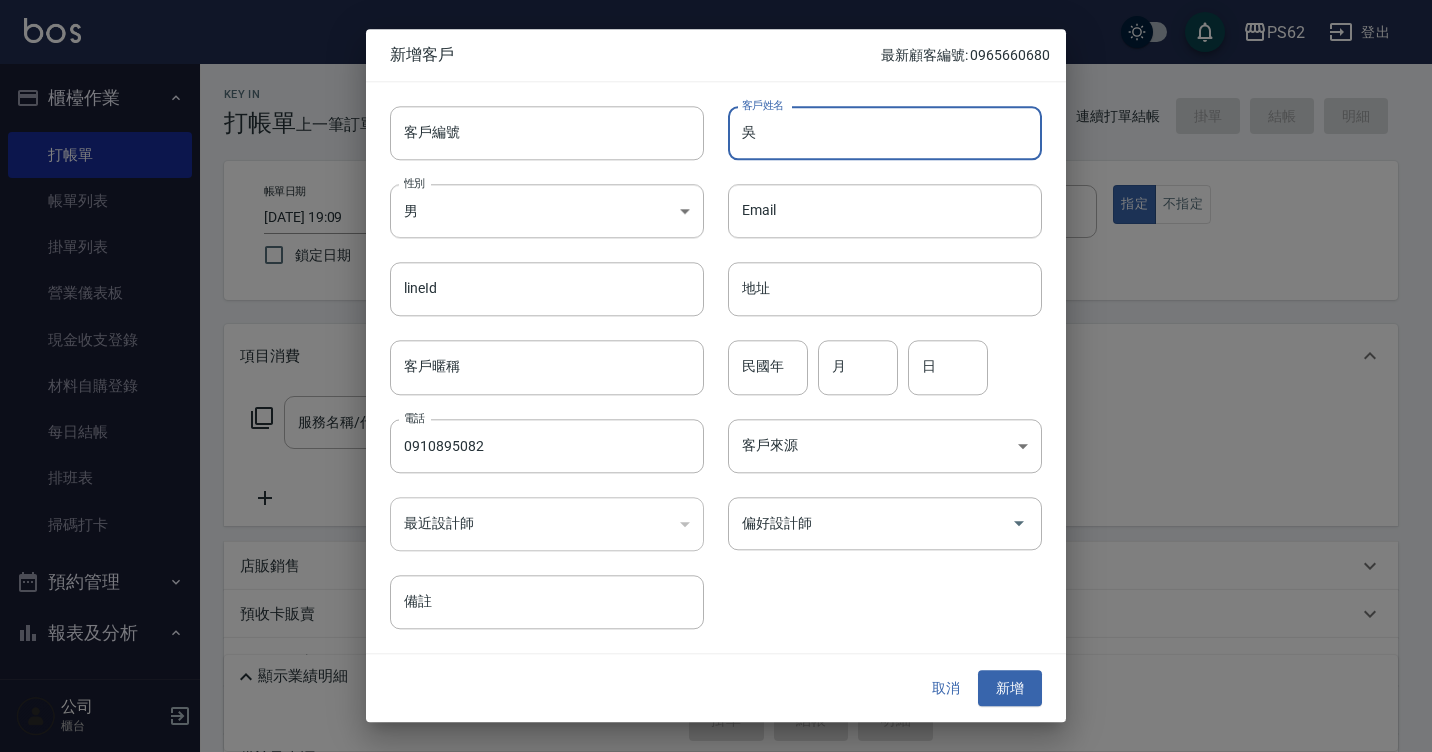 type on "吳" 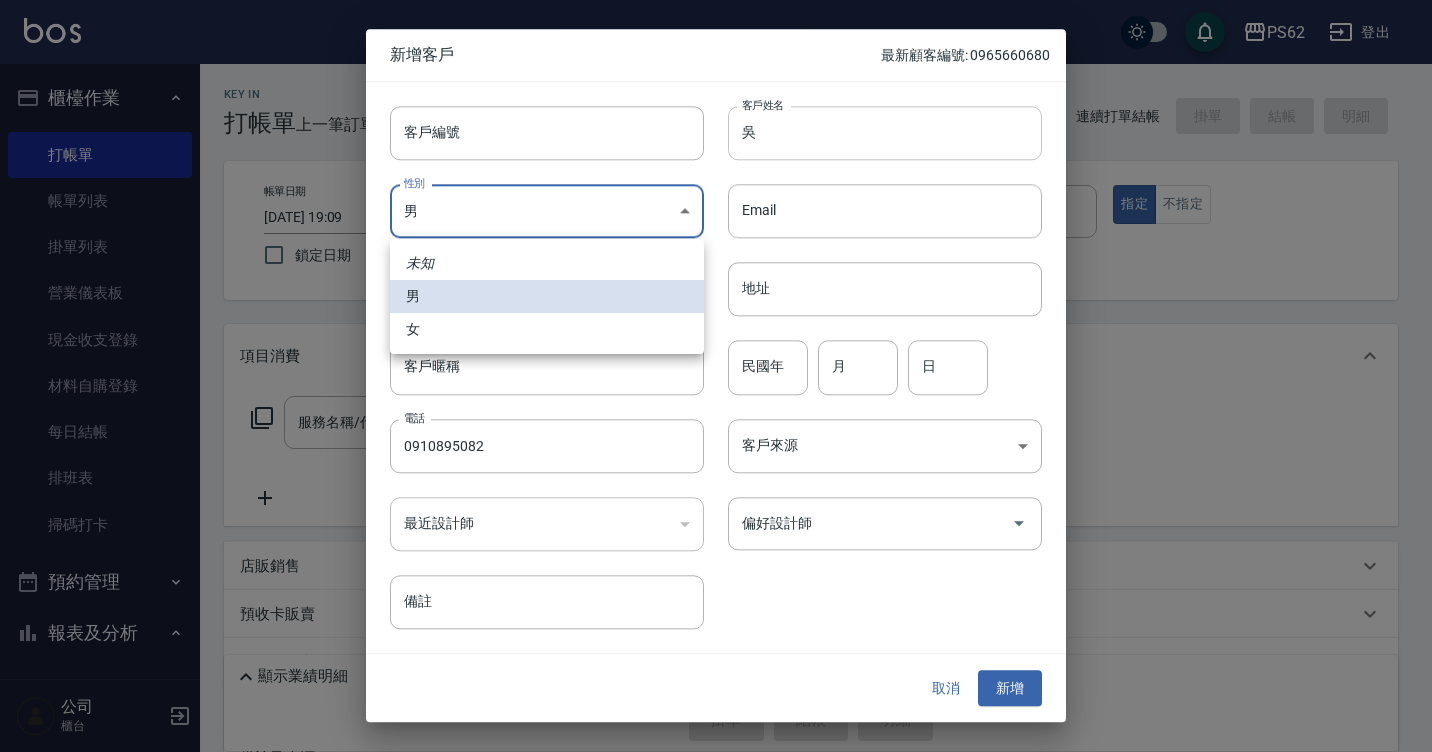 type 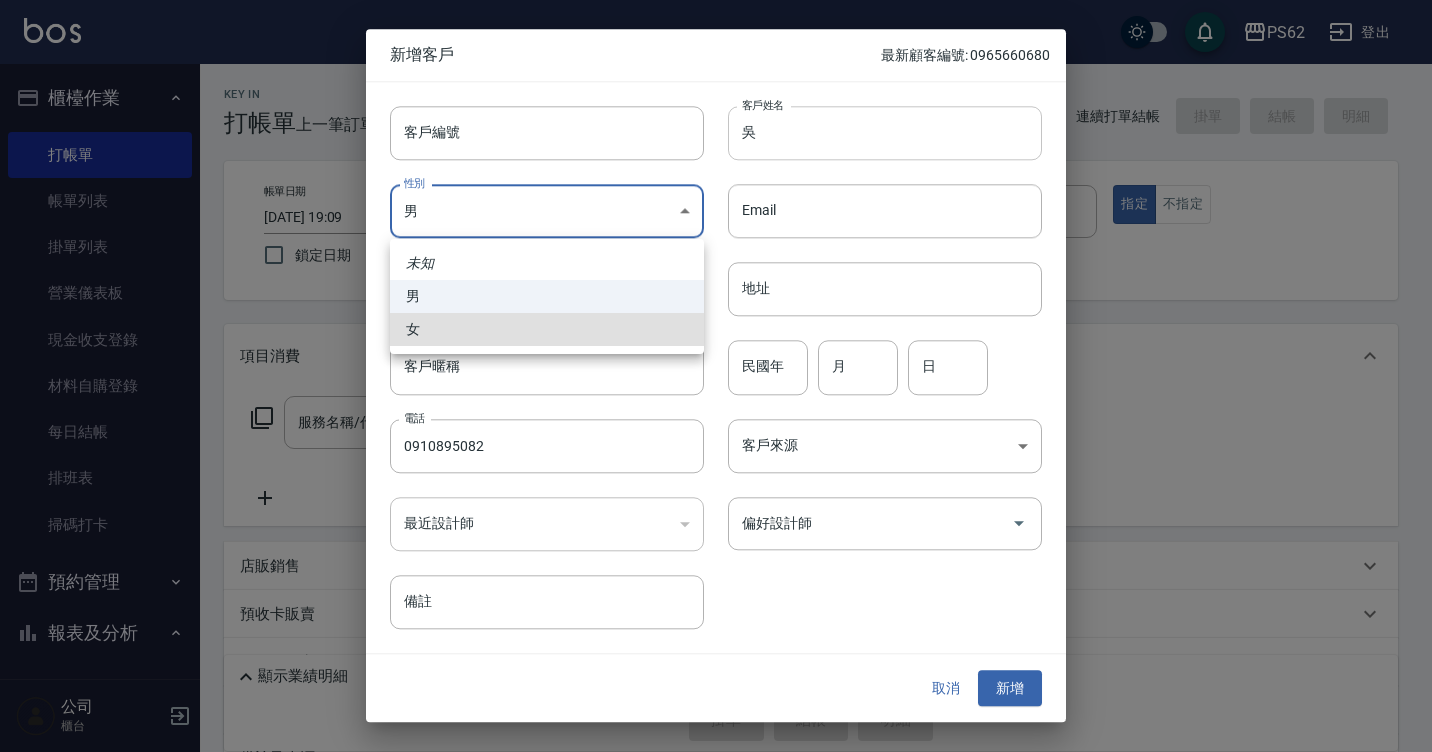 type on "FEMALE" 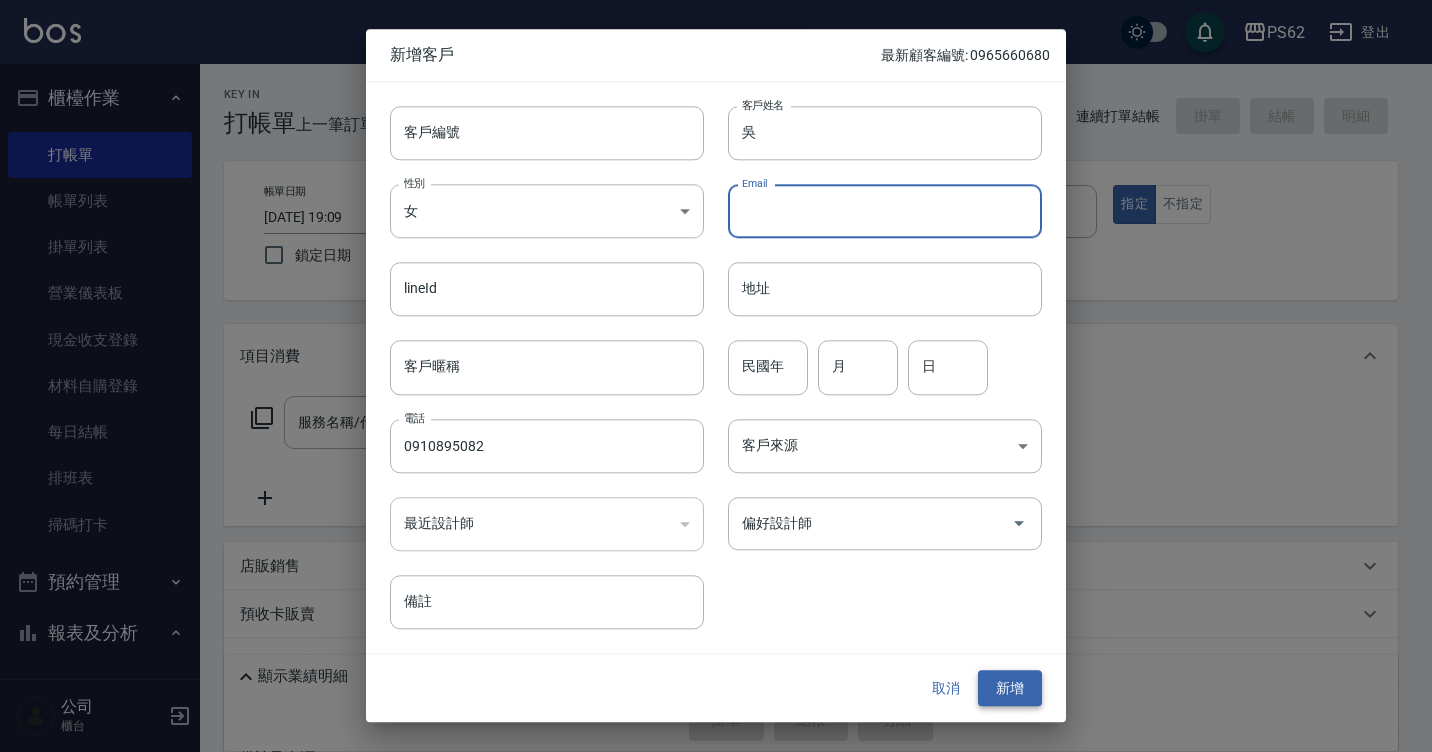 click on "新增" at bounding box center (1010, 688) 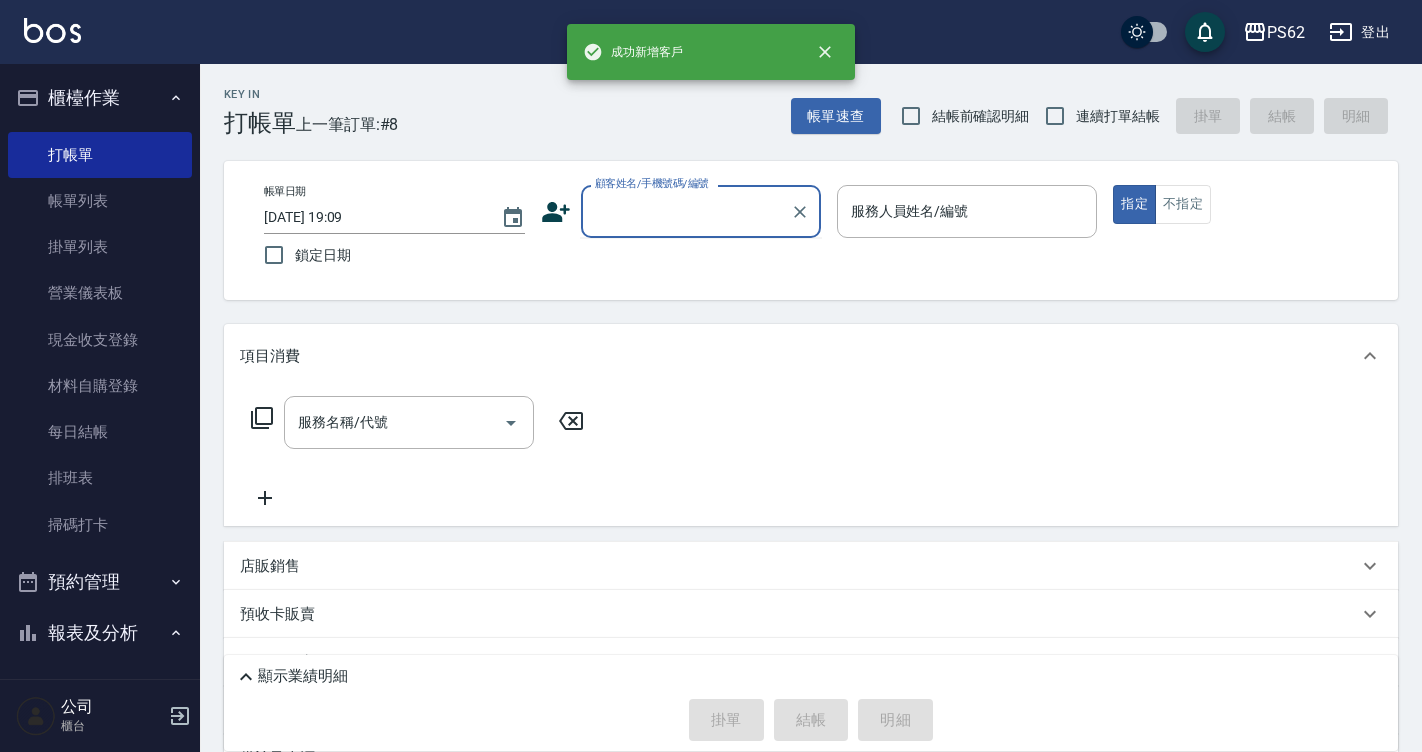 click on "顧客姓名/手機號碼/編號" at bounding box center [686, 211] 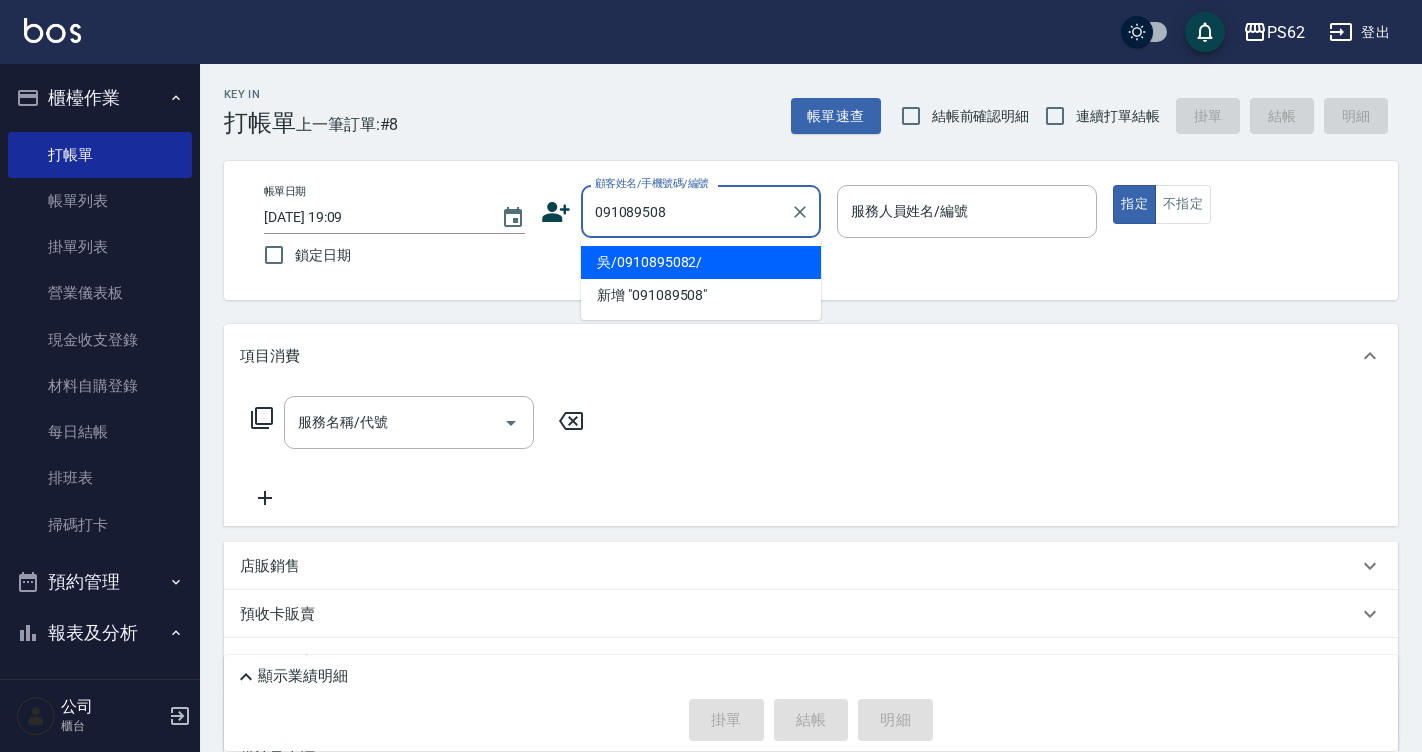 type on "吳/0910895082/" 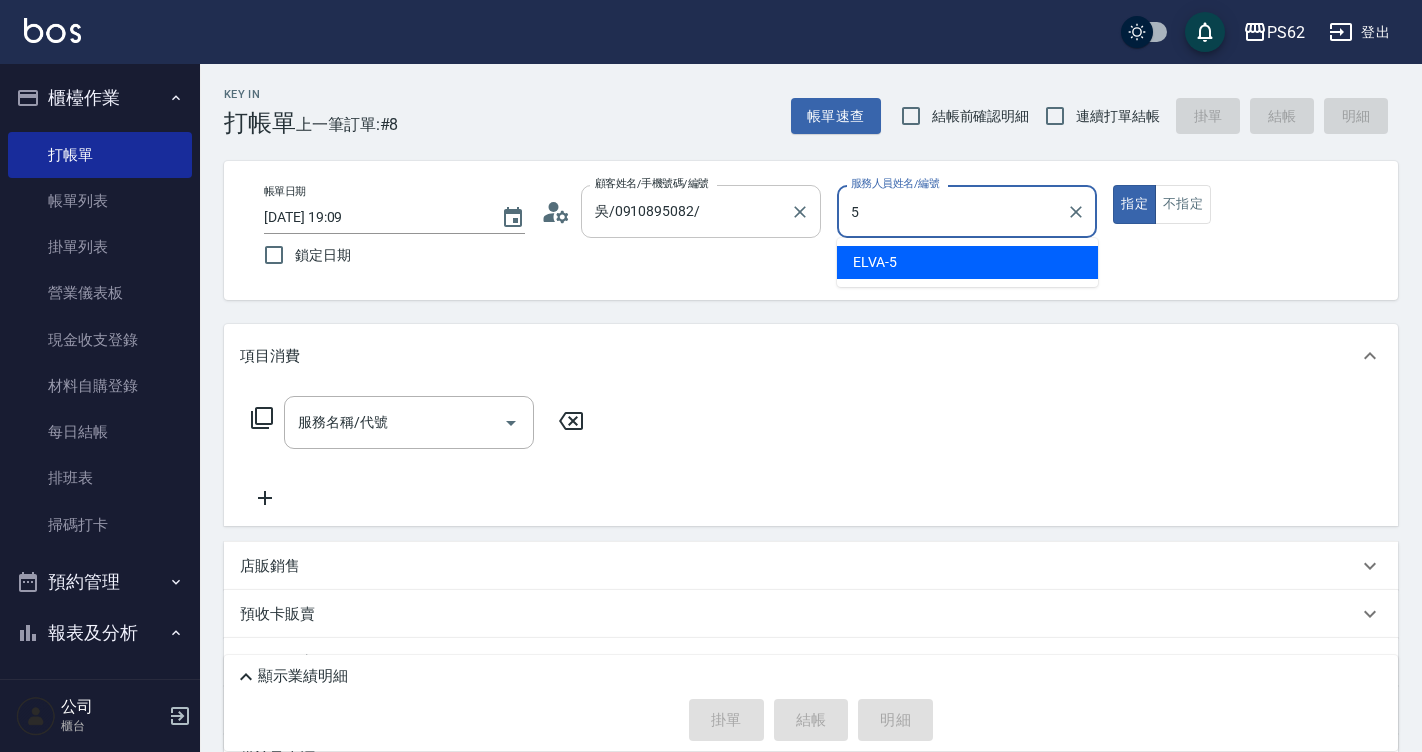 type on "ELVA-5" 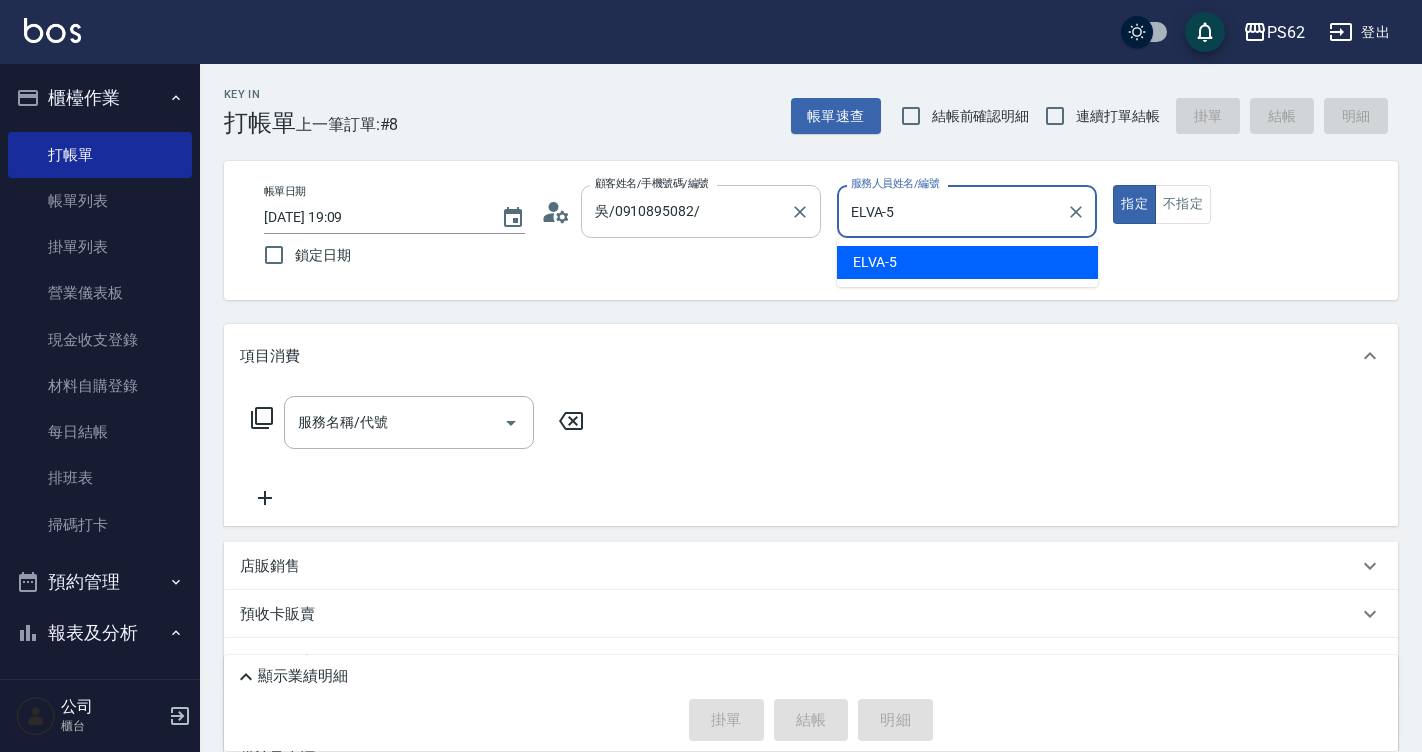 type on "true" 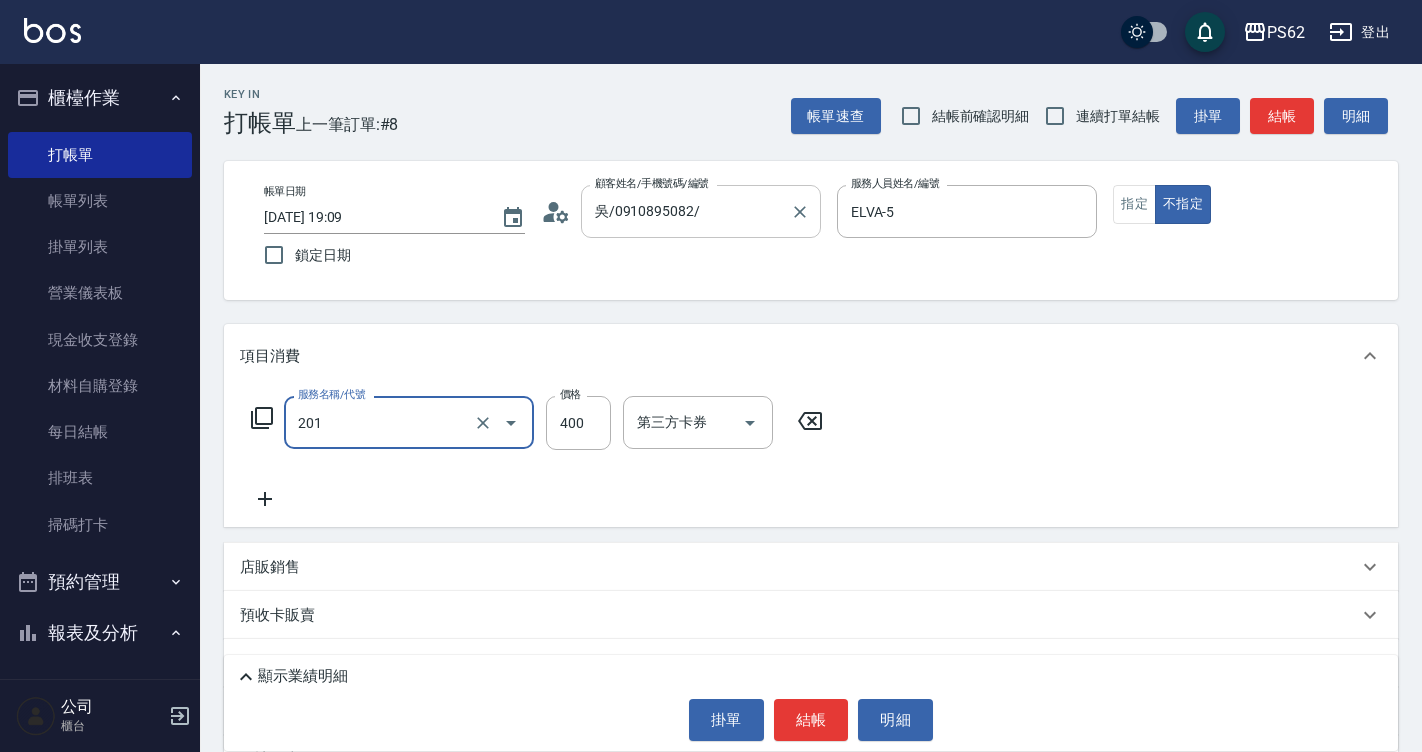 type on "洗剪400(201)" 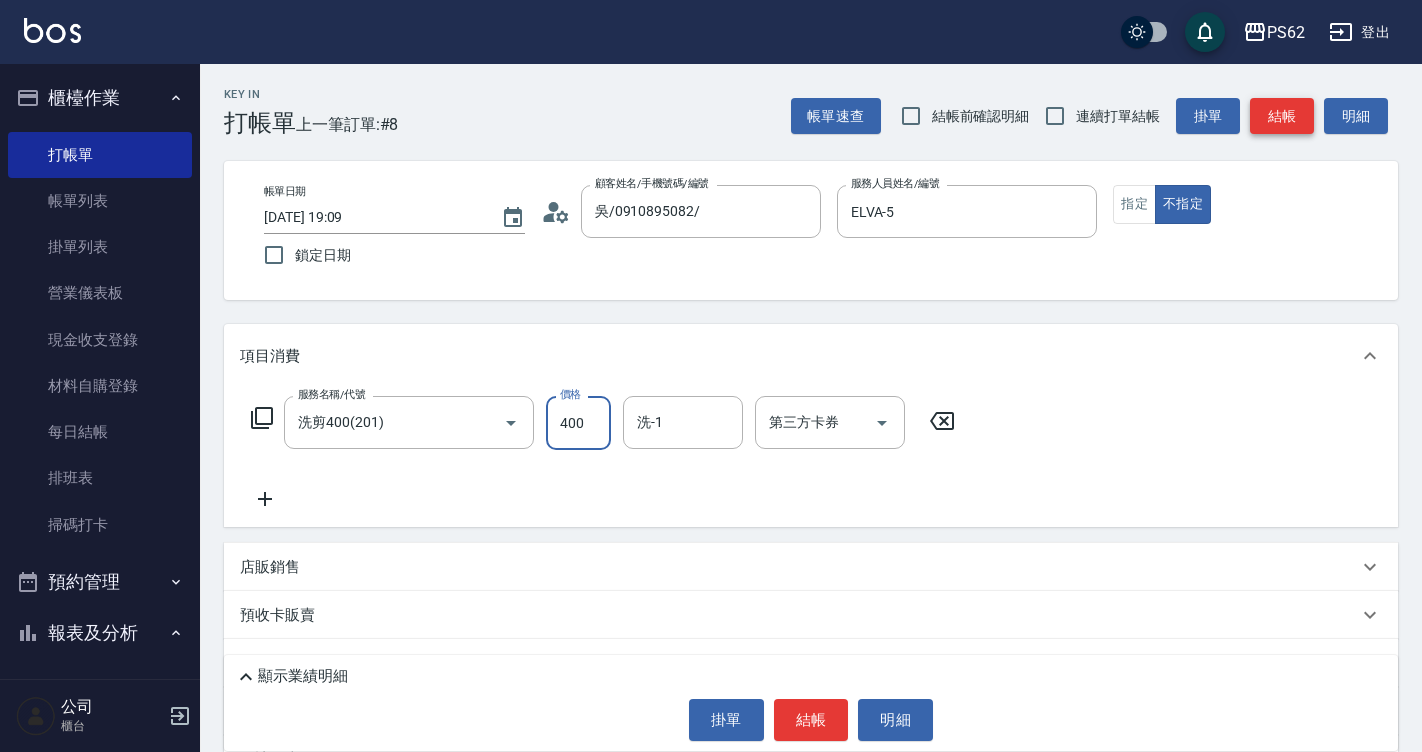 click on "結帳" at bounding box center (1282, 116) 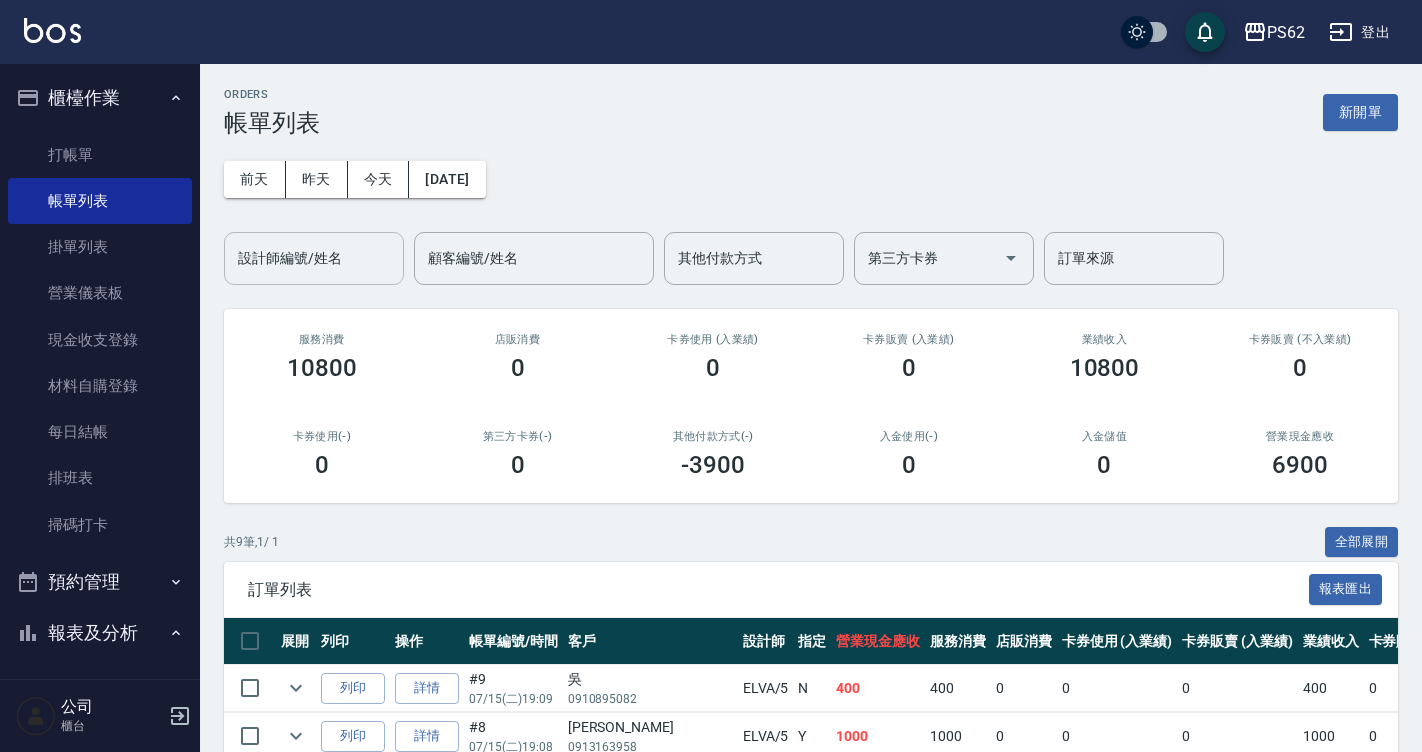 drag, startPoint x: 339, startPoint y: 270, endPoint x: 375, endPoint y: 249, distance: 41.677334 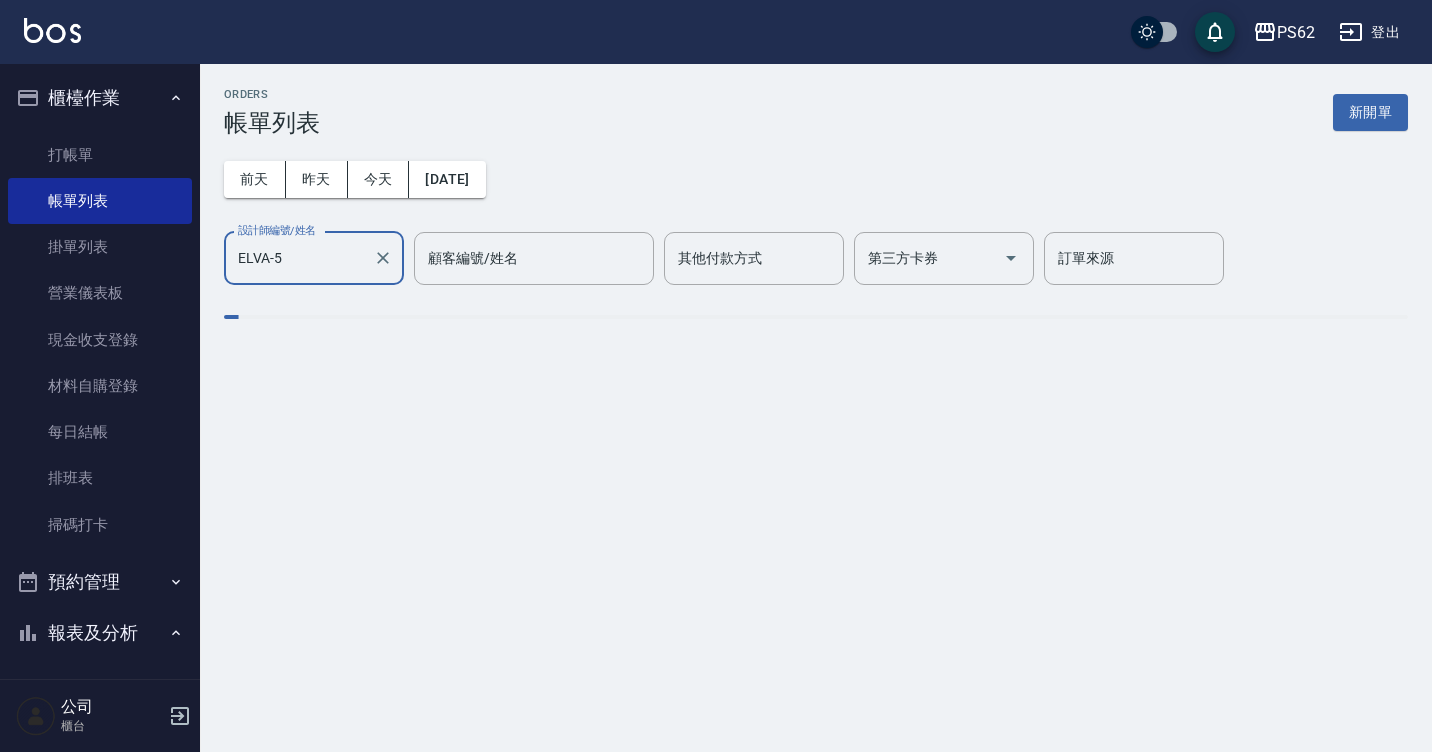 type on "ELVA-5" 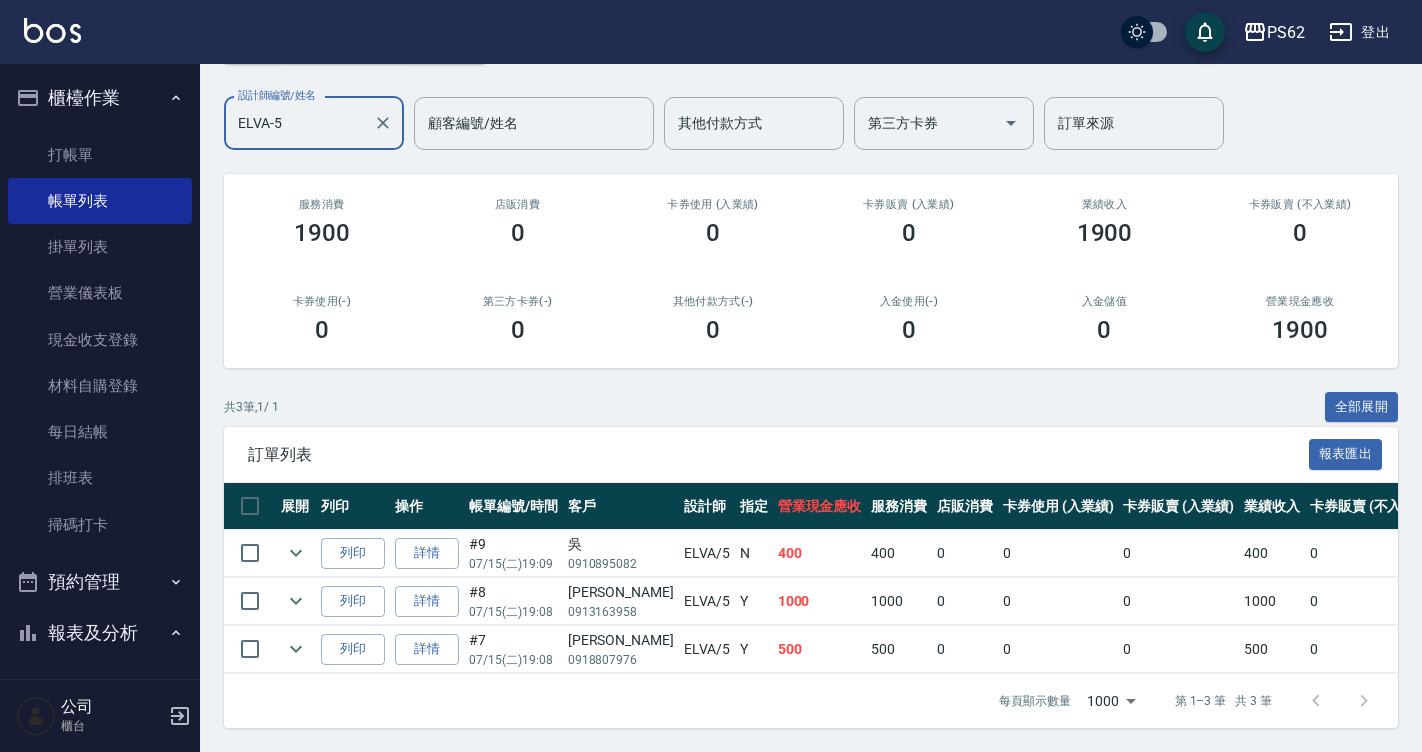 scroll, scrollTop: 150, scrollLeft: 0, axis: vertical 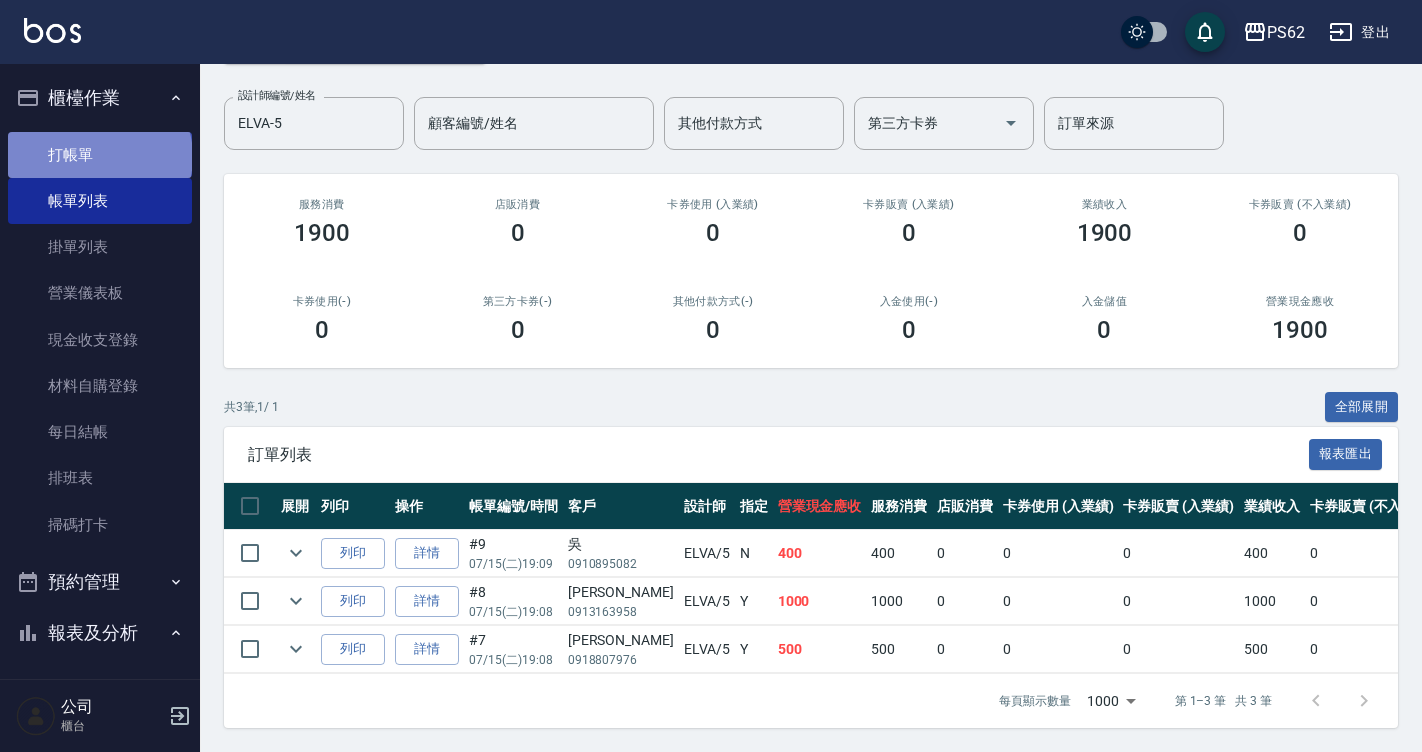 click on "打帳單" at bounding box center (100, 155) 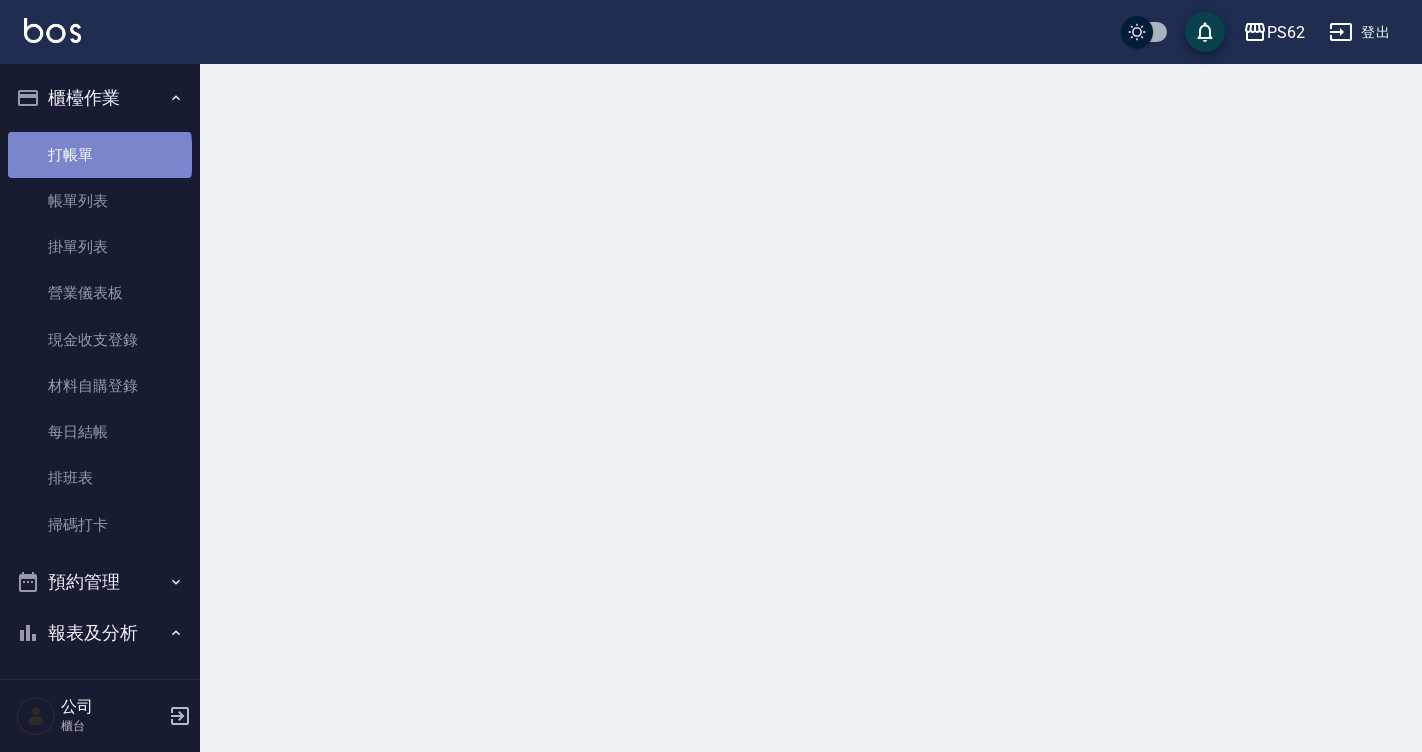 click on "打帳單" at bounding box center [100, 155] 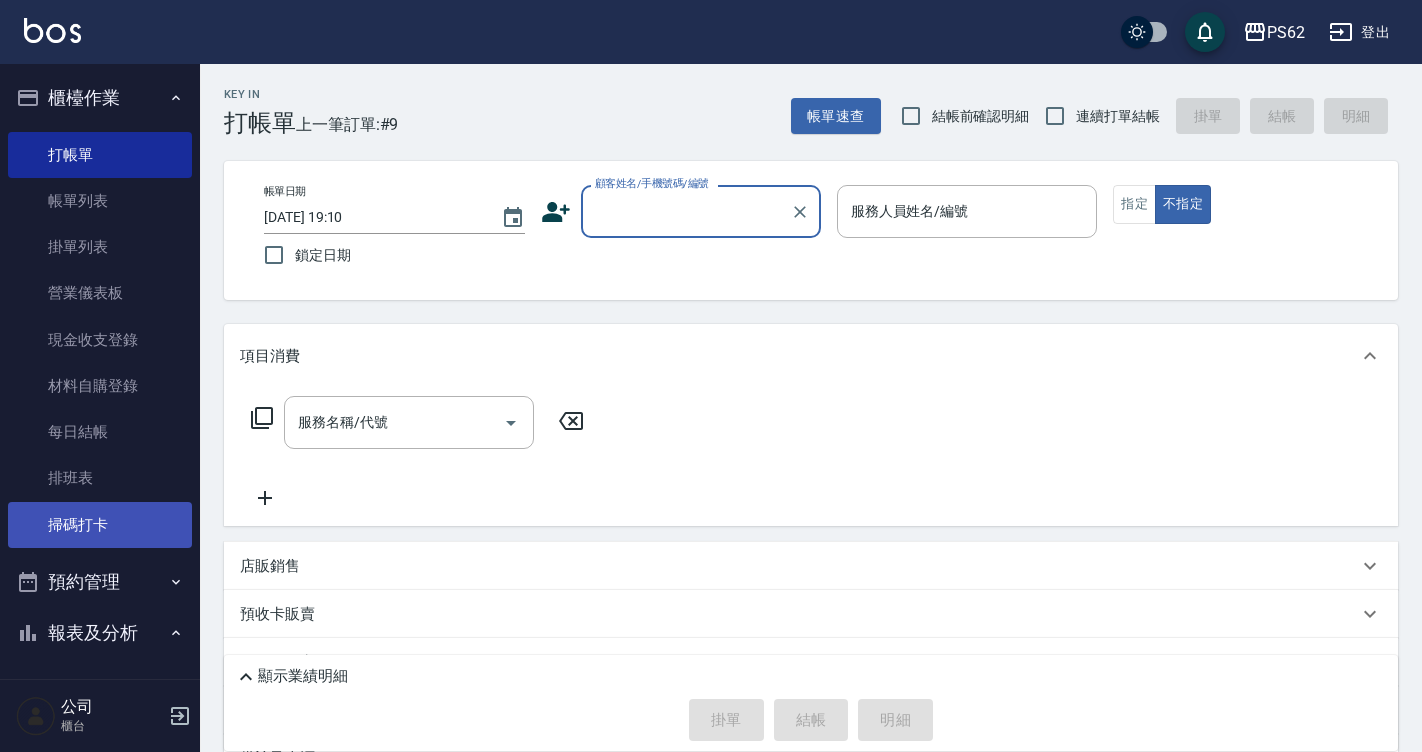 click on "掃碼打卡" at bounding box center [100, 525] 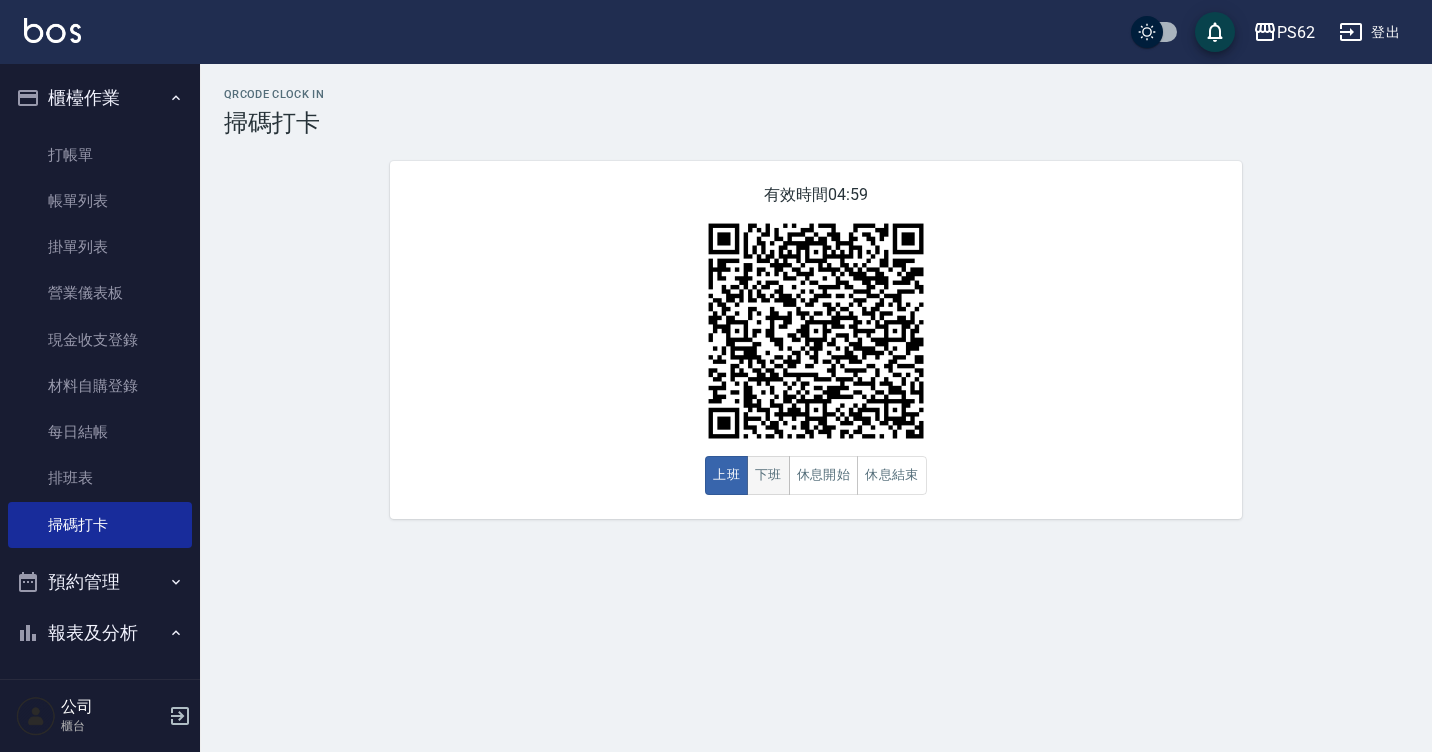 click on "下班" at bounding box center (768, 475) 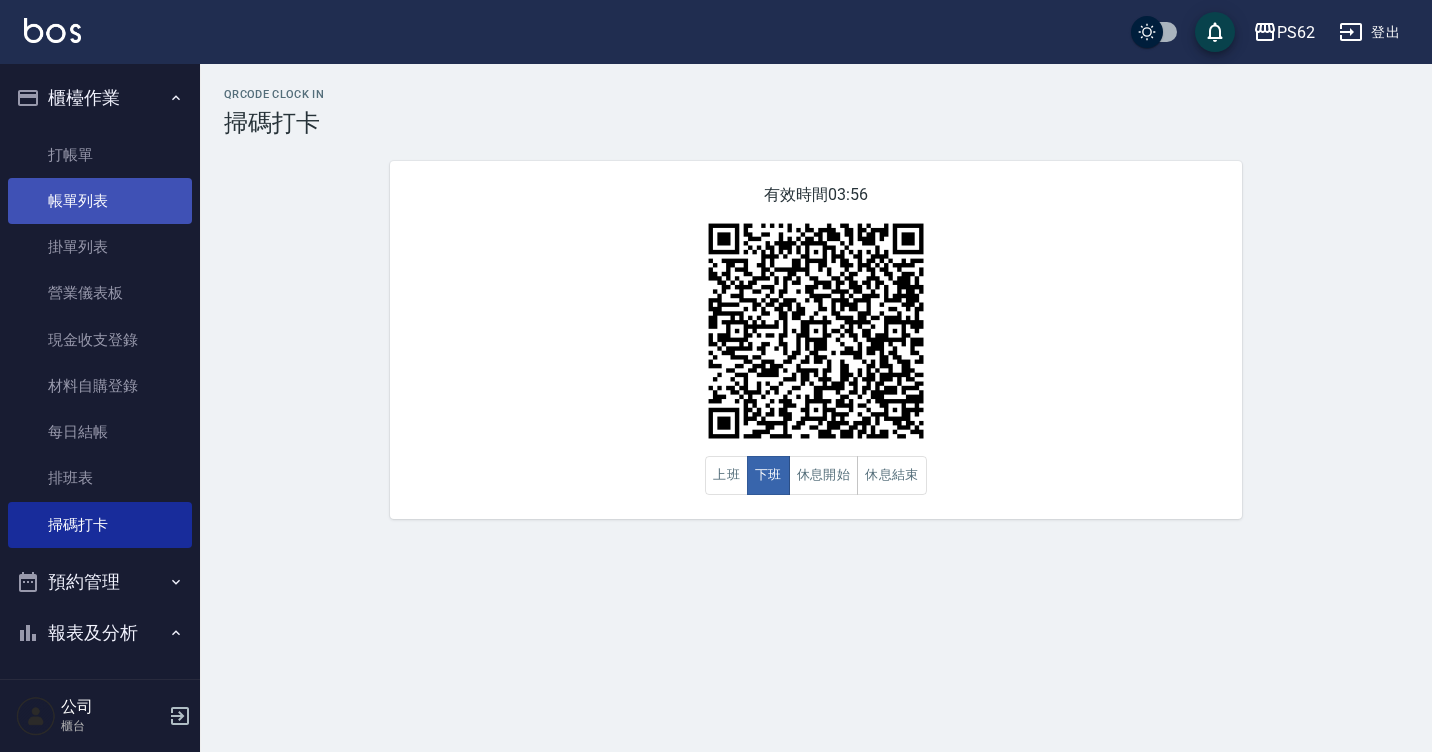 click on "帳單列表" at bounding box center [100, 201] 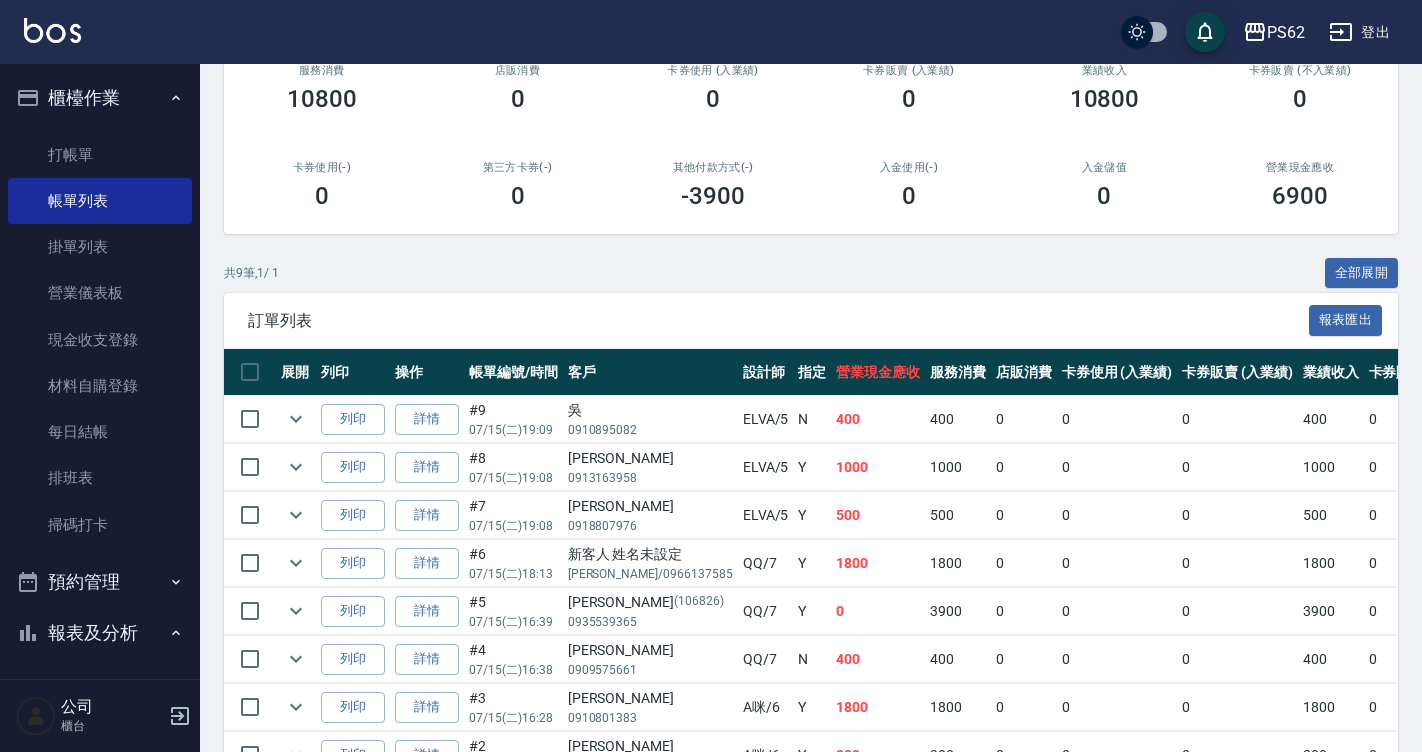 scroll, scrollTop: 400, scrollLeft: 0, axis: vertical 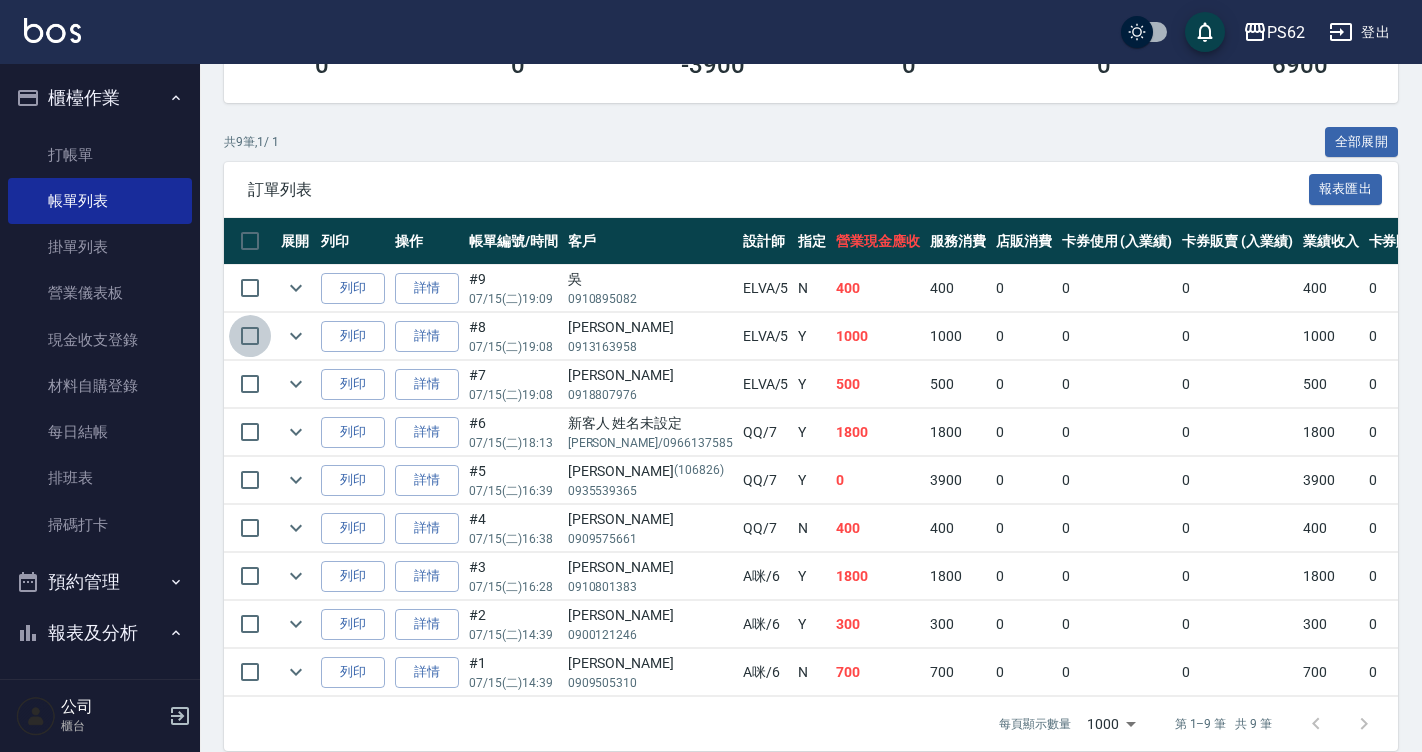 click at bounding box center (250, 336) 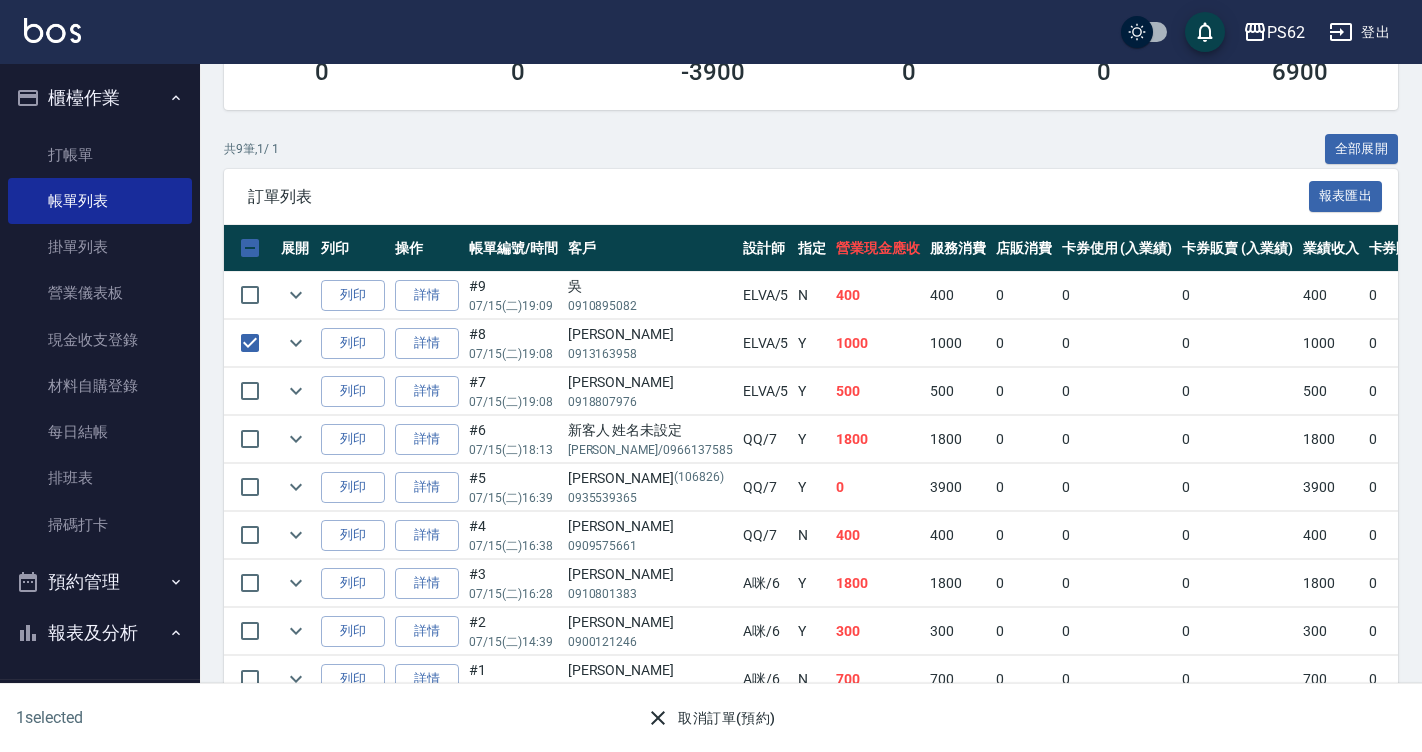 scroll, scrollTop: 400, scrollLeft: 0, axis: vertical 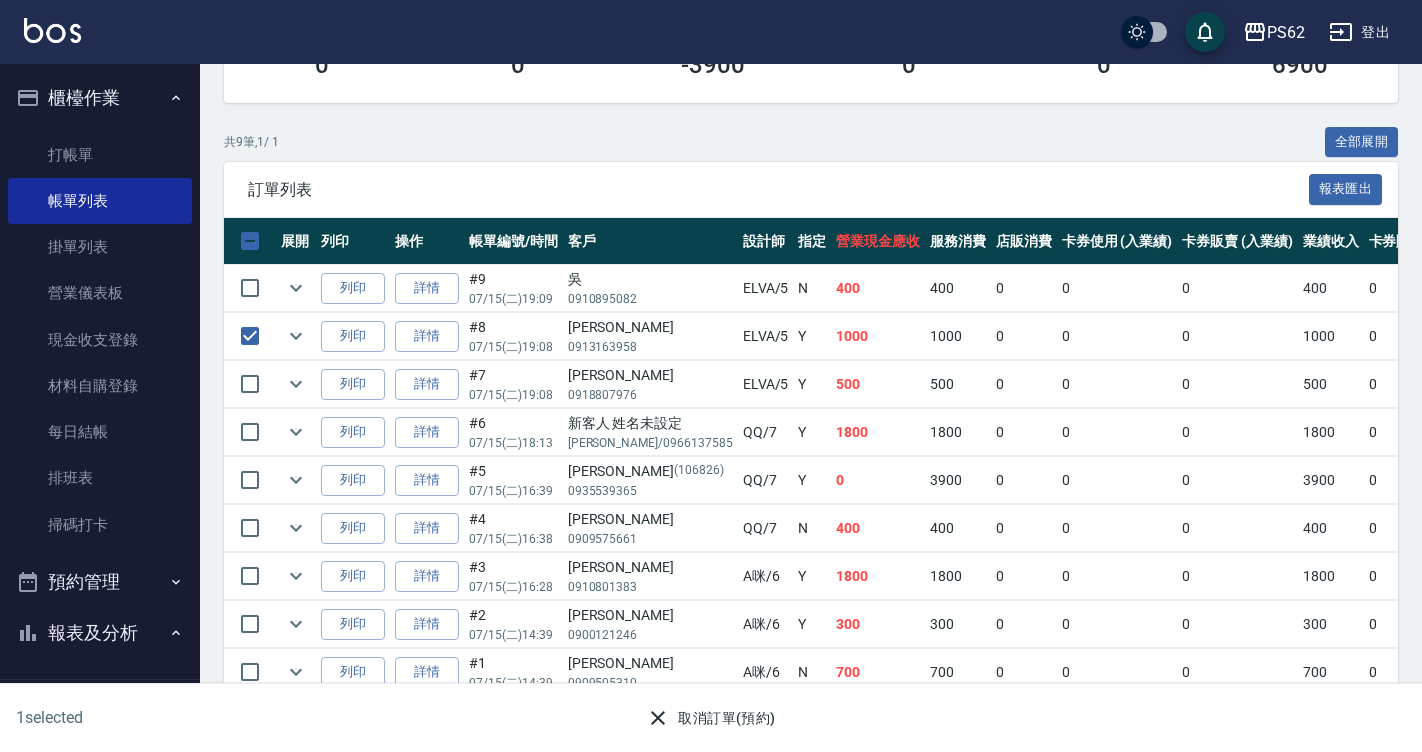 click on "取消訂單(預約)" at bounding box center [710, 718] 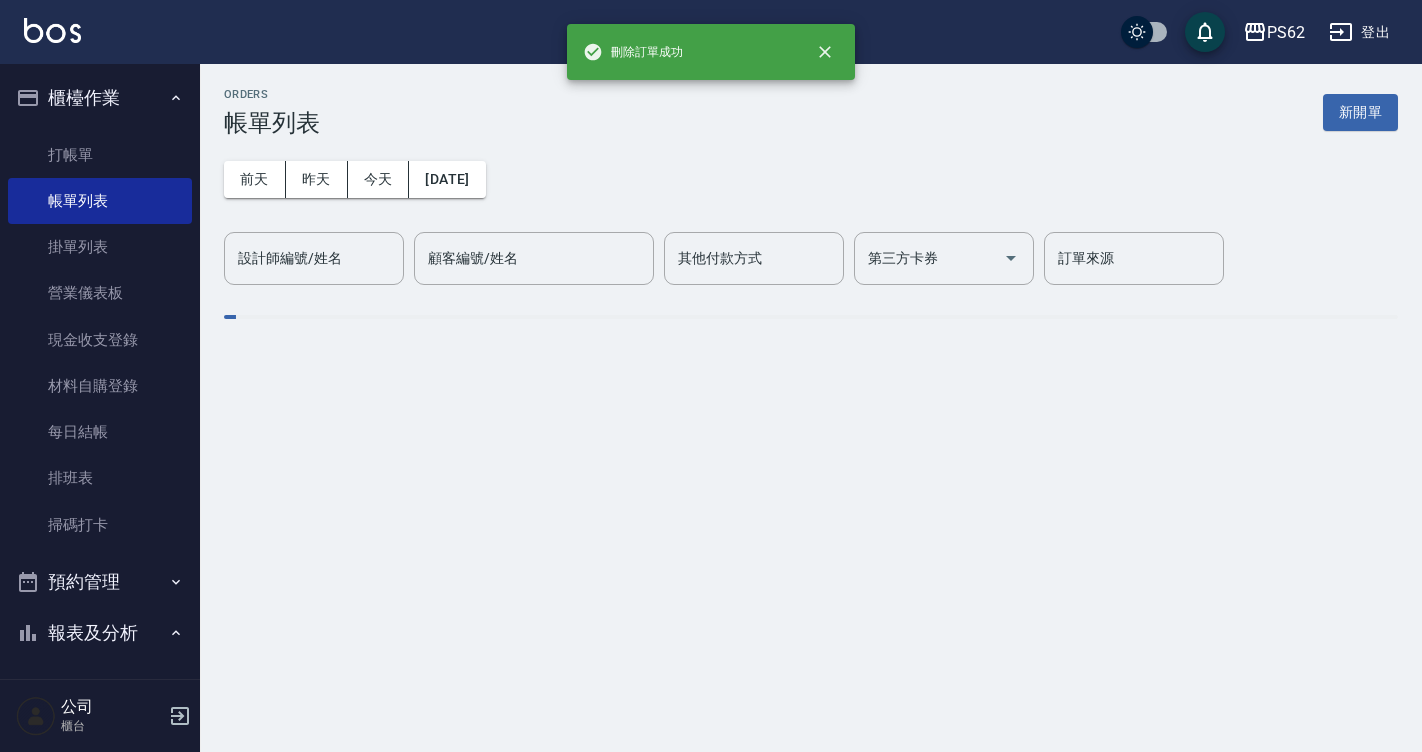 scroll, scrollTop: 0, scrollLeft: 0, axis: both 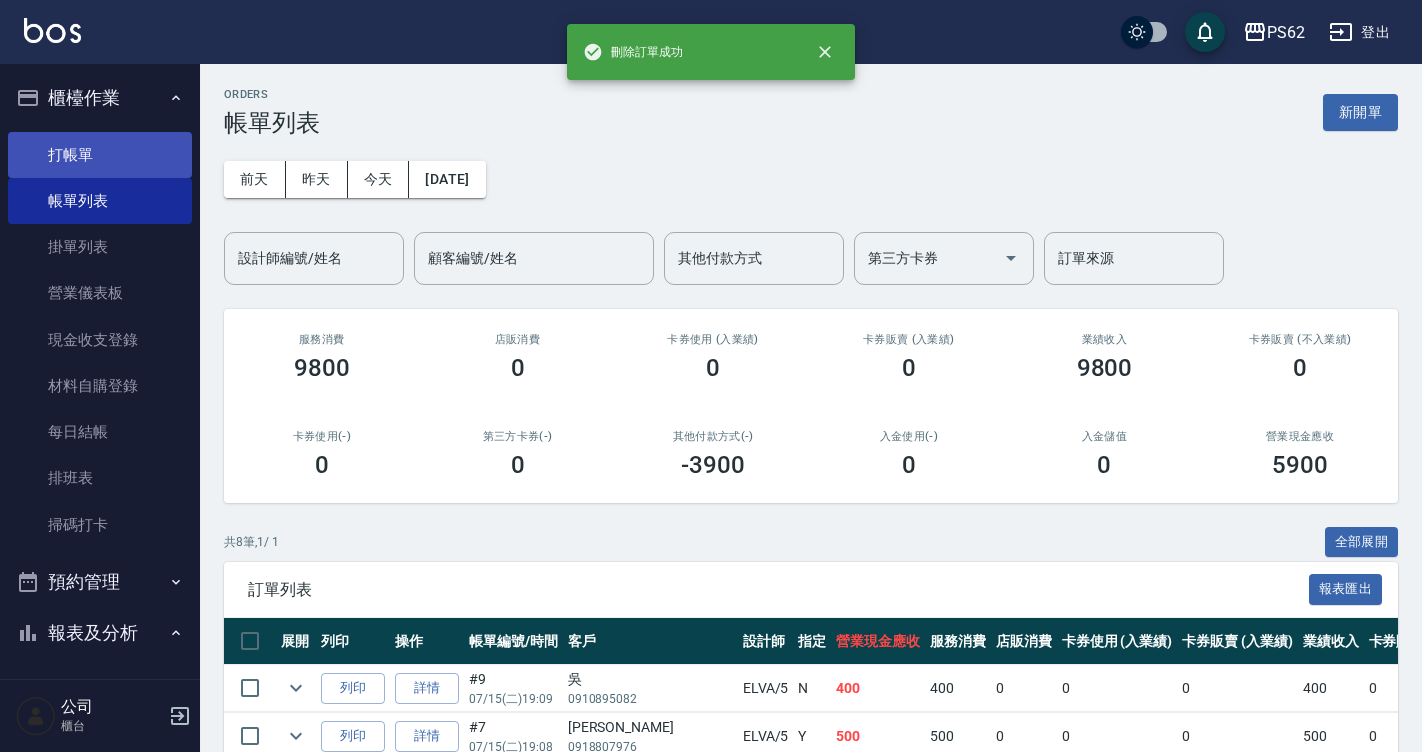 click on "打帳單" at bounding box center (100, 155) 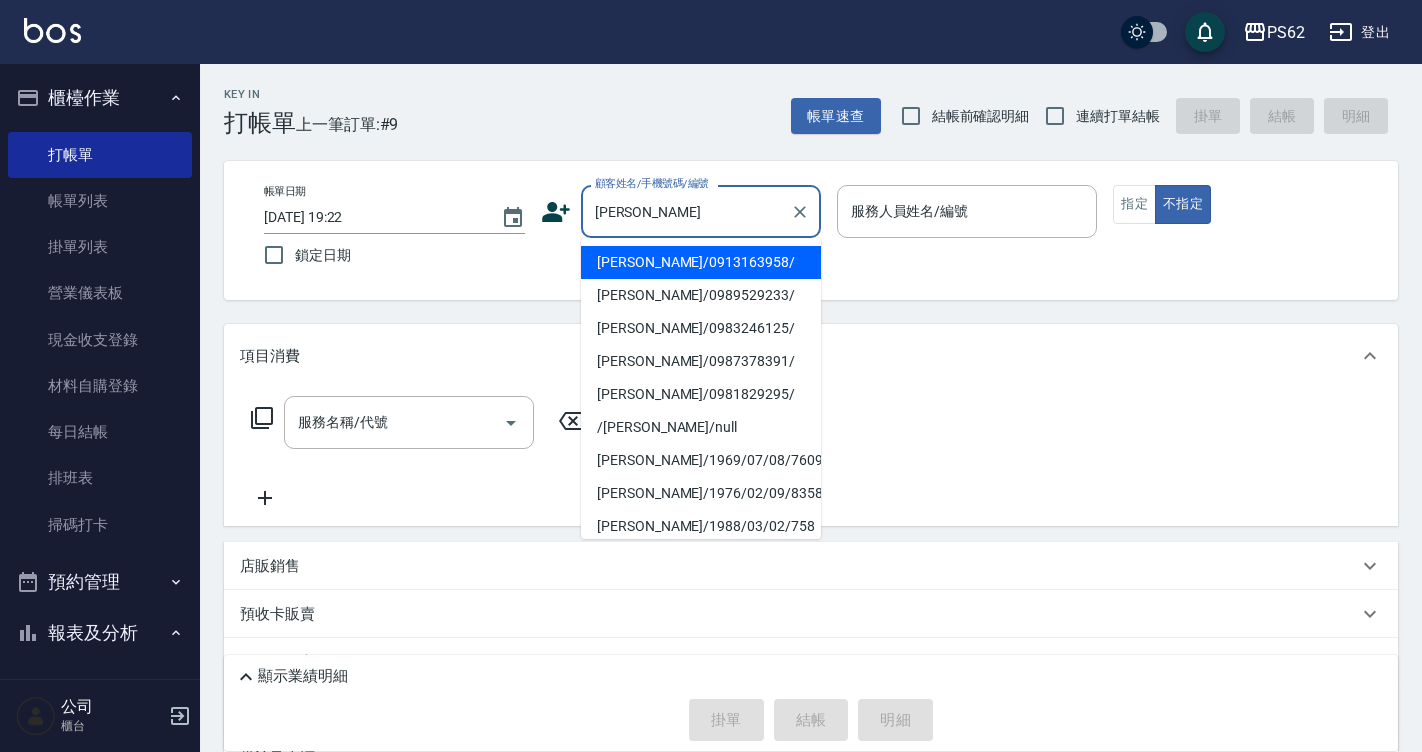type on "陳雅琳/0913163958/" 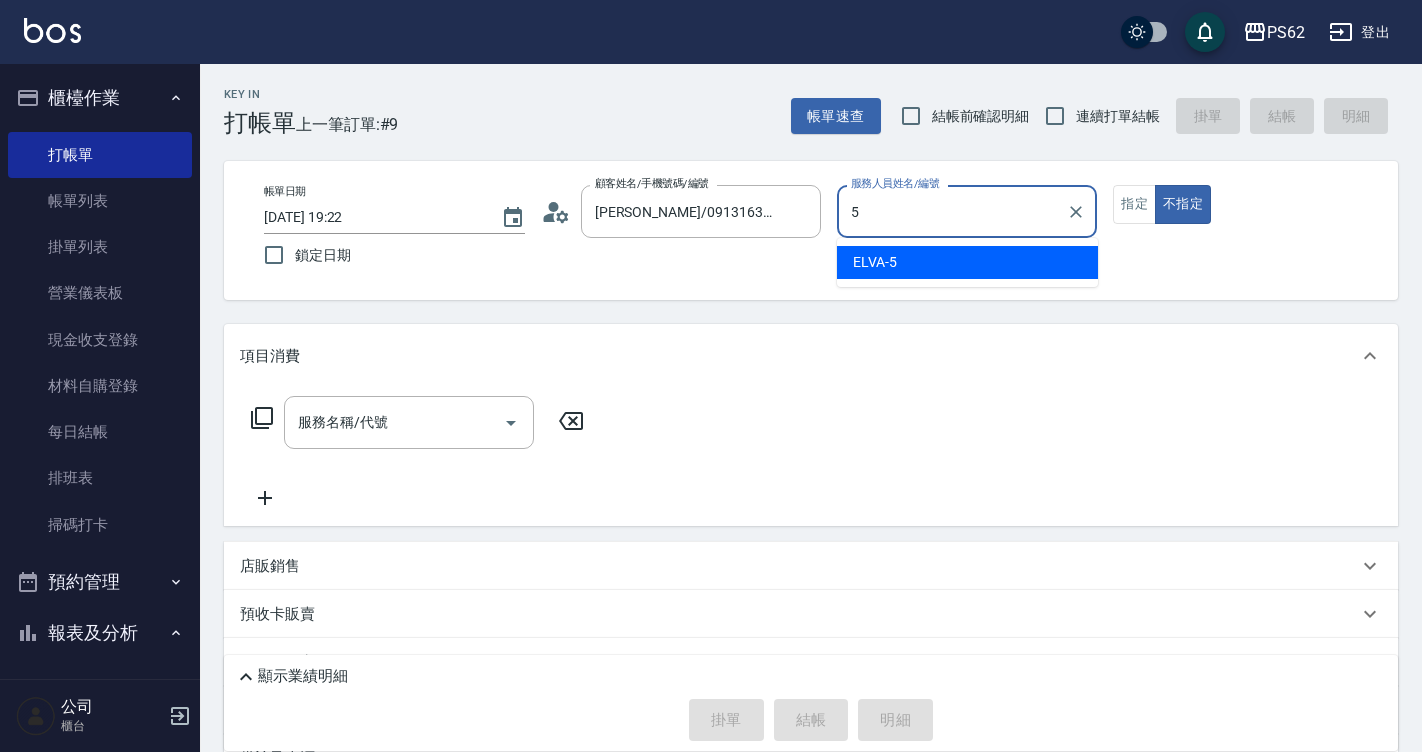 type on "5" 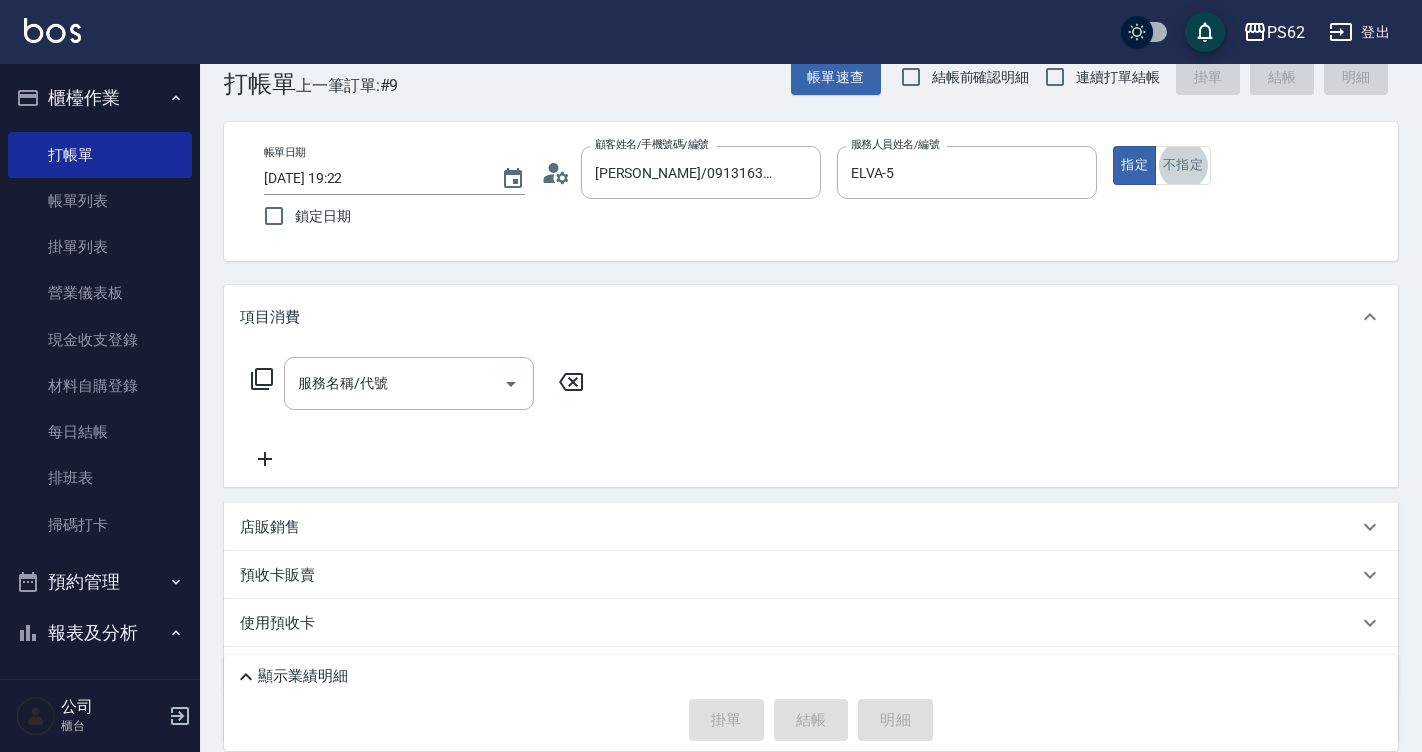 scroll, scrollTop: 40, scrollLeft: 0, axis: vertical 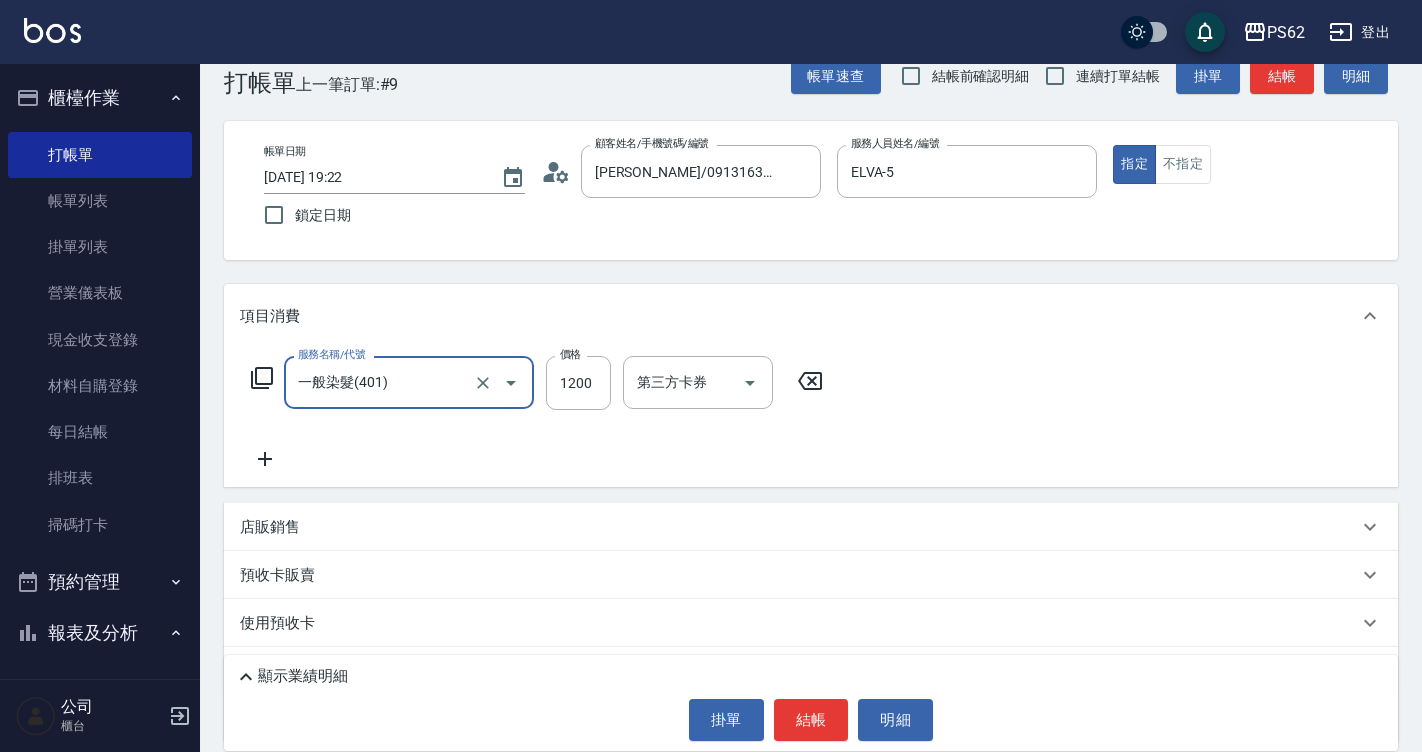 type on "一般染髮(401)" 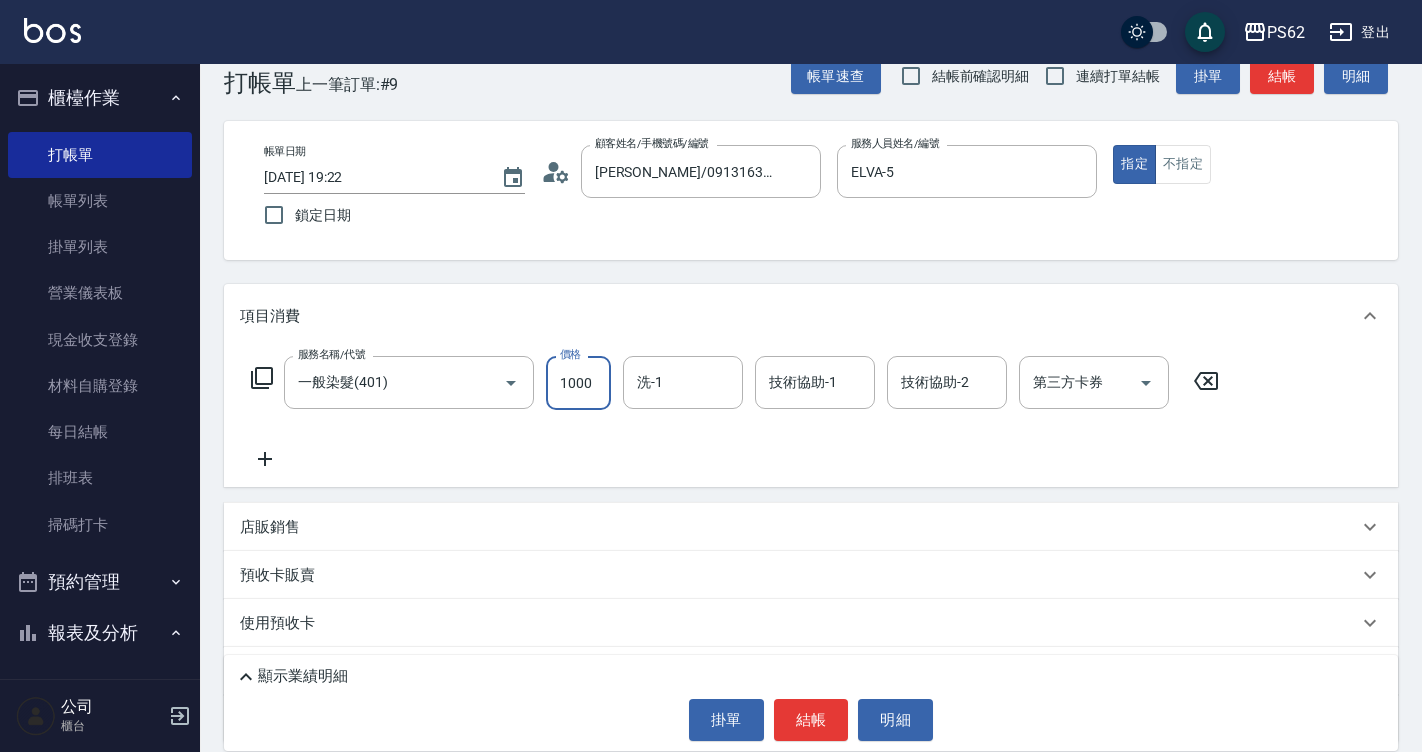 type on "1000" 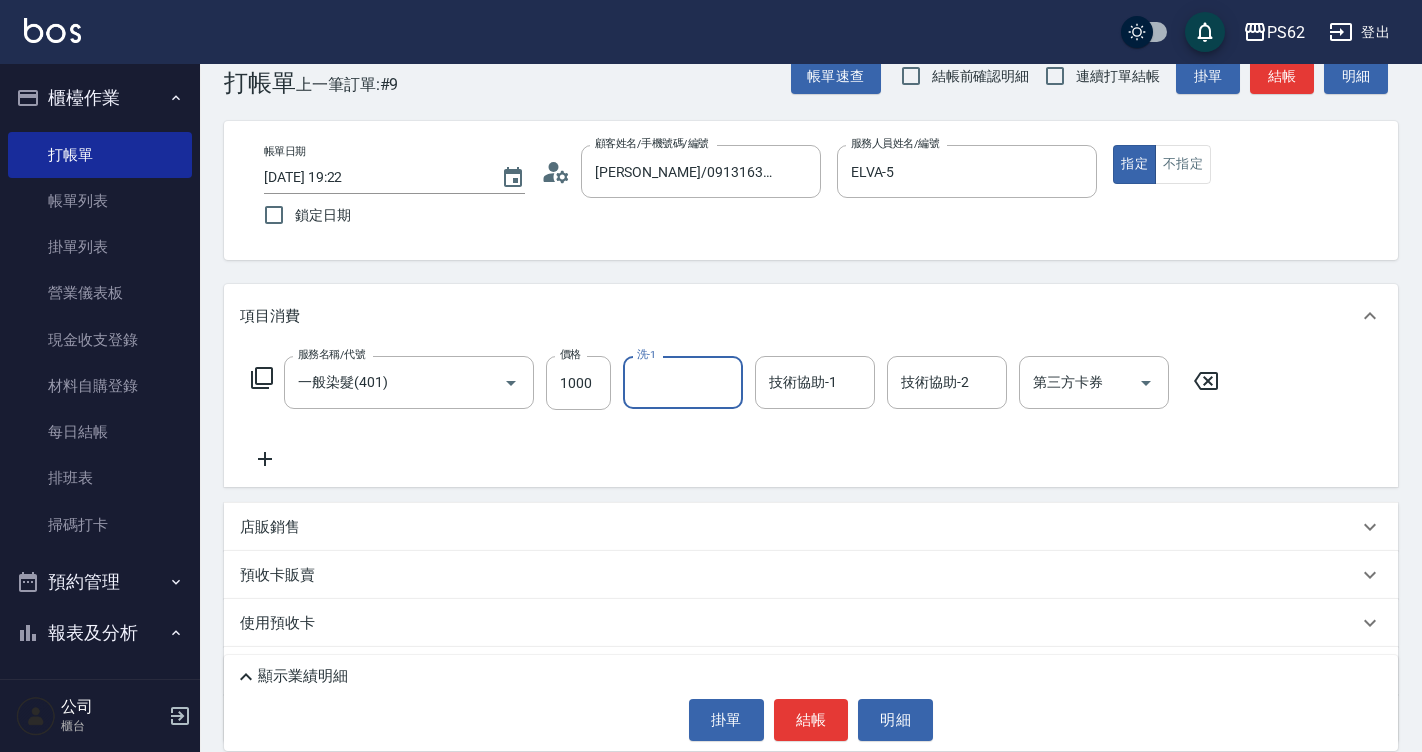 click on "結帳" at bounding box center [1282, 76] 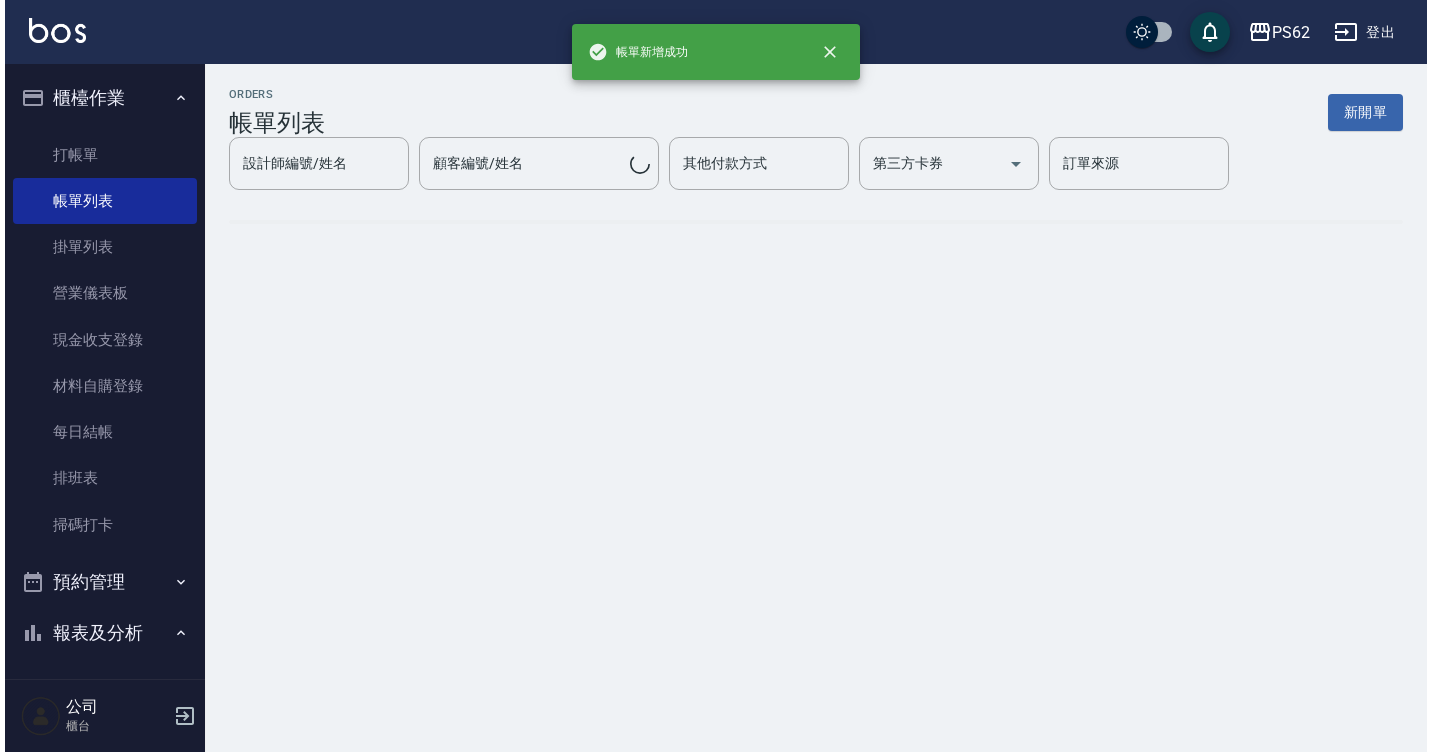 scroll, scrollTop: 0, scrollLeft: 0, axis: both 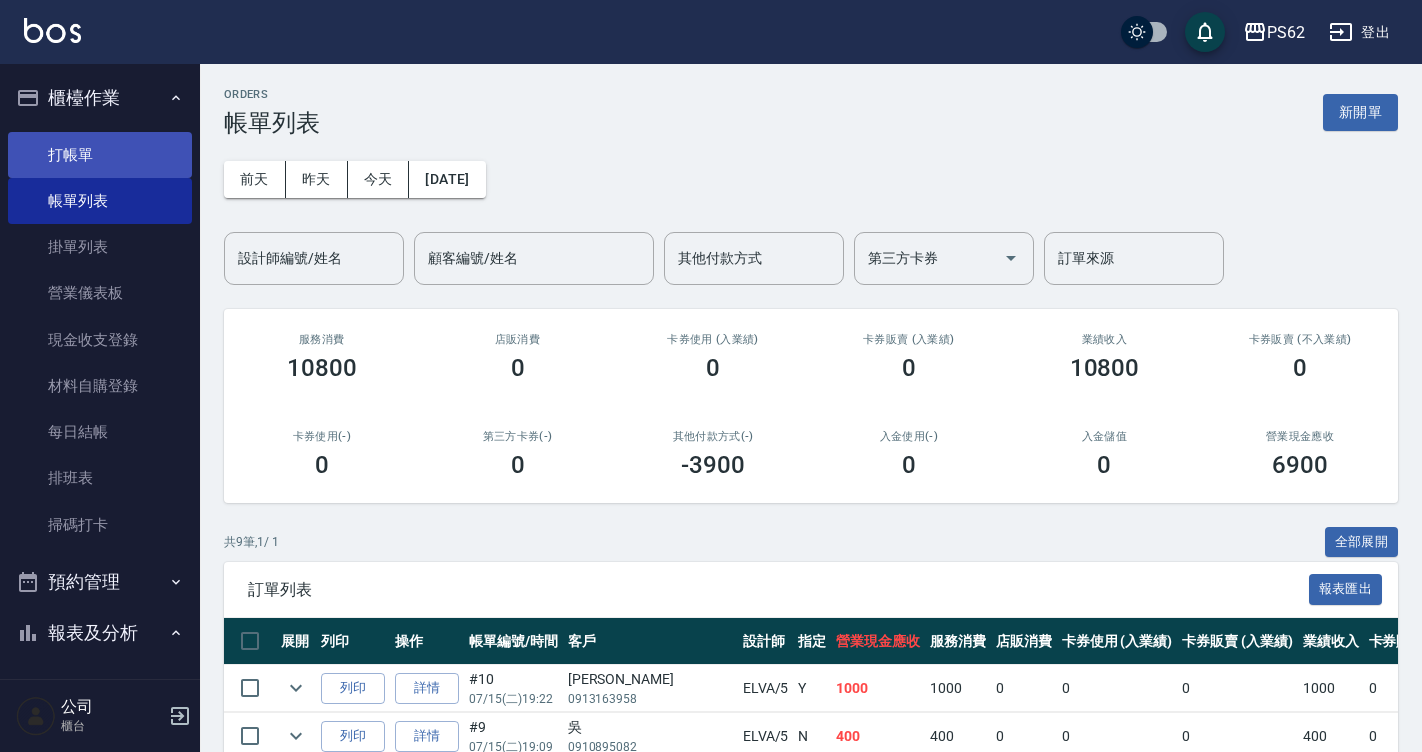 click on "打帳單" at bounding box center (100, 155) 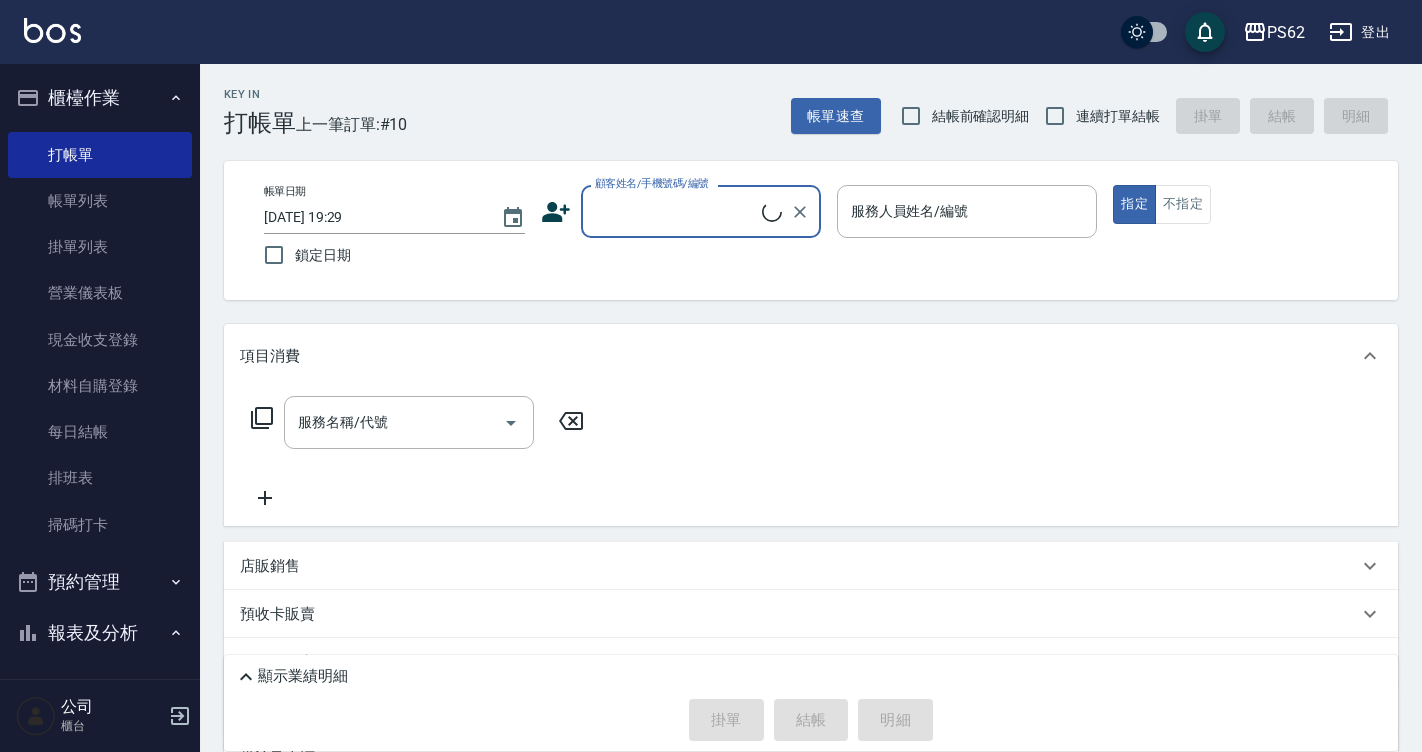 click on "顧客姓名/手機號碼/編號" at bounding box center (676, 211) 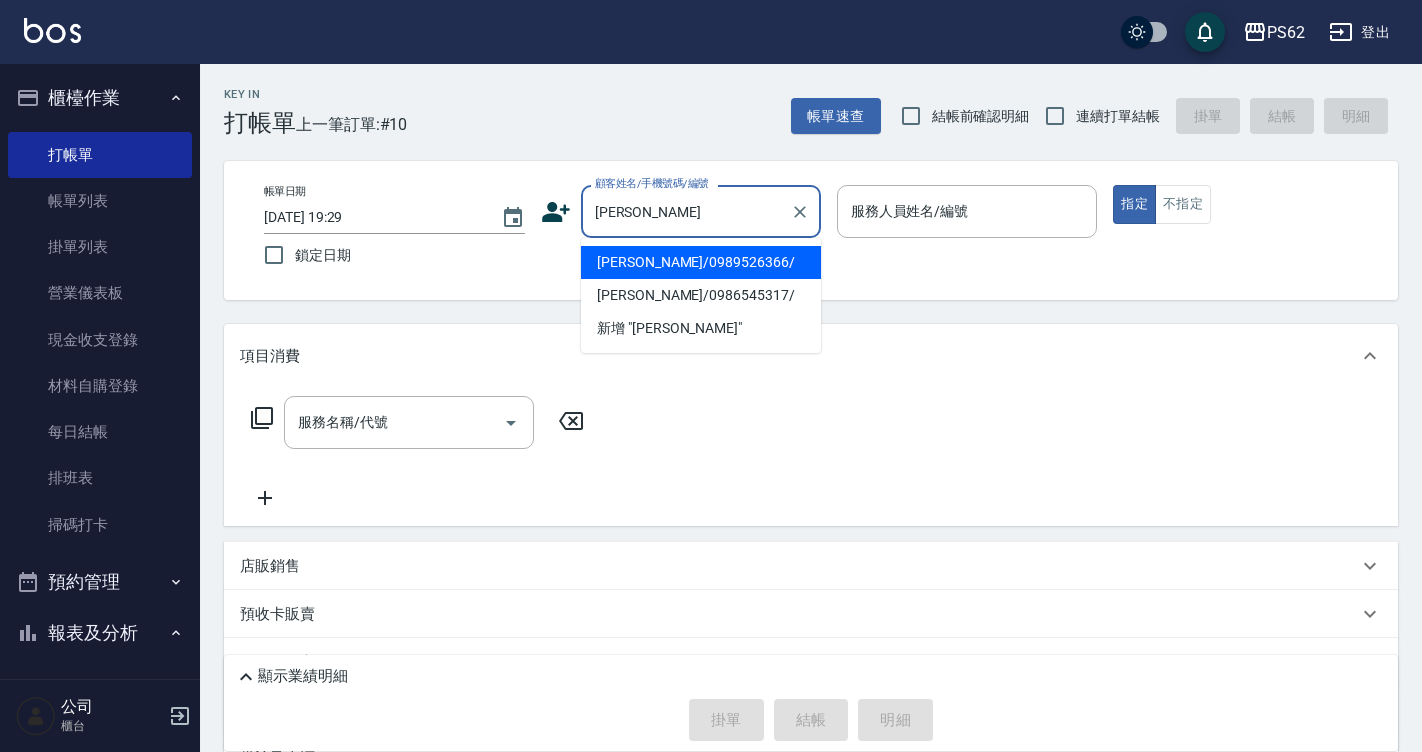 type on "徐美方/0989526366/" 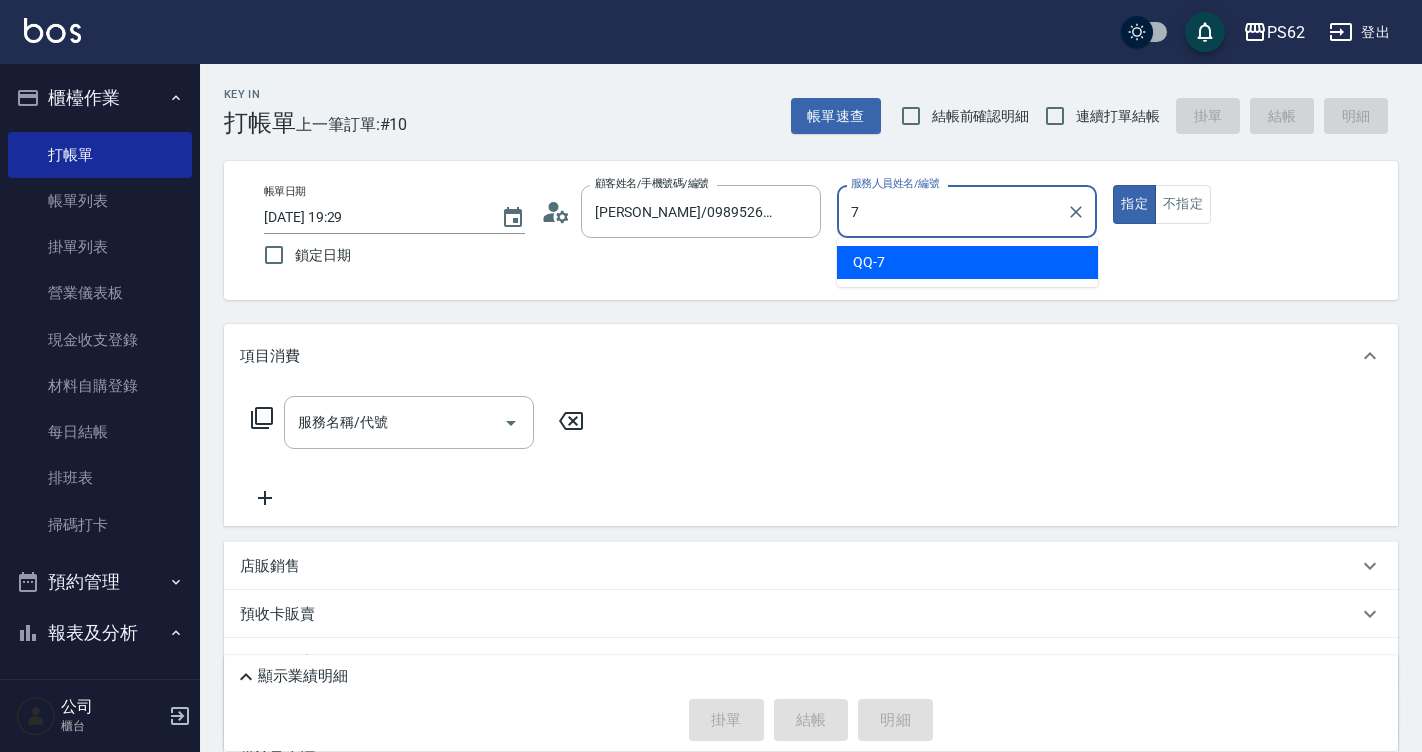type on "QQ-7" 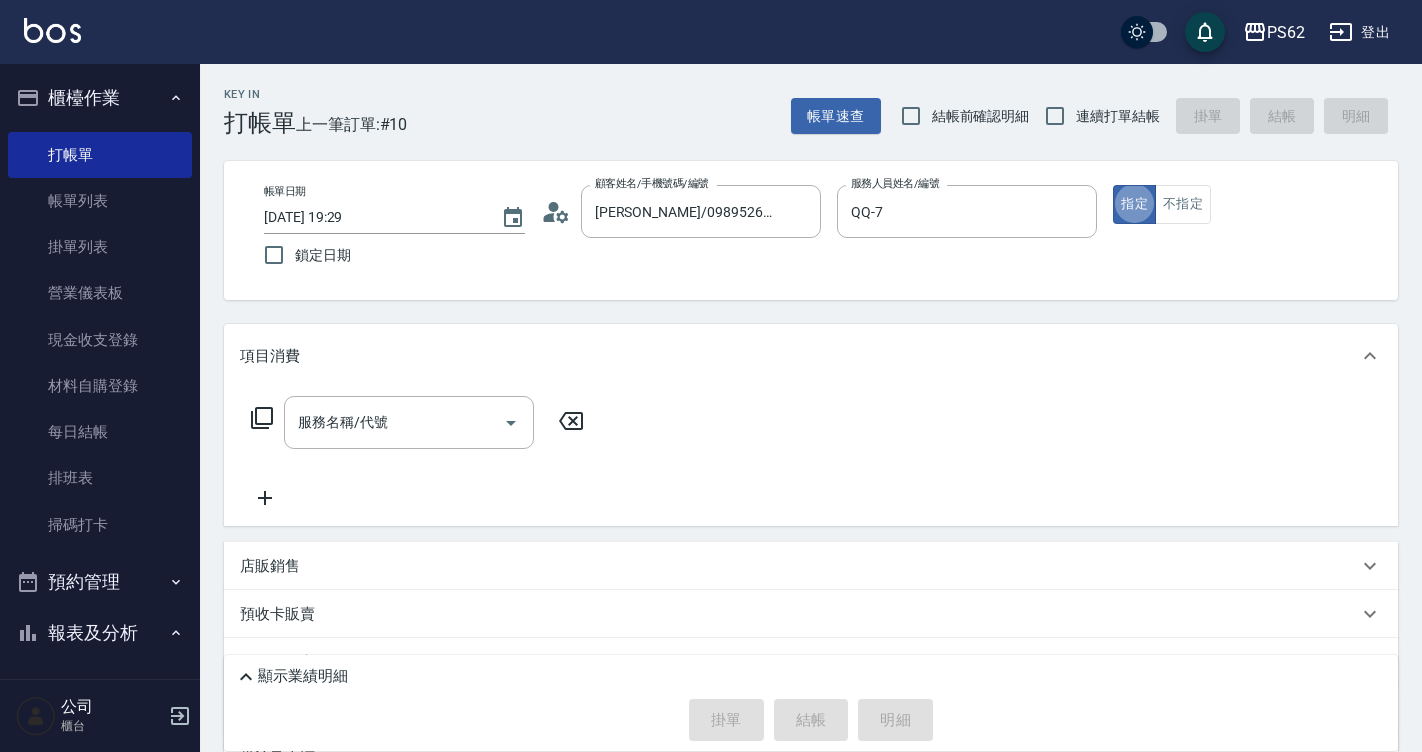 type on "true" 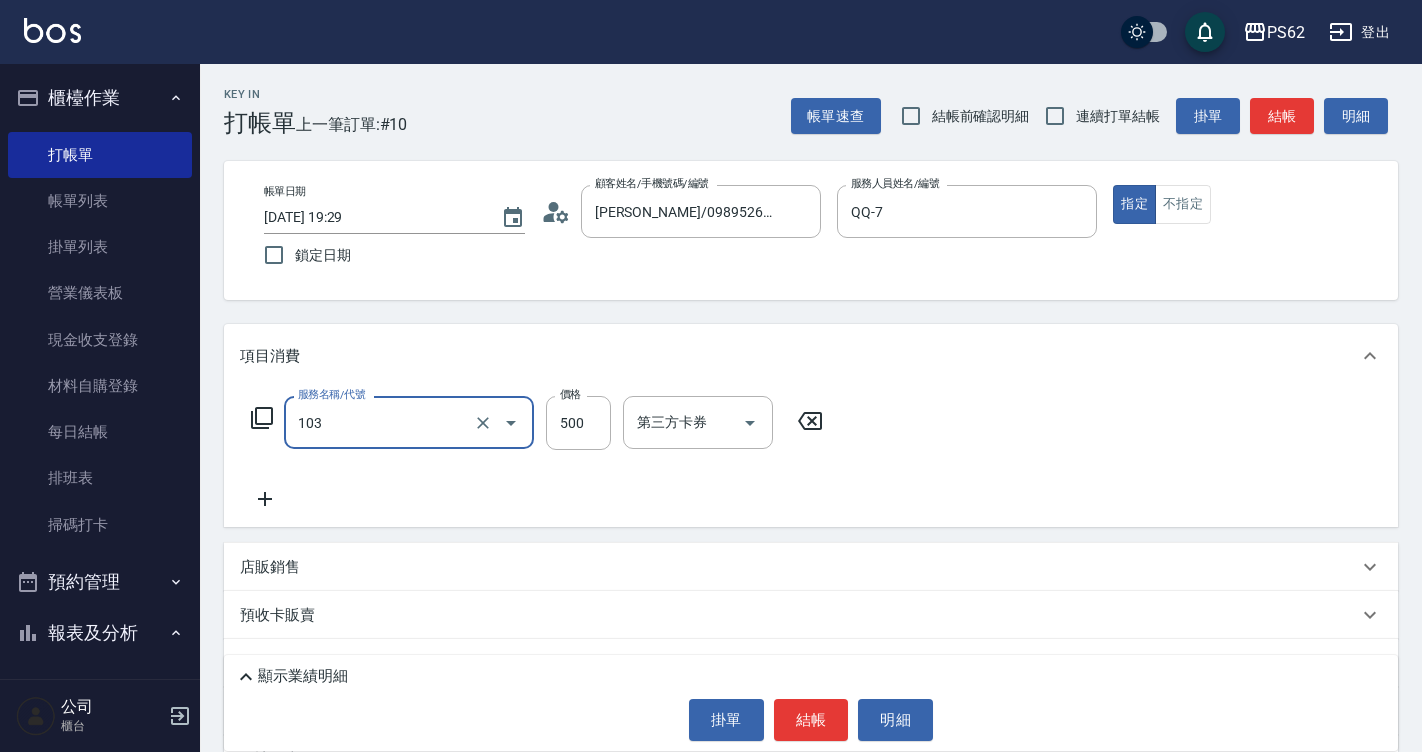 type on "B級洗剪500(103)" 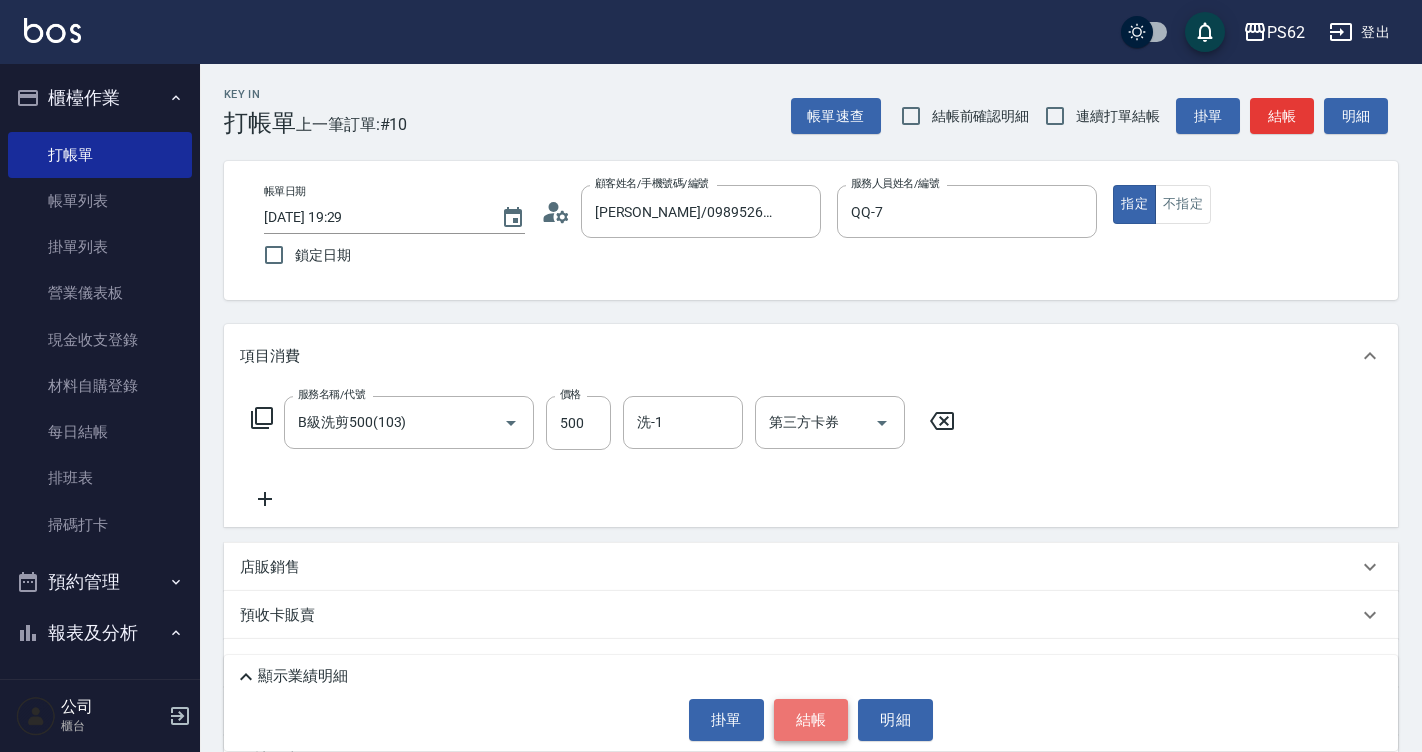 click on "結帳" at bounding box center (811, 720) 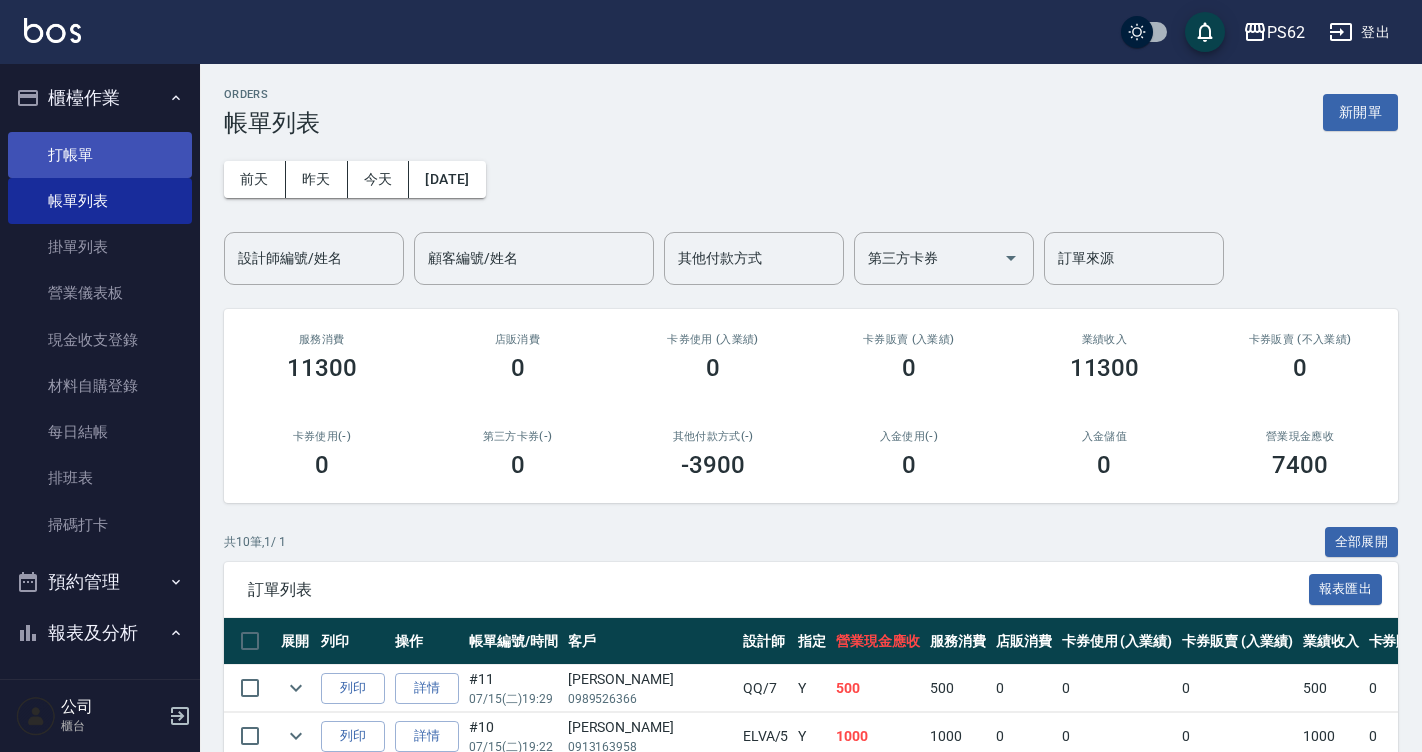 click on "打帳單" at bounding box center (100, 155) 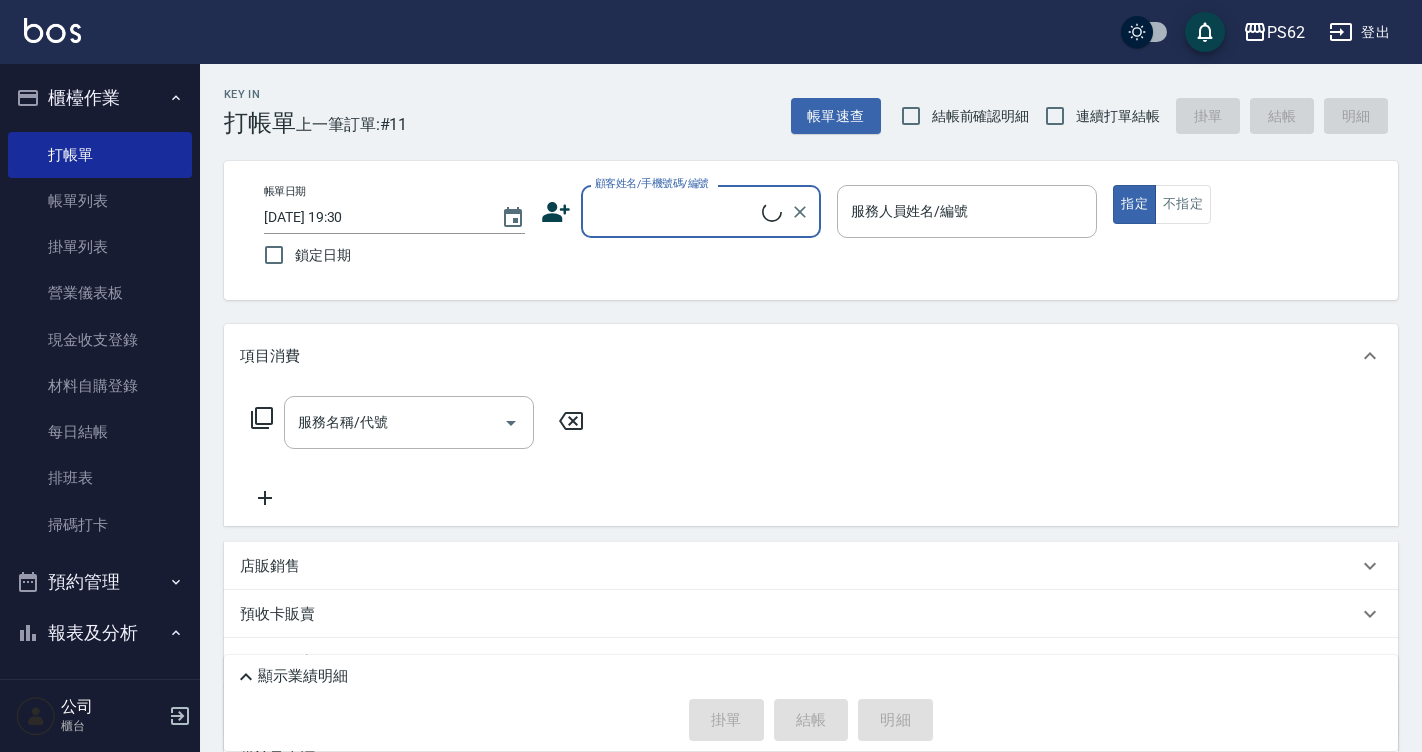 click on "顧客姓名/手機號碼/編號" at bounding box center [676, 211] 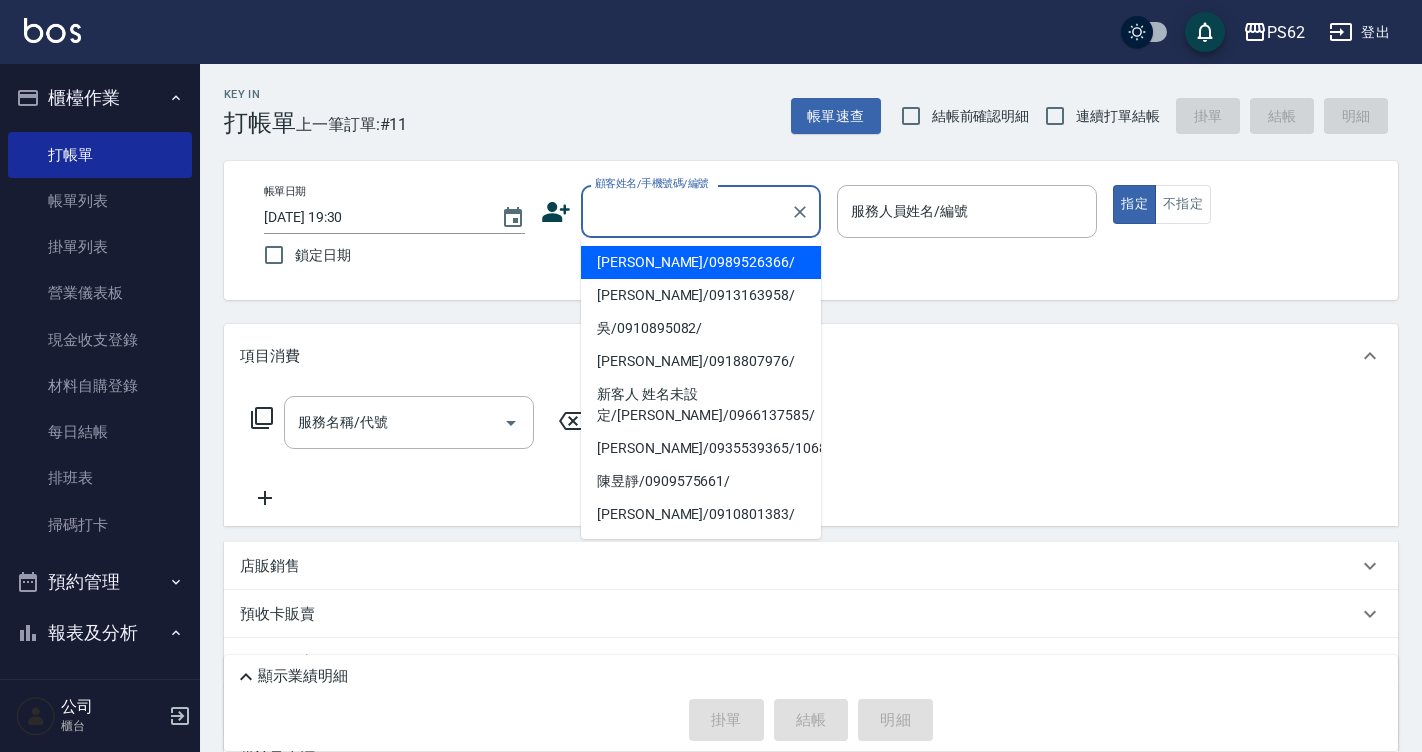 click on "徐美方/0989526366/" at bounding box center (701, 262) 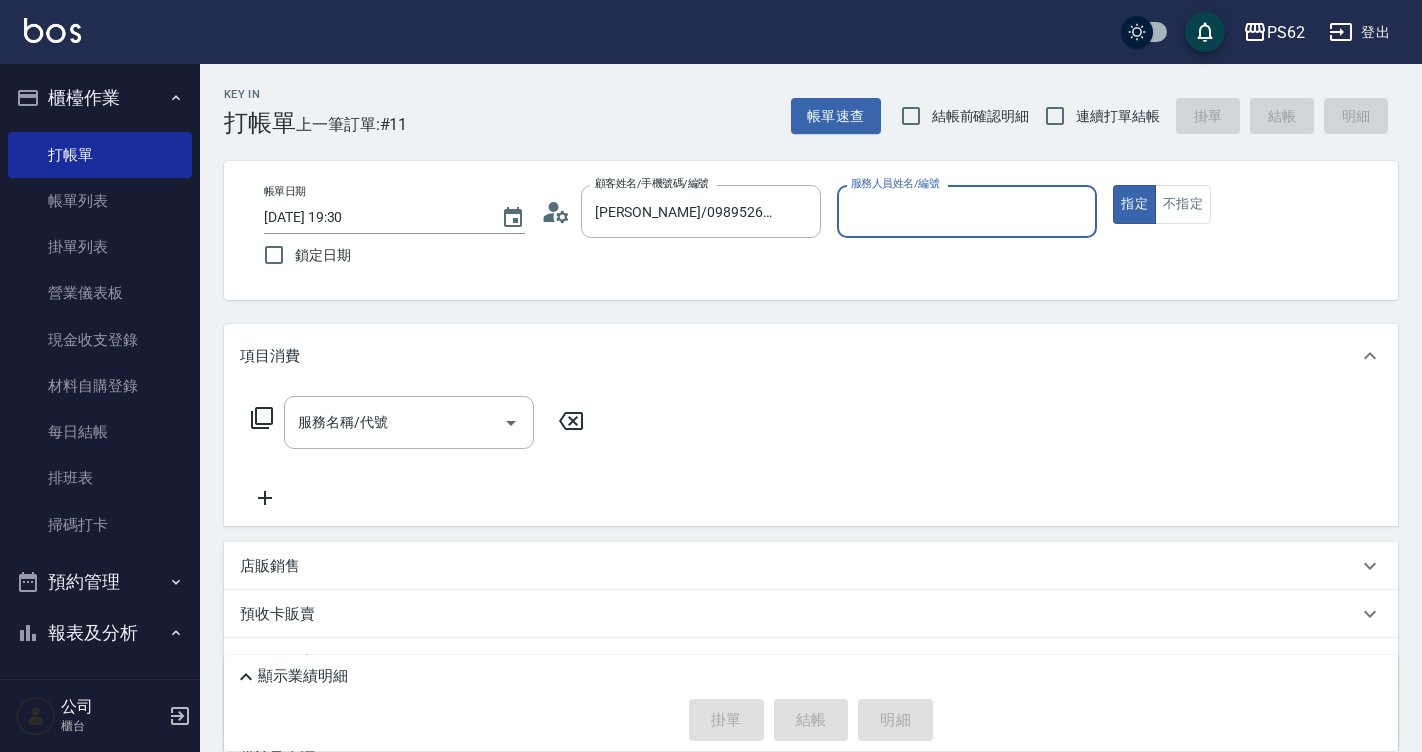 click 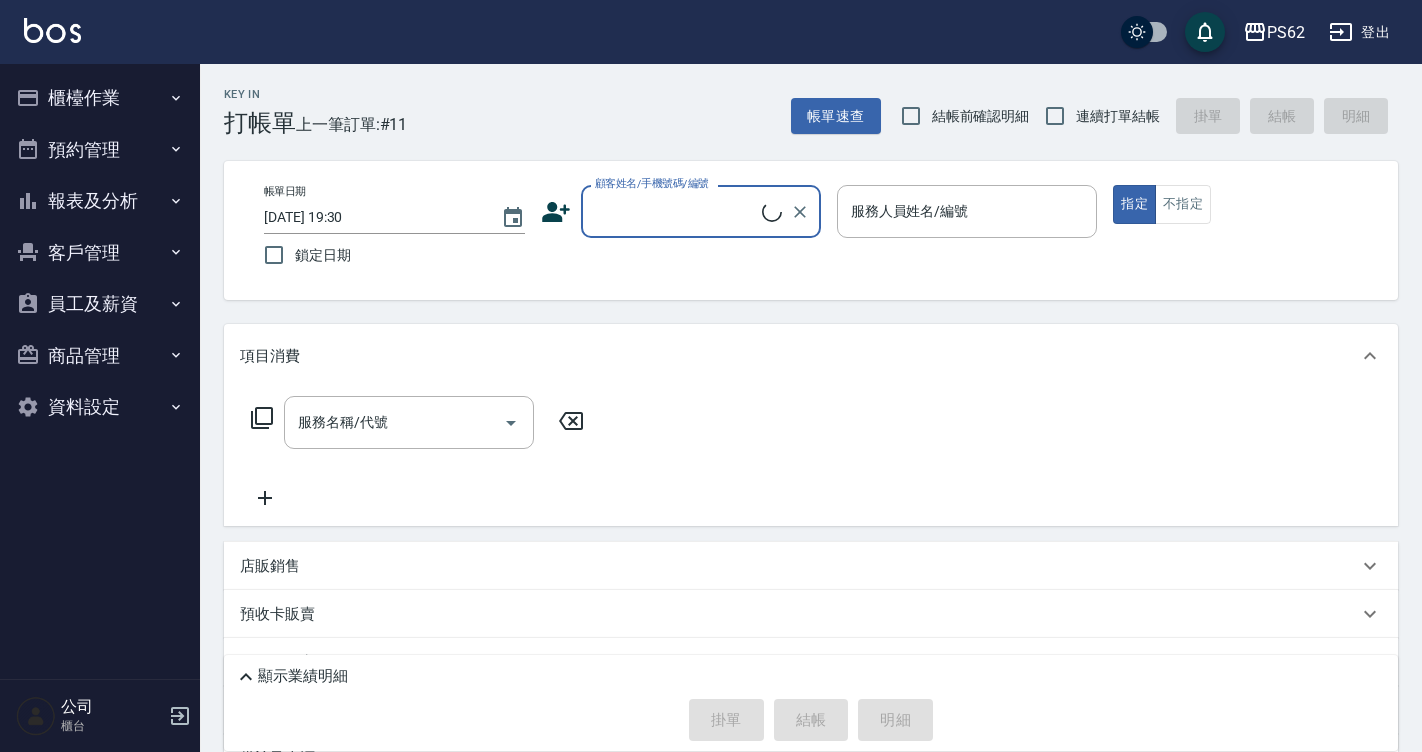 scroll, scrollTop: 0, scrollLeft: 0, axis: both 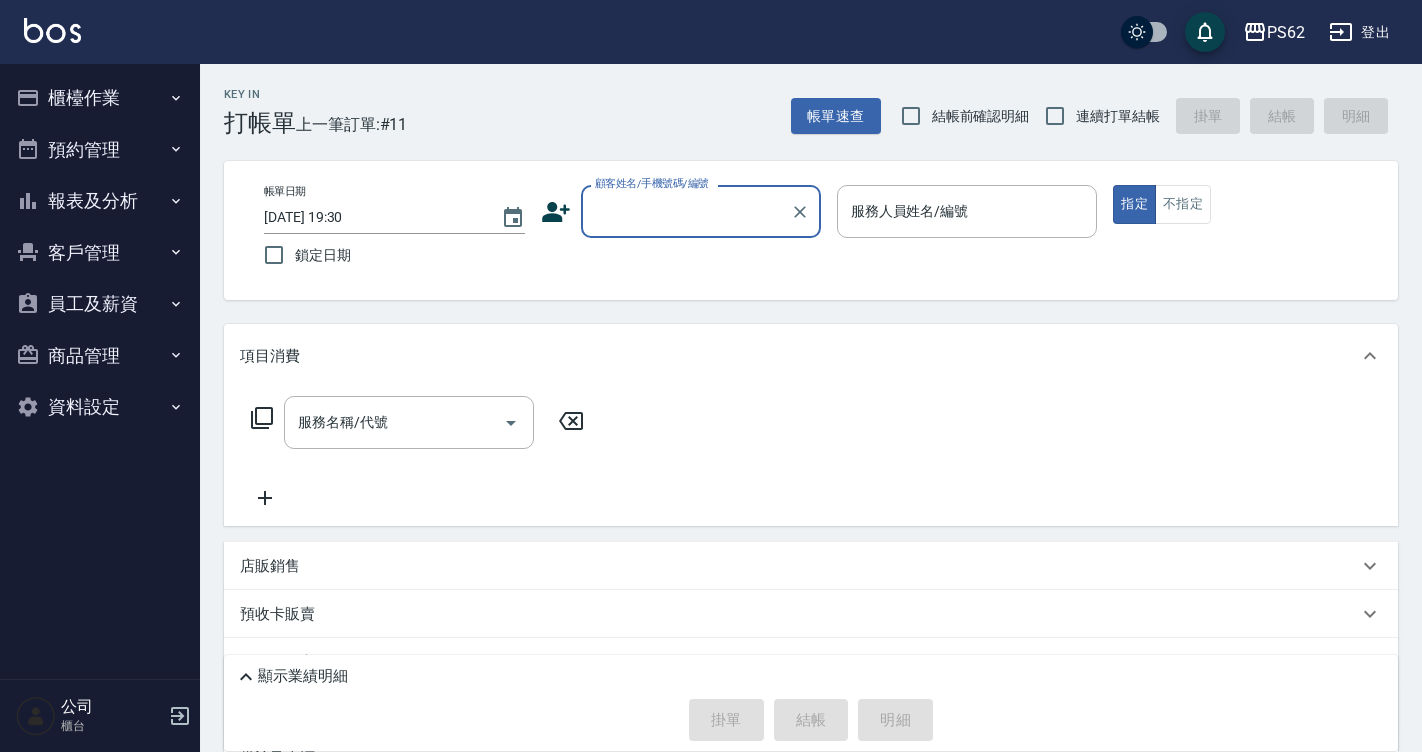 click on "客戶管理" at bounding box center (100, 253) 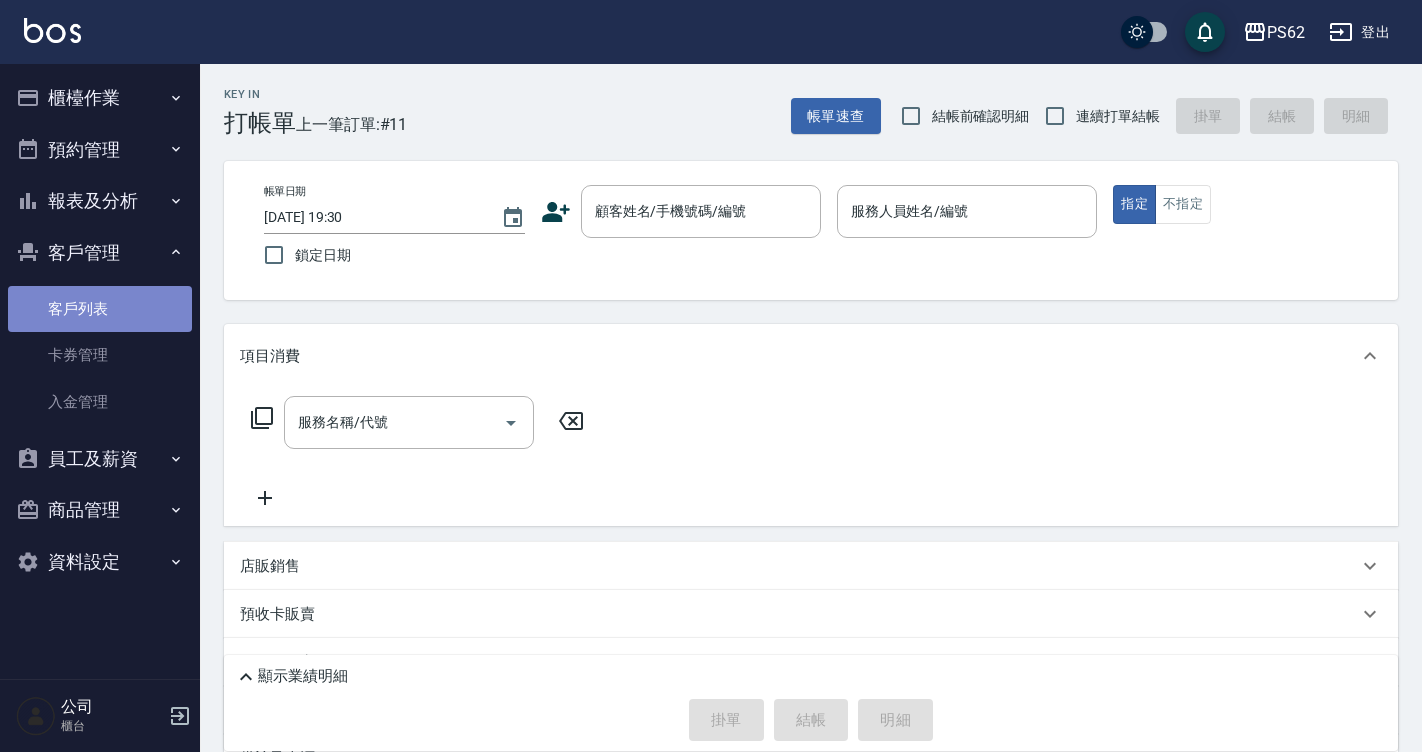 click on "客戶列表" at bounding box center (100, 309) 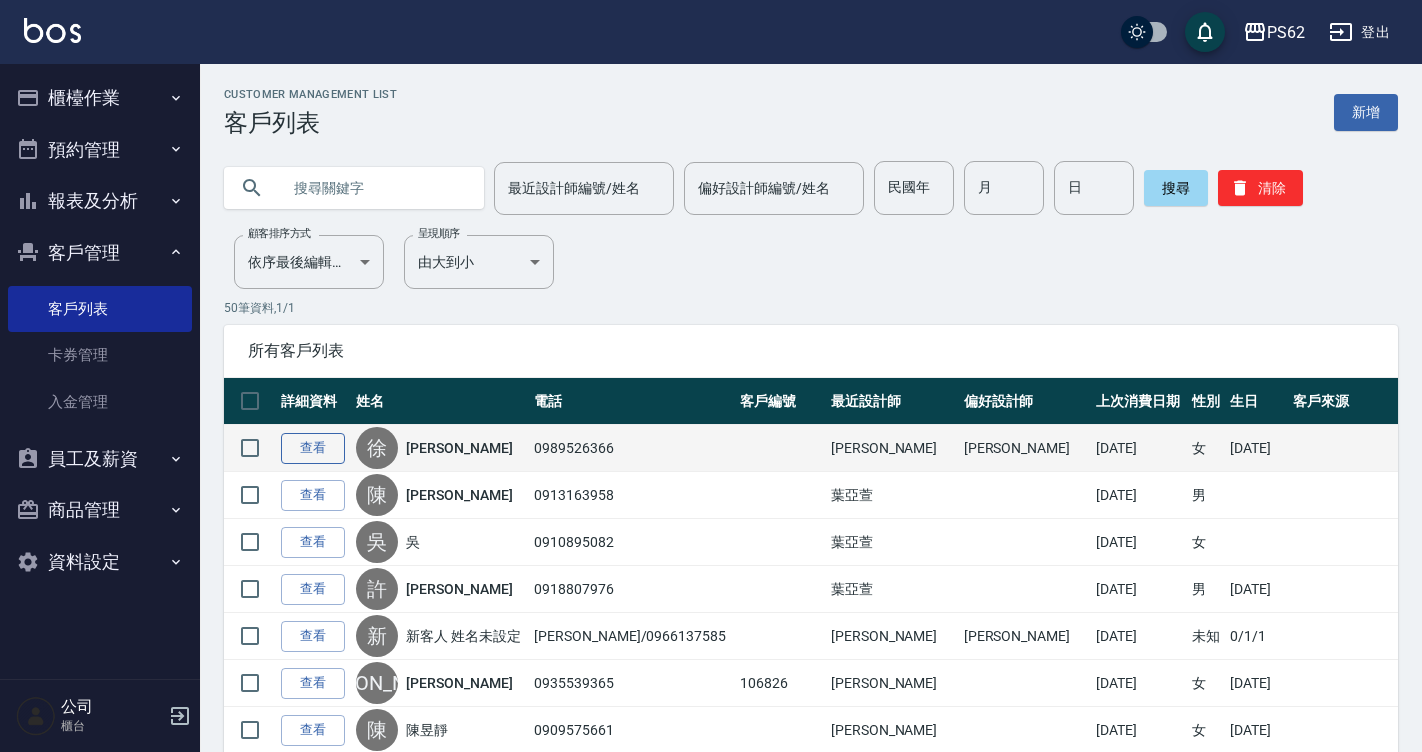 click on "查看" at bounding box center (313, 448) 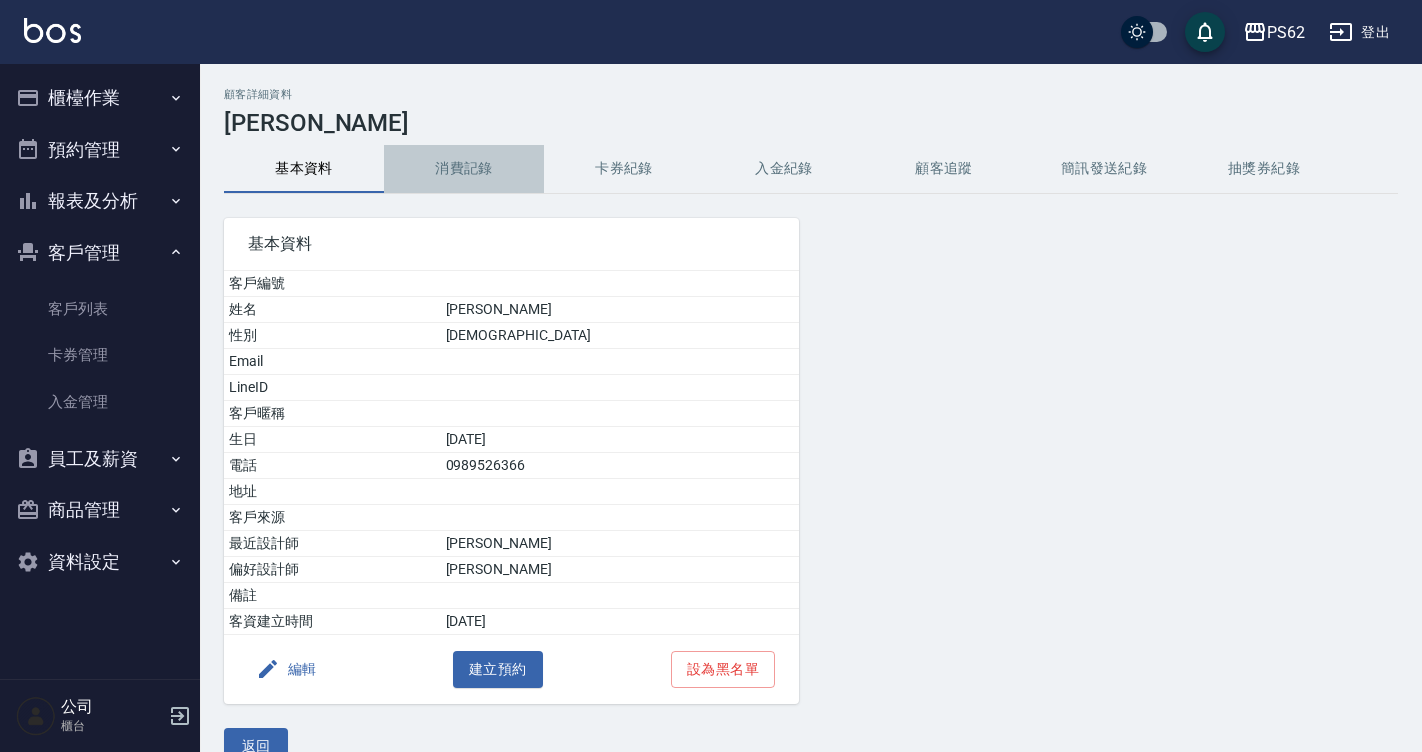 click on "消費記錄" at bounding box center [464, 169] 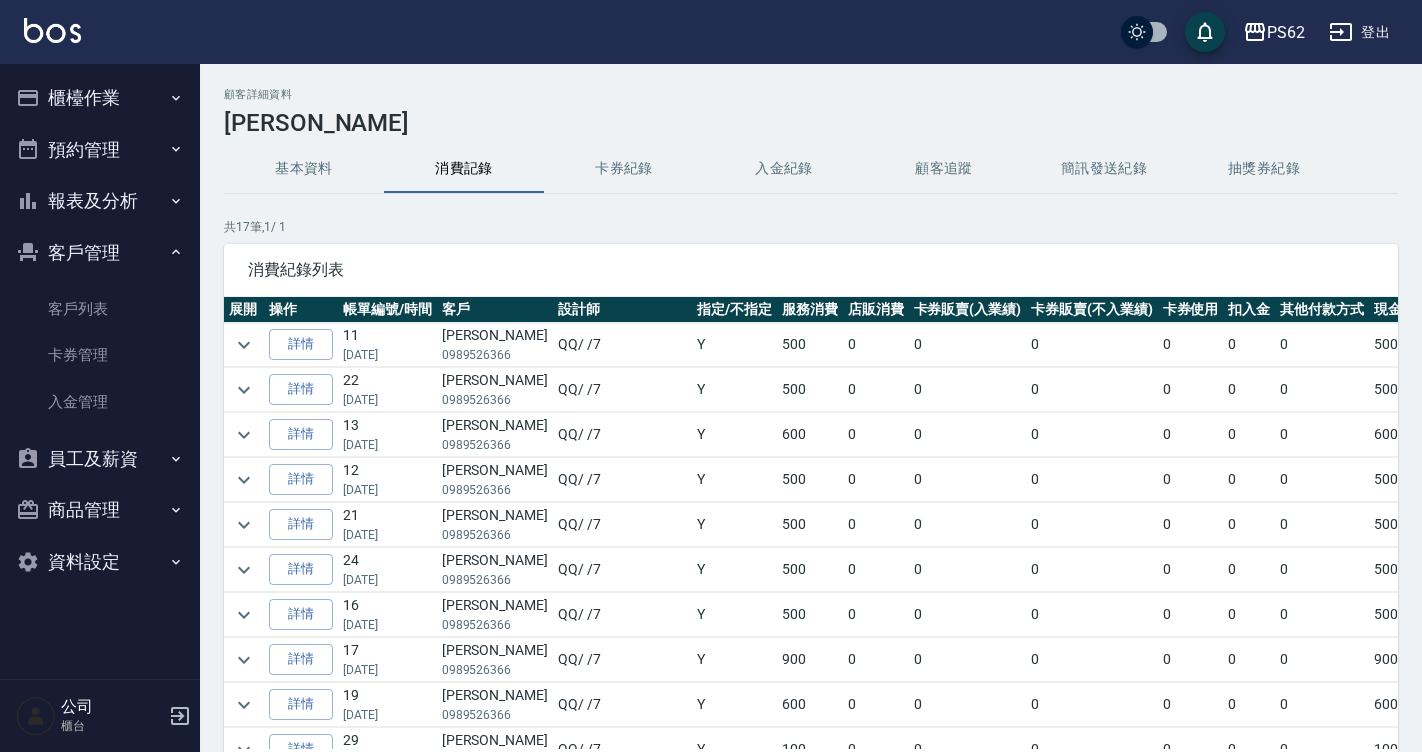 click on "櫃檯作業" at bounding box center [100, 98] 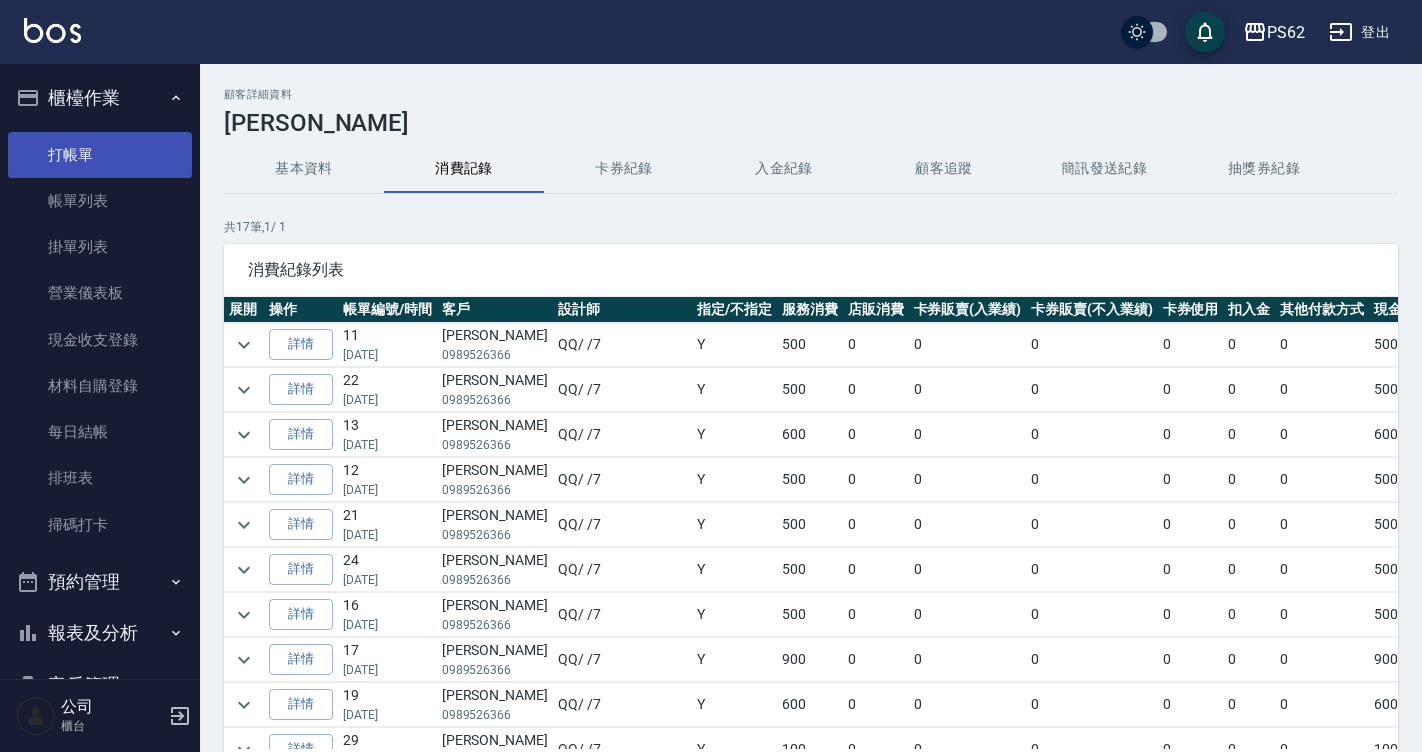 click on "打帳單" at bounding box center [100, 155] 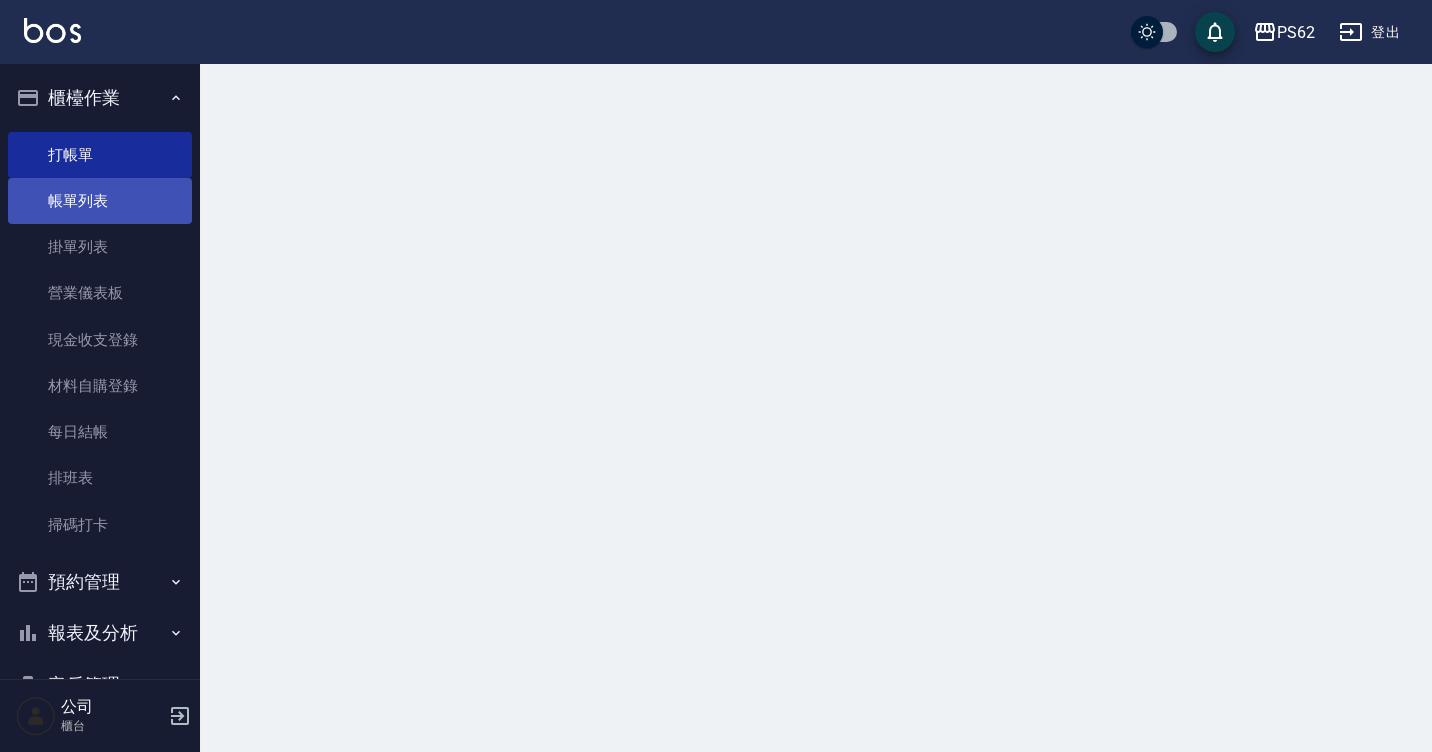 click on "帳單列表" at bounding box center (100, 201) 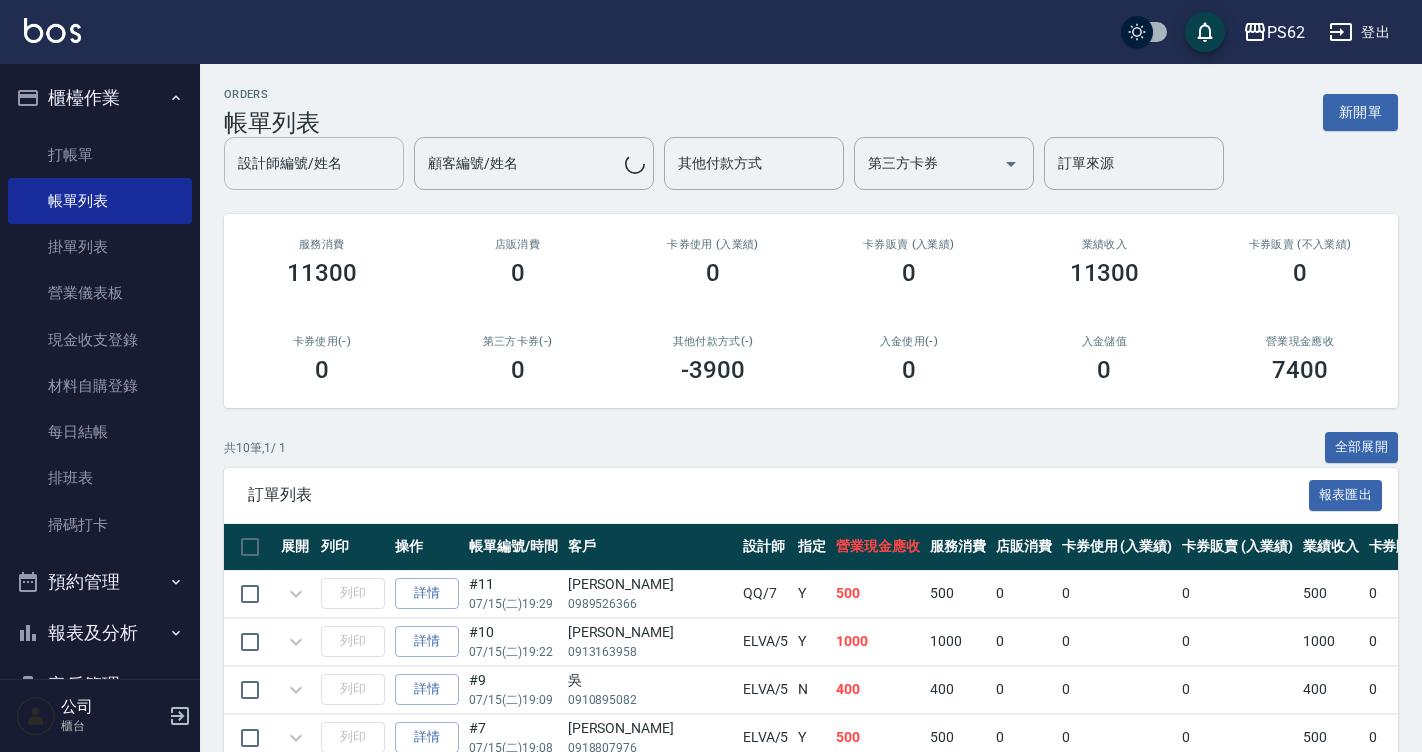 click on "設計師編號/姓名 設計師編號/姓名 顧客編號/姓名 顧客編號/姓名 其他付款方式 其他付款方式 第三方卡券 第三方卡券 訂單來源 訂單來源" at bounding box center [811, 163] 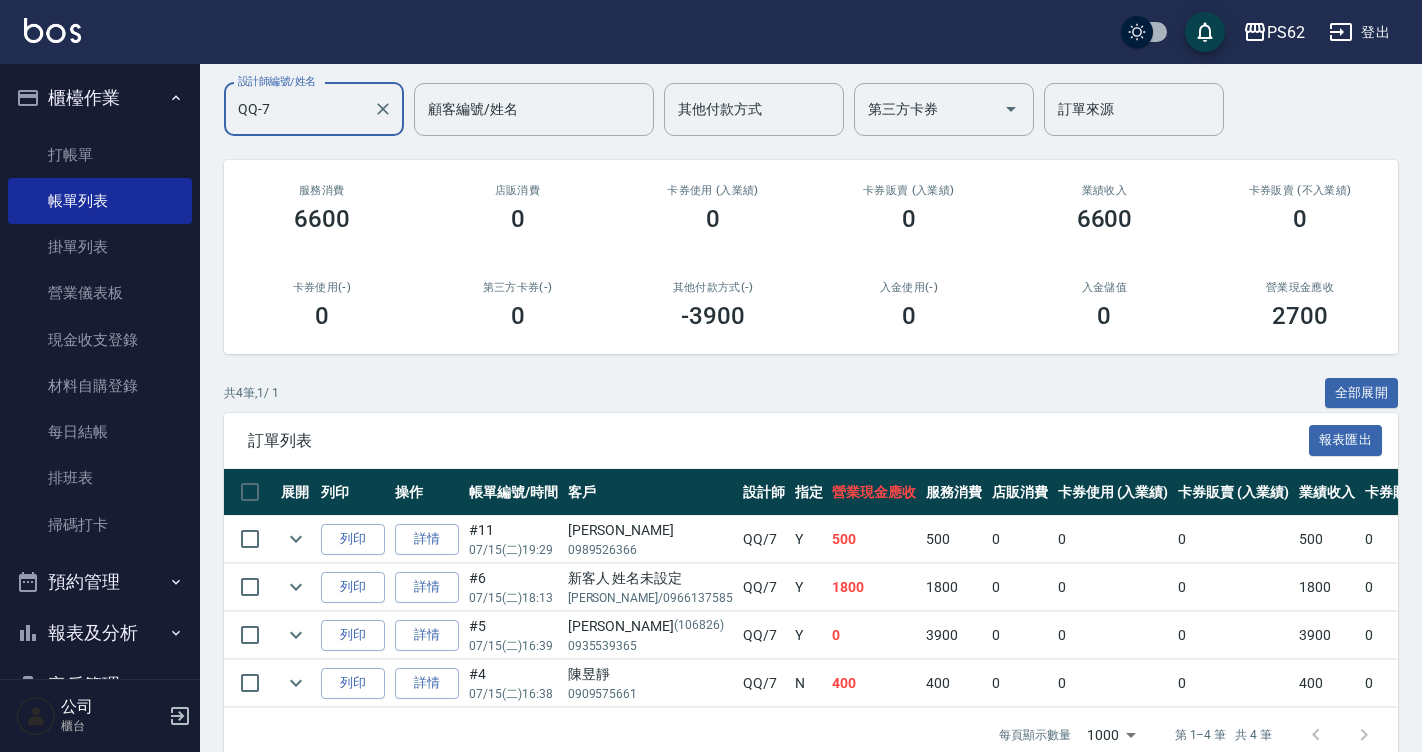 scroll, scrollTop: 198, scrollLeft: 0, axis: vertical 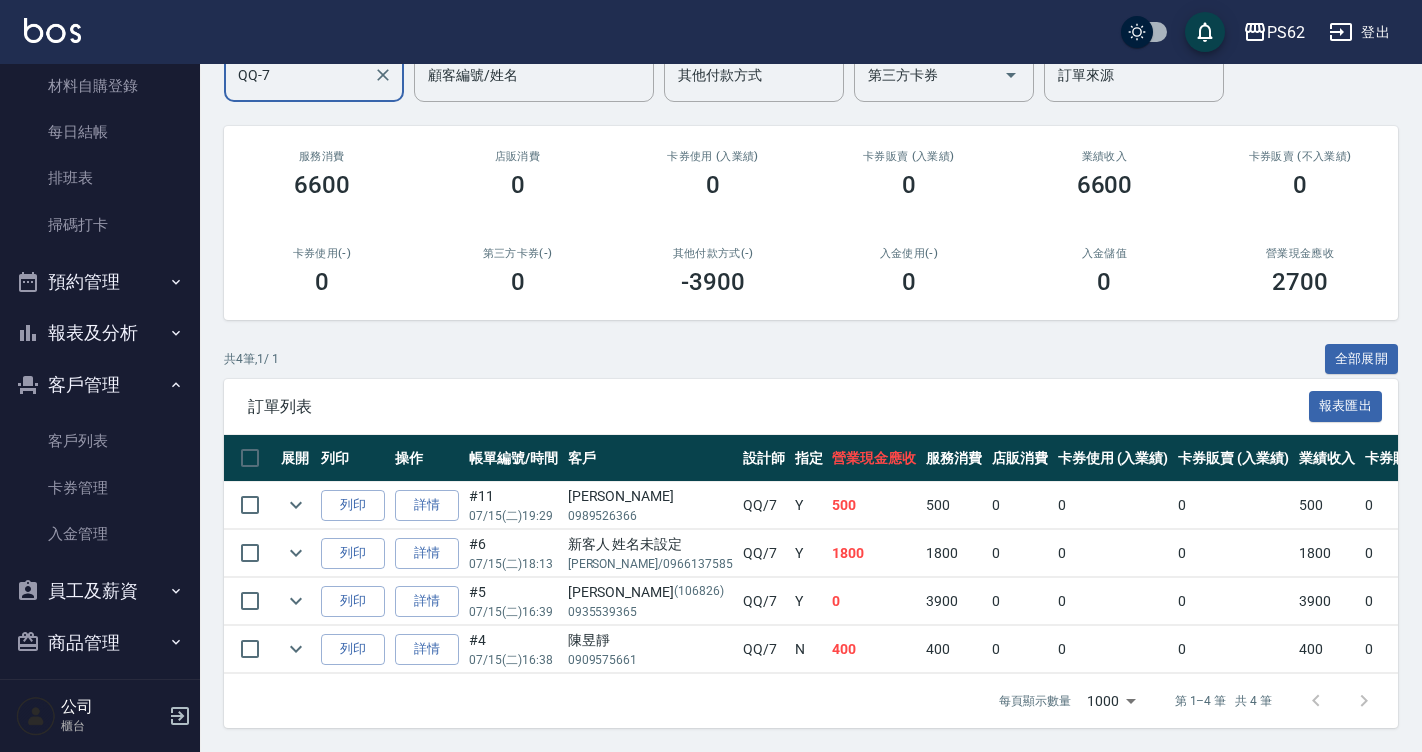 type on "QQ-7" 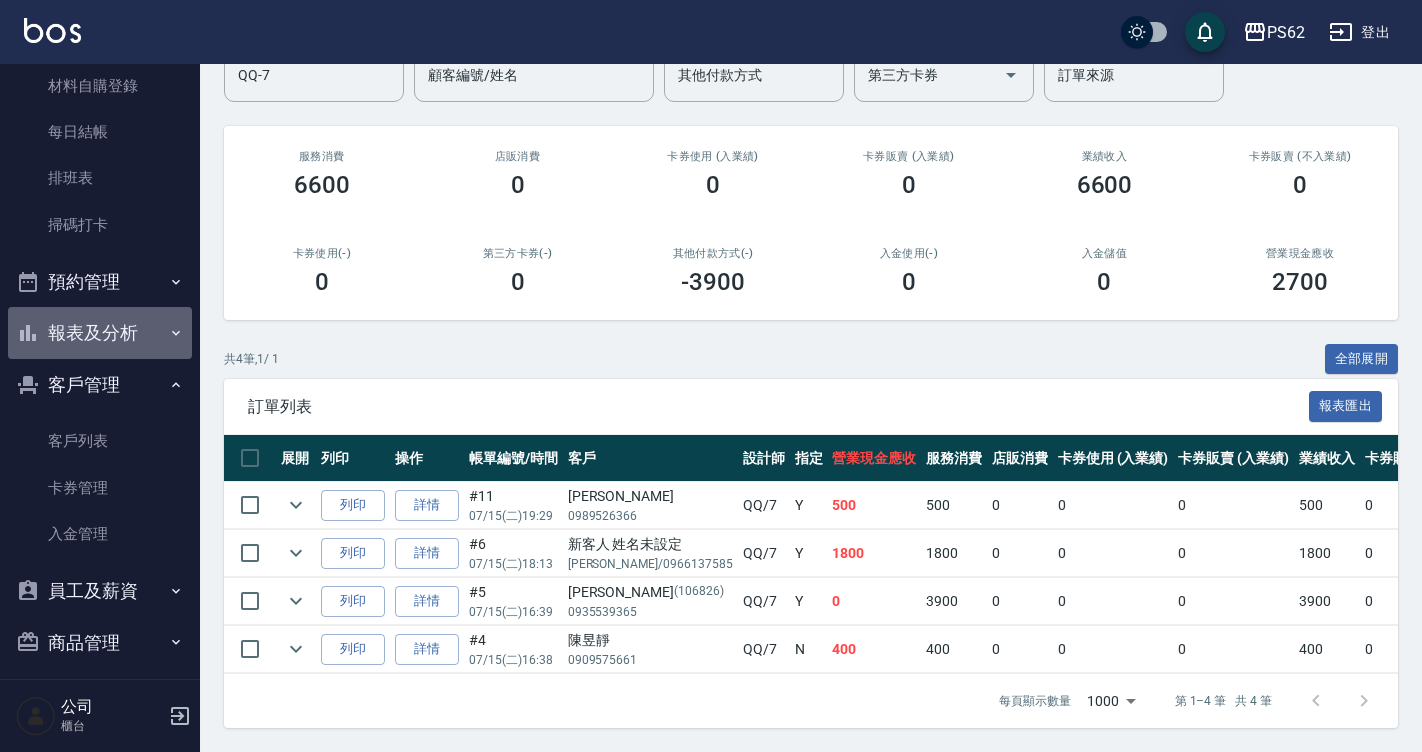 drag, startPoint x: 101, startPoint y: 336, endPoint x: 109, endPoint y: 346, distance: 12.806249 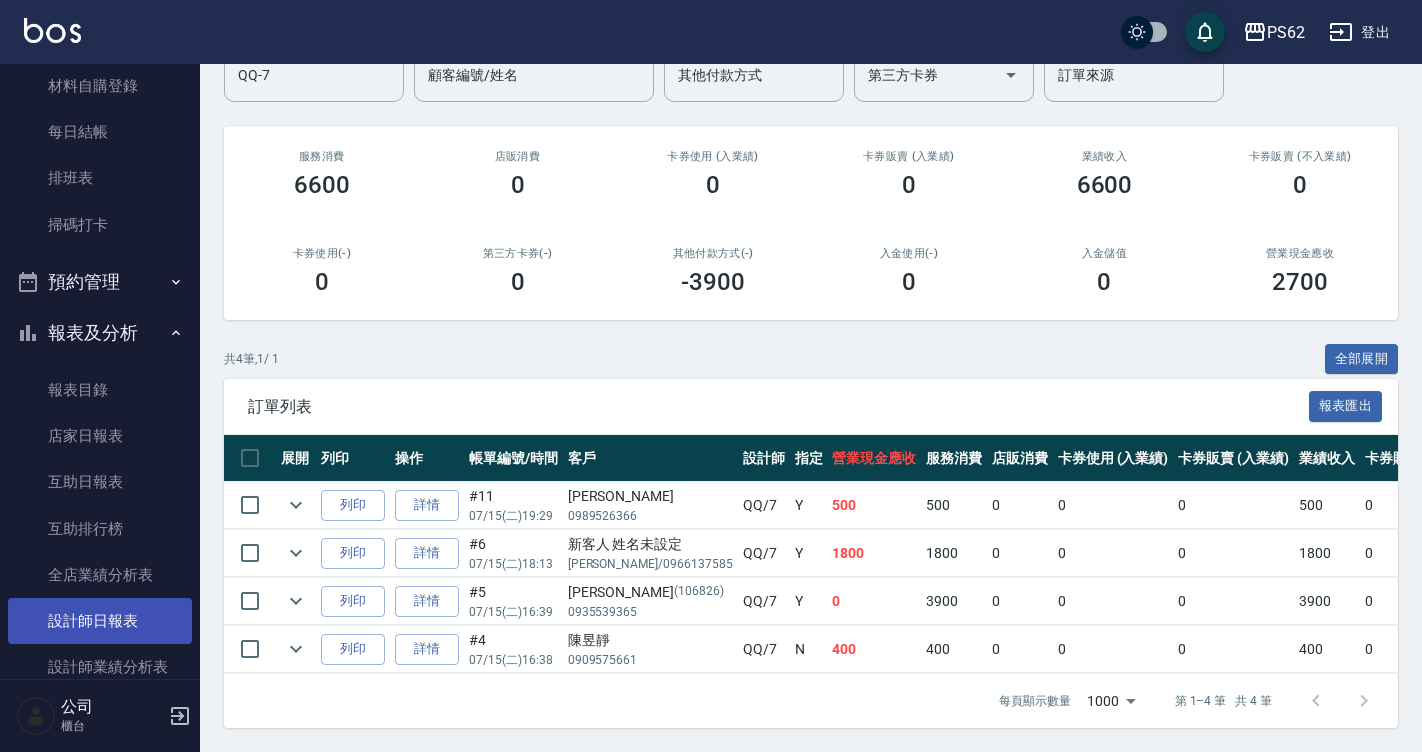 click on "全店業績分析表" at bounding box center (100, 575) 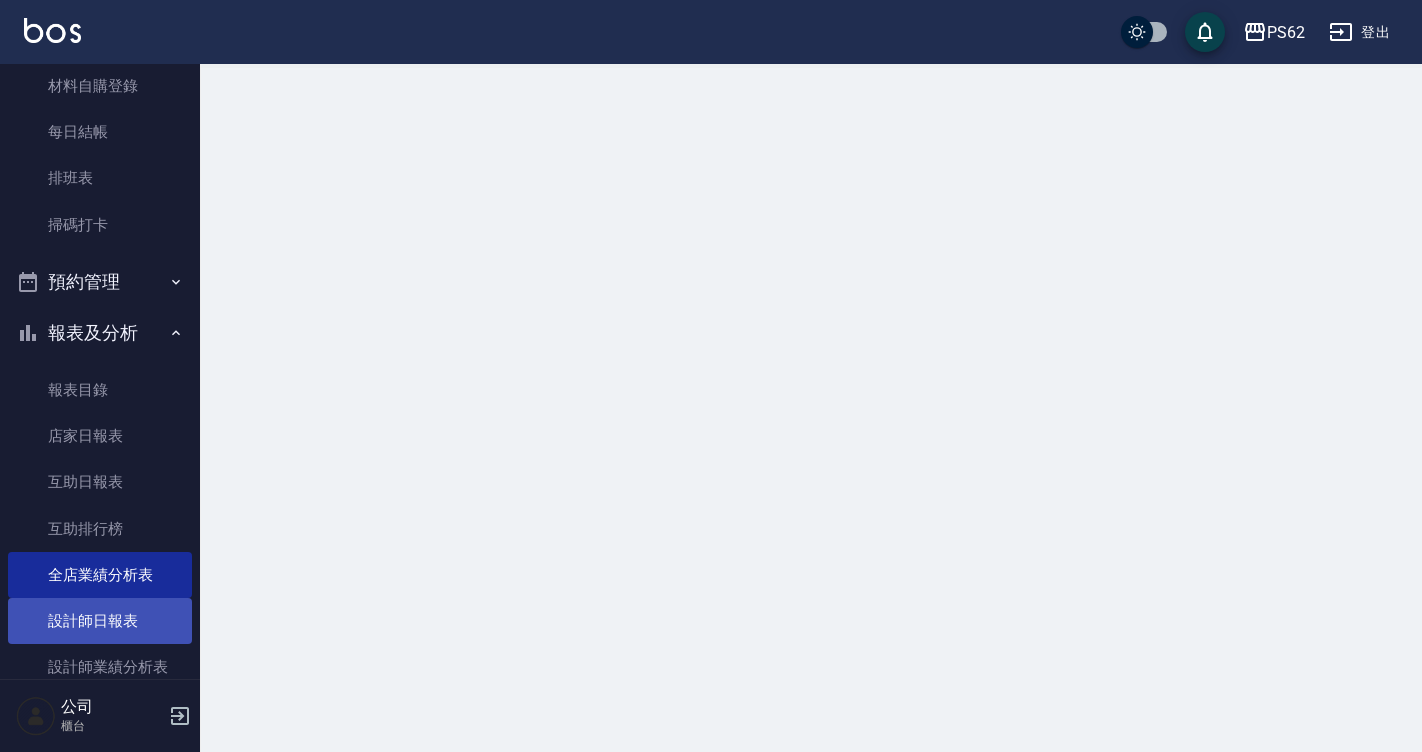 scroll, scrollTop: 0, scrollLeft: 0, axis: both 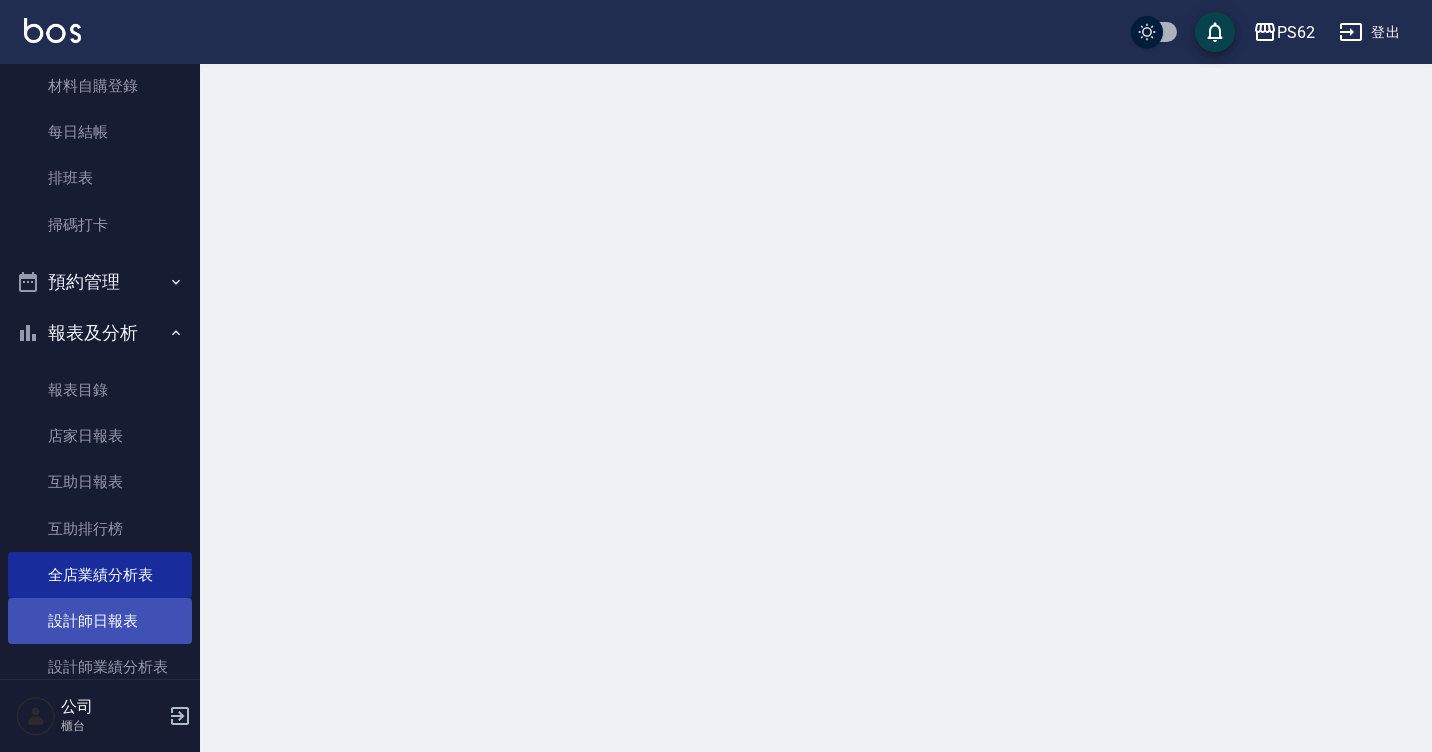 click on "設計師日報表" at bounding box center (100, 621) 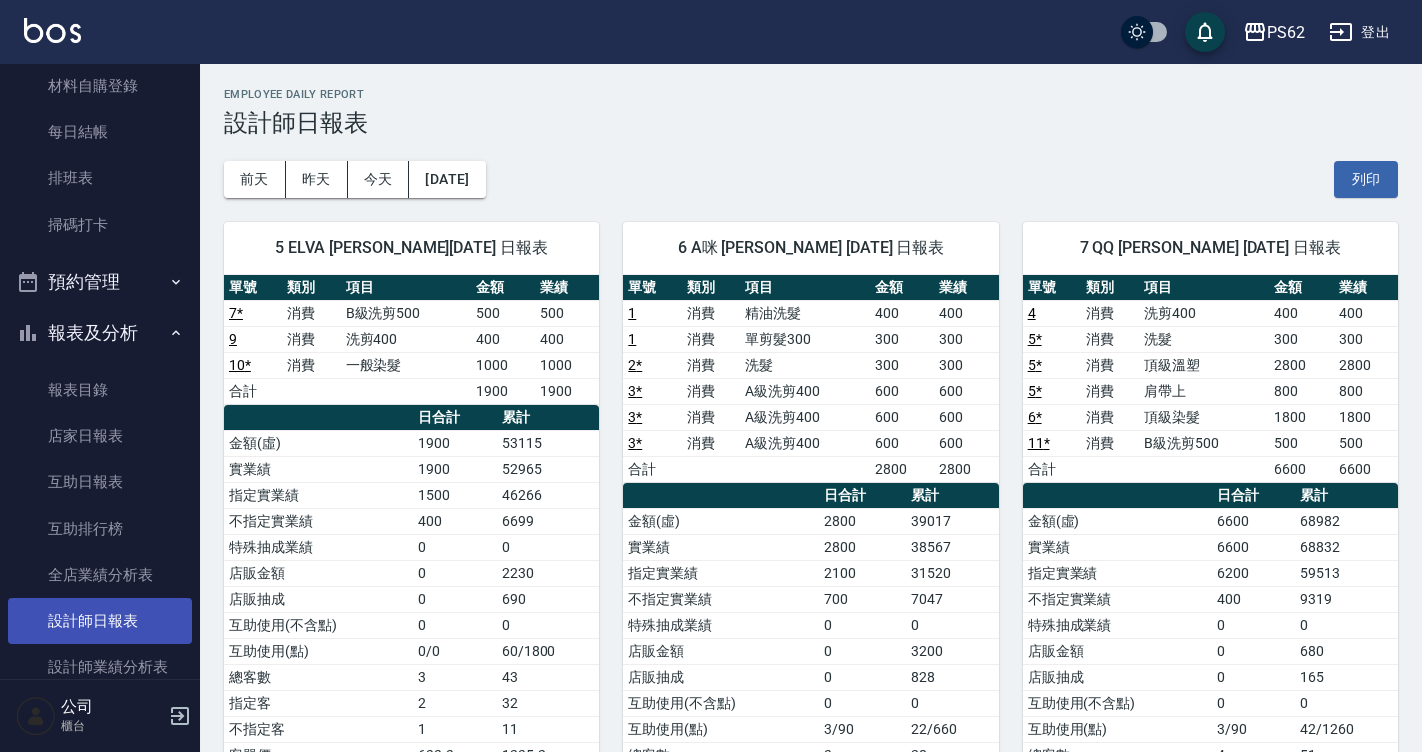 click on "設計師日報表" at bounding box center (100, 621) 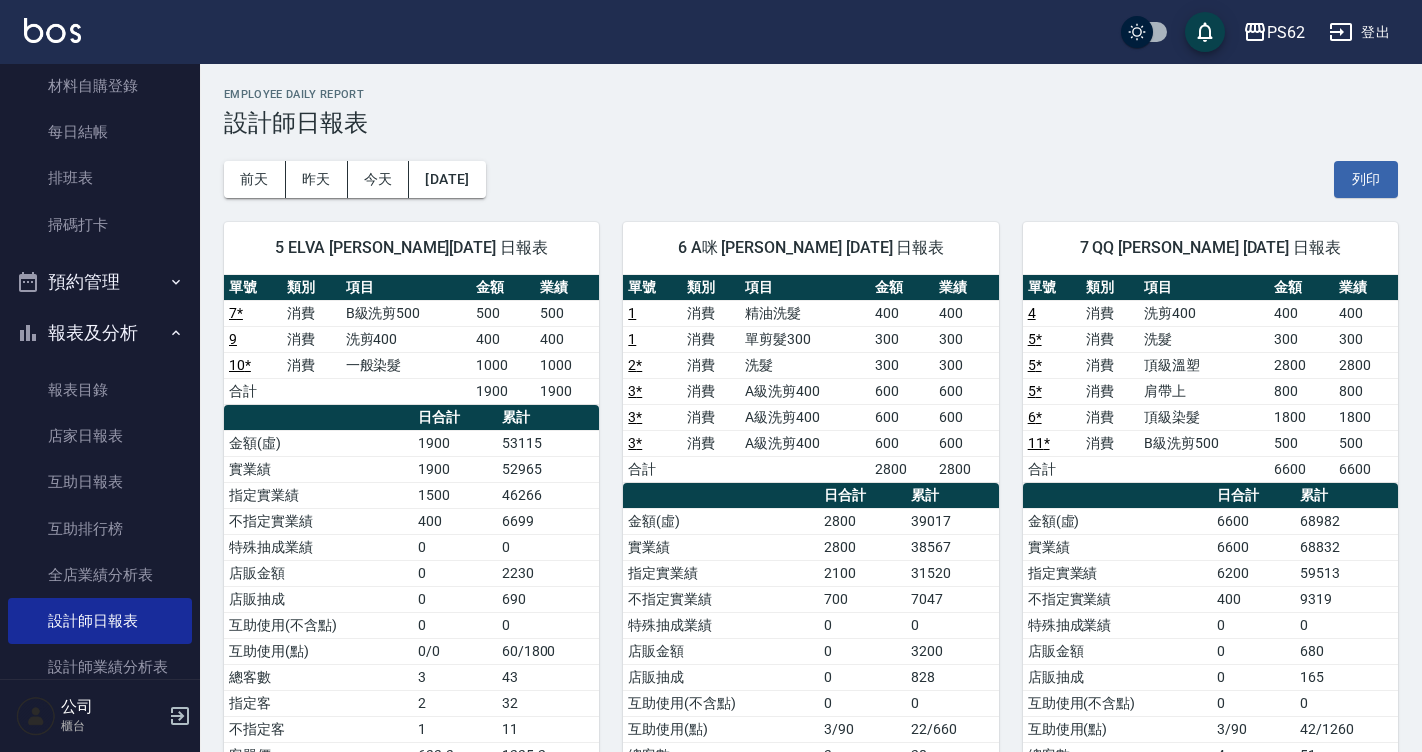 click on "3 *" at bounding box center (652, 391) 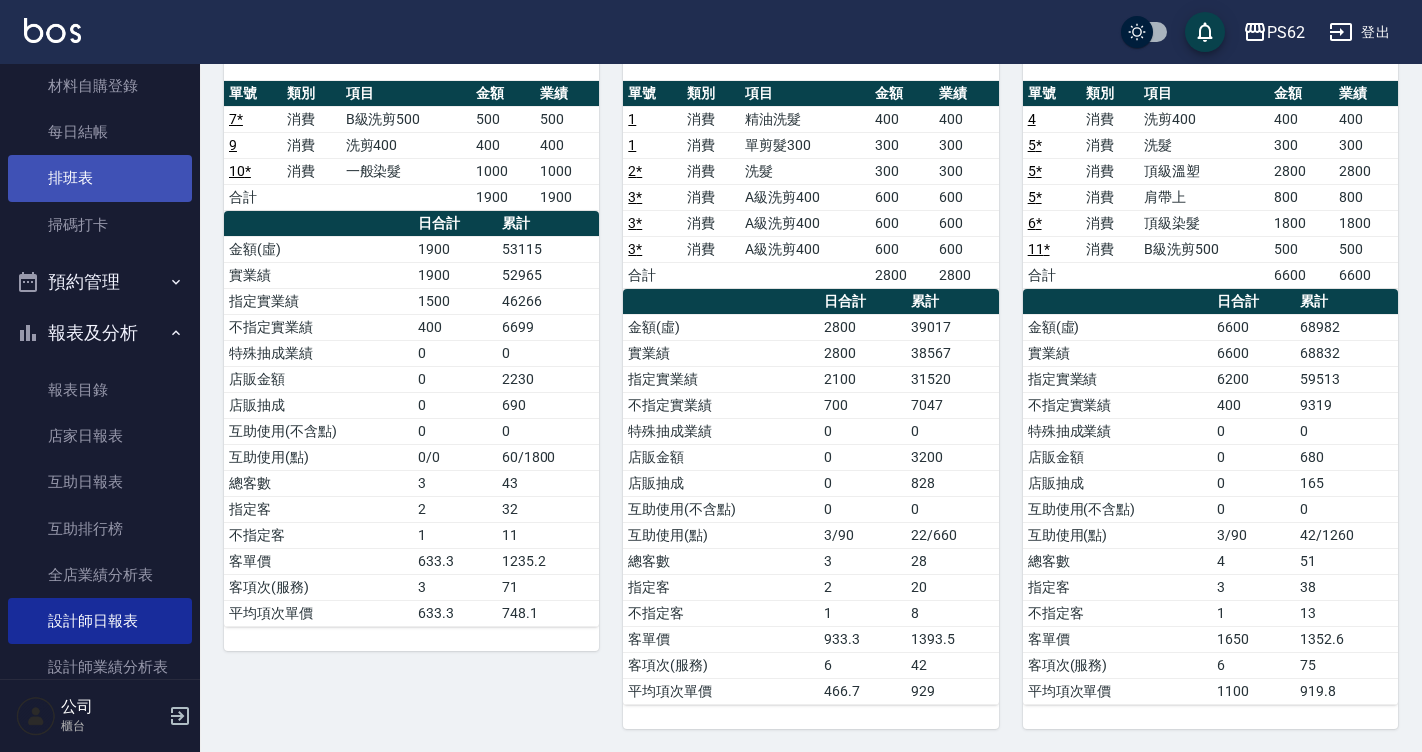 scroll, scrollTop: 195, scrollLeft: 0, axis: vertical 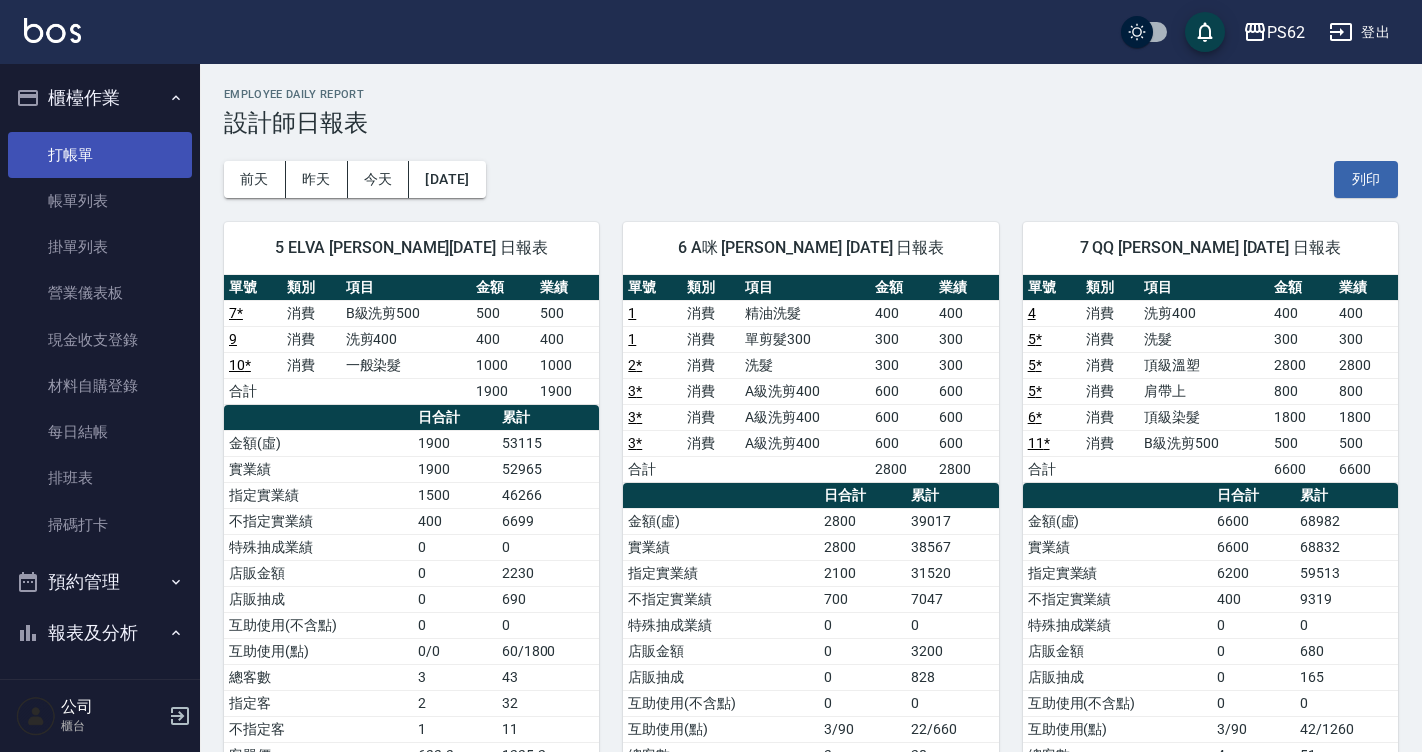 click on "打帳單" at bounding box center [100, 155] 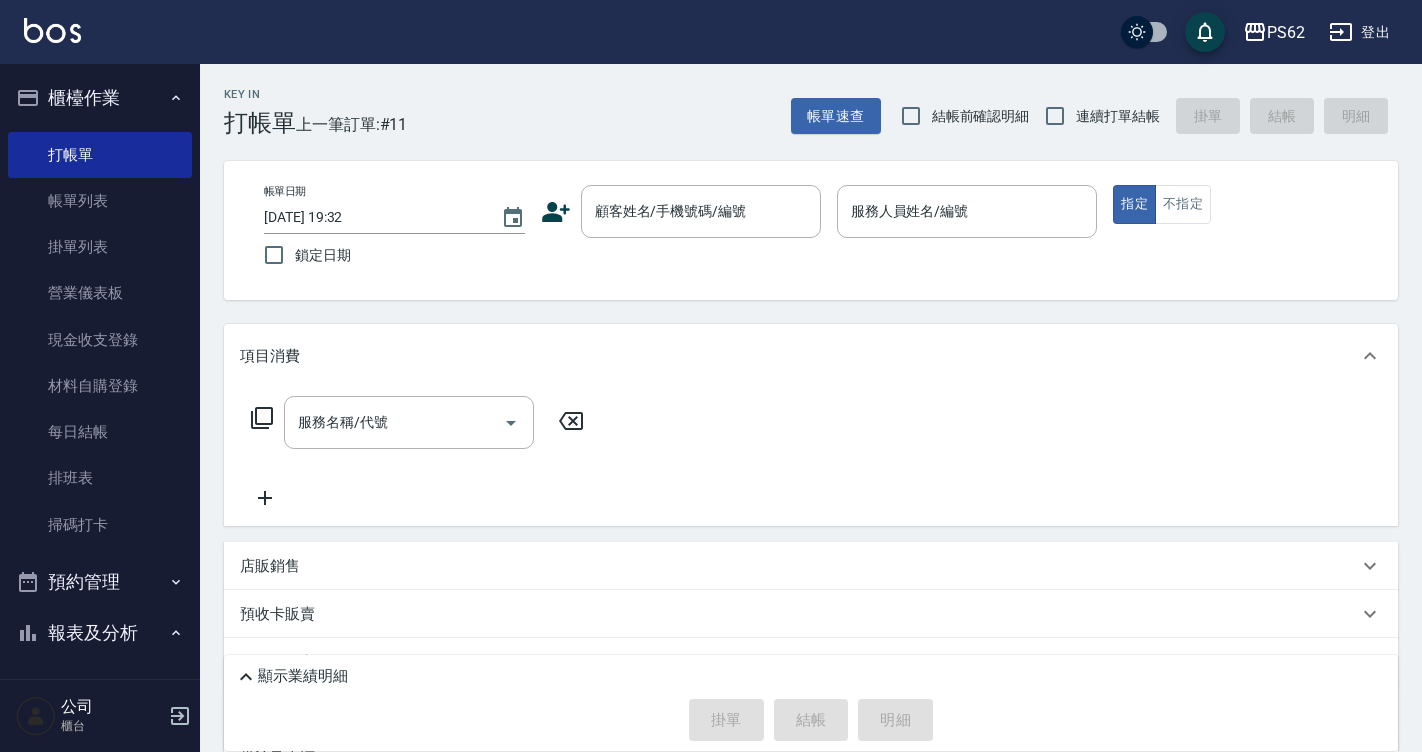 click on "打帳單 帳單列表 掛單列表 營業儀表板 現金收支登錄 材料自購登錄 每日結帳 排班表 掃碼打卡" at bounding box center (100, 340) 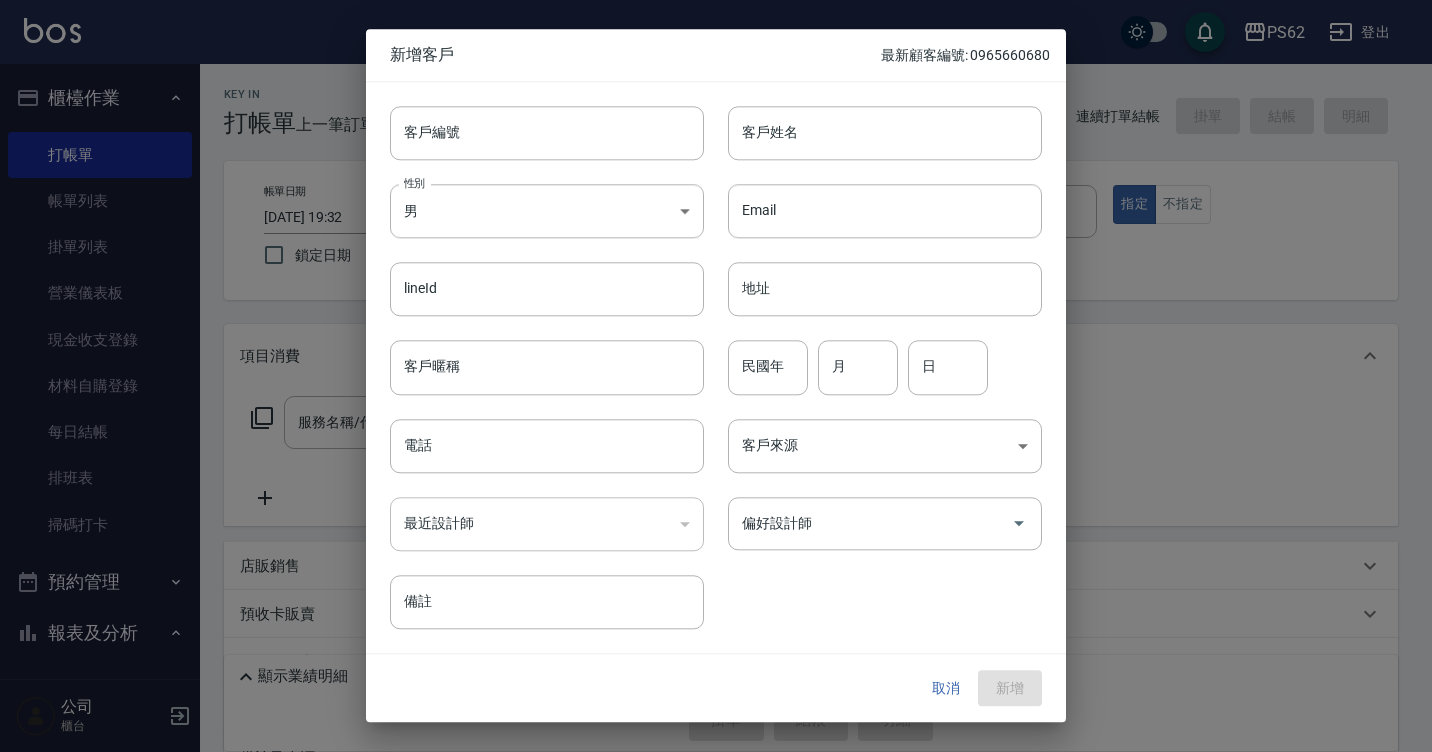 click at bounding box center [716, 376] 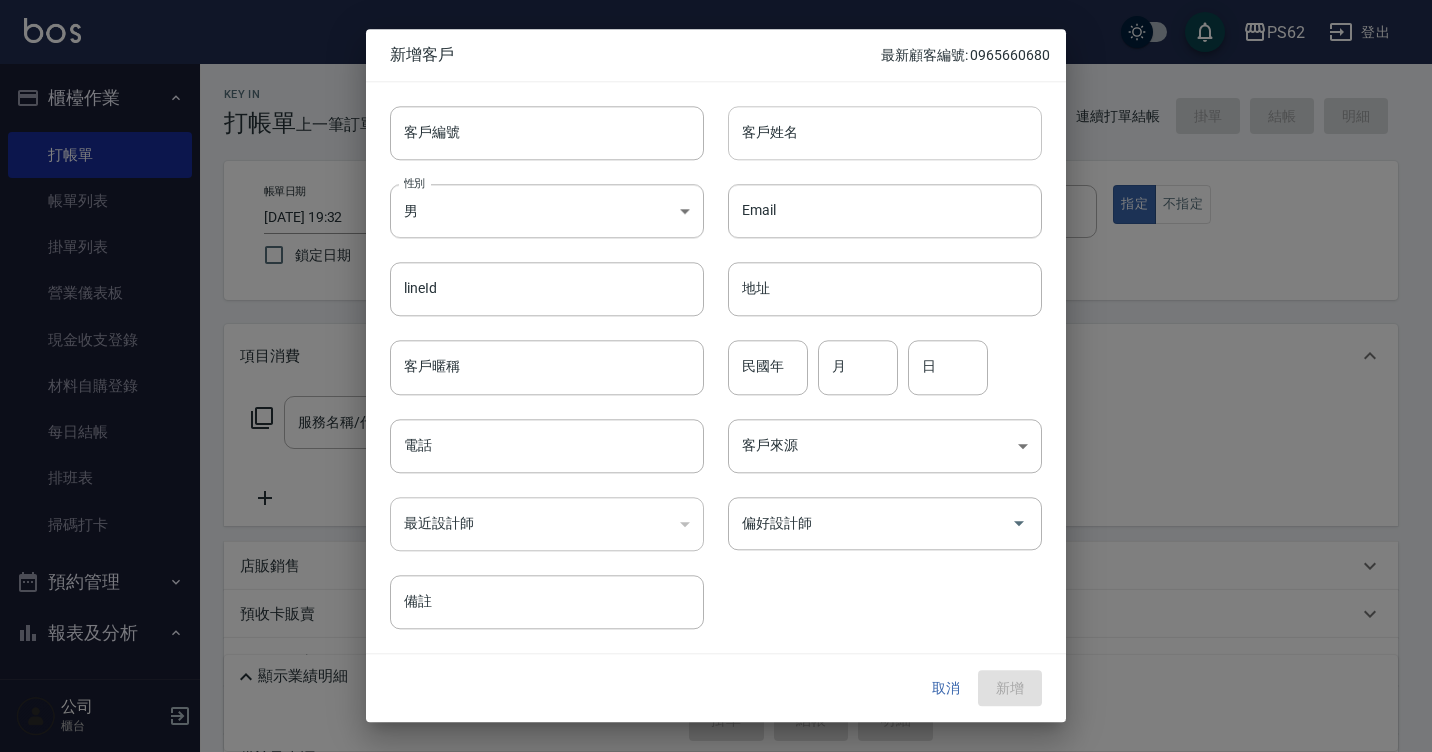 click on "客戶姓名" at bounding box center [885, 133] 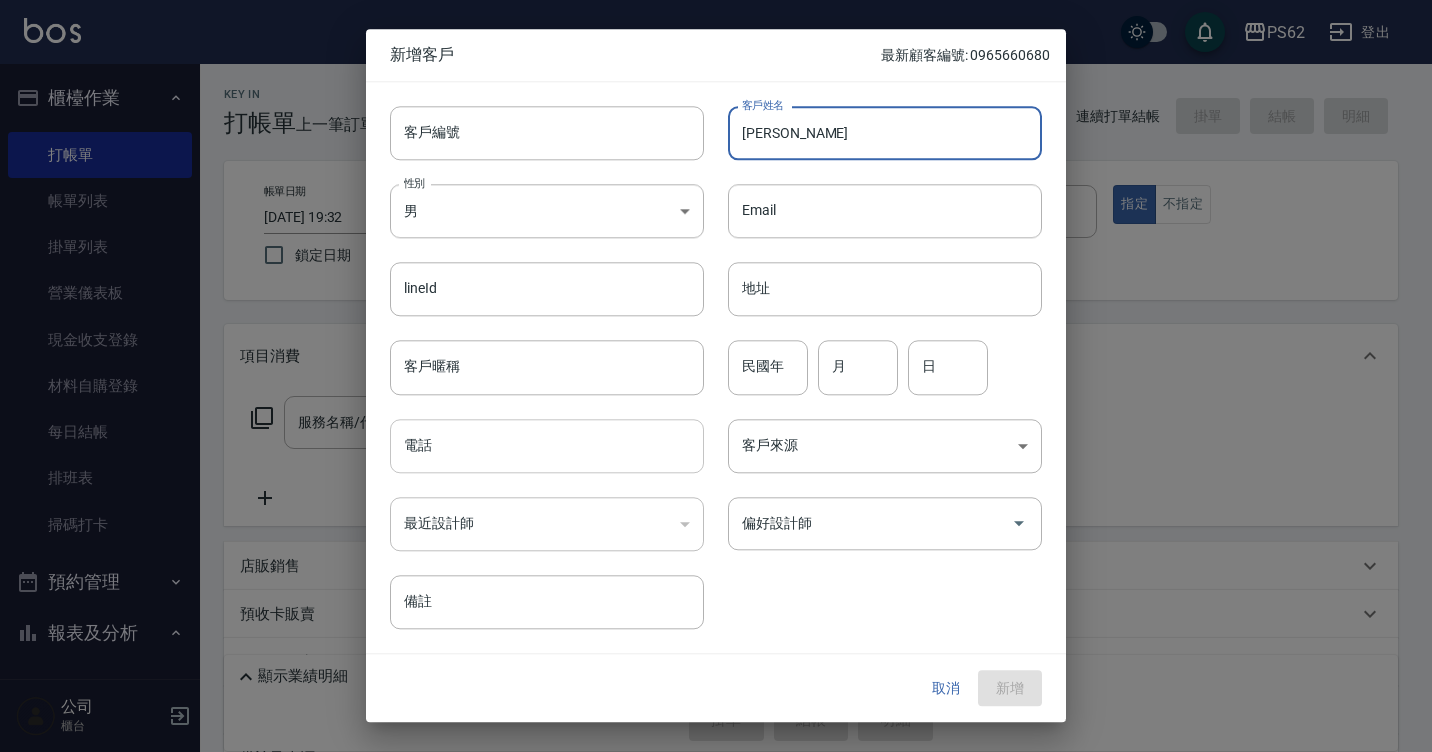 type on "邱敏甄敏甄" 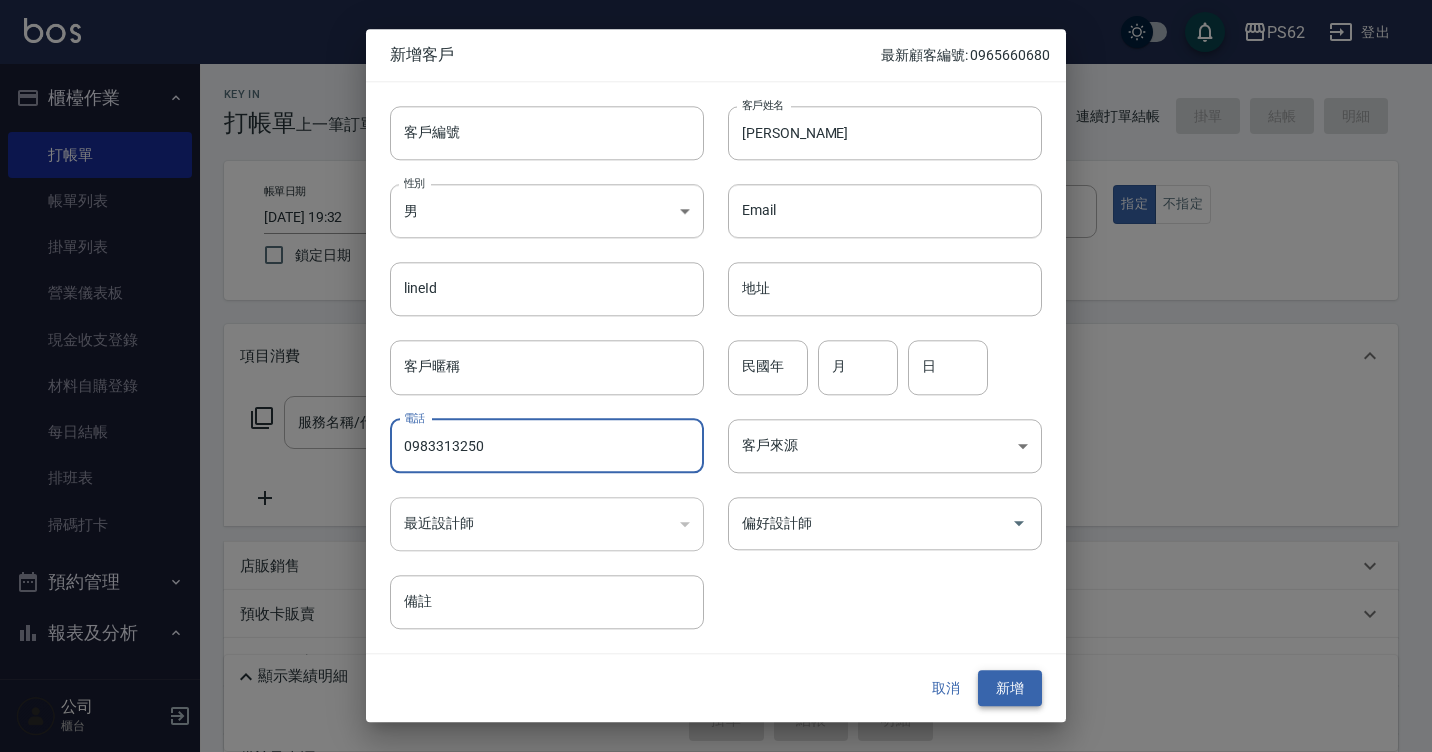type on "0983313250" 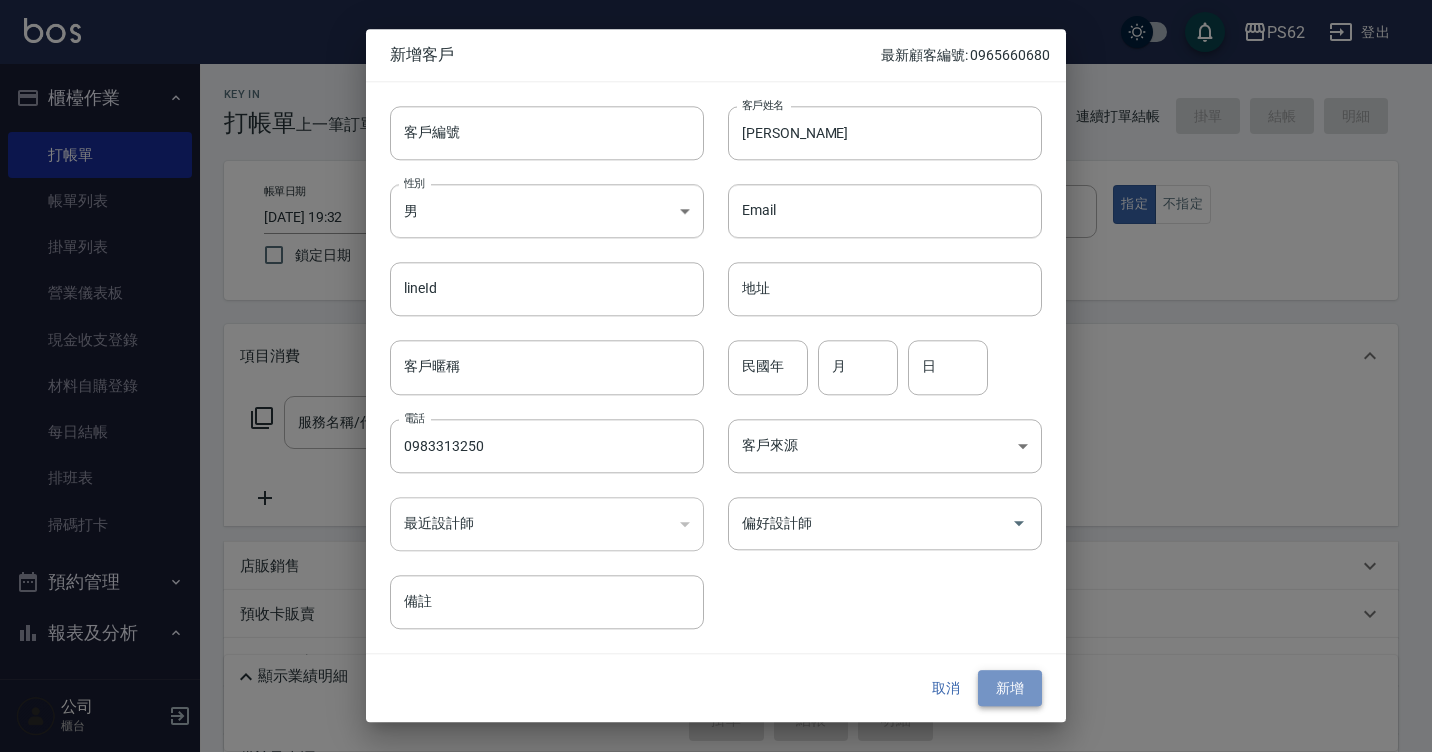 click on "新增" at bounding box center (1010, 688) 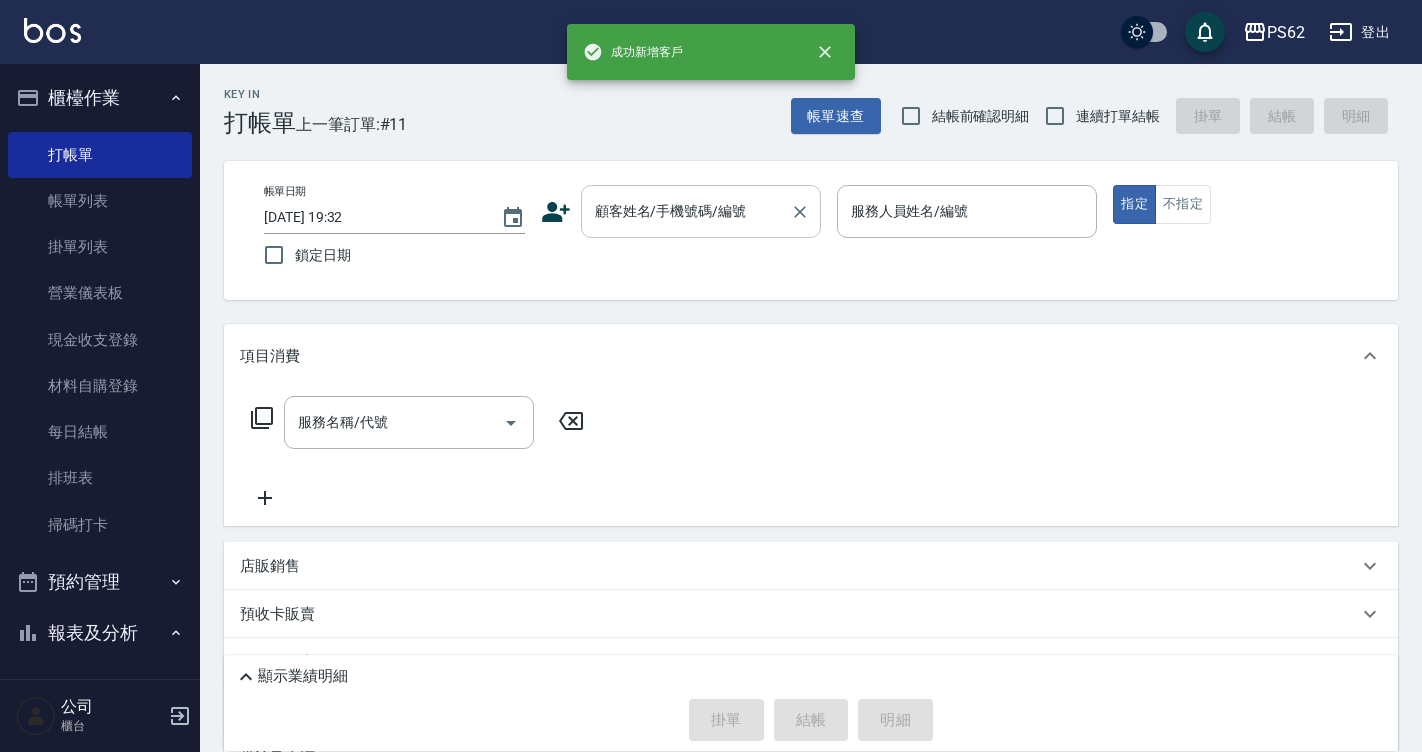 click on "顧客姓名/手機號碼/編號" at bounding box center (701, 211) 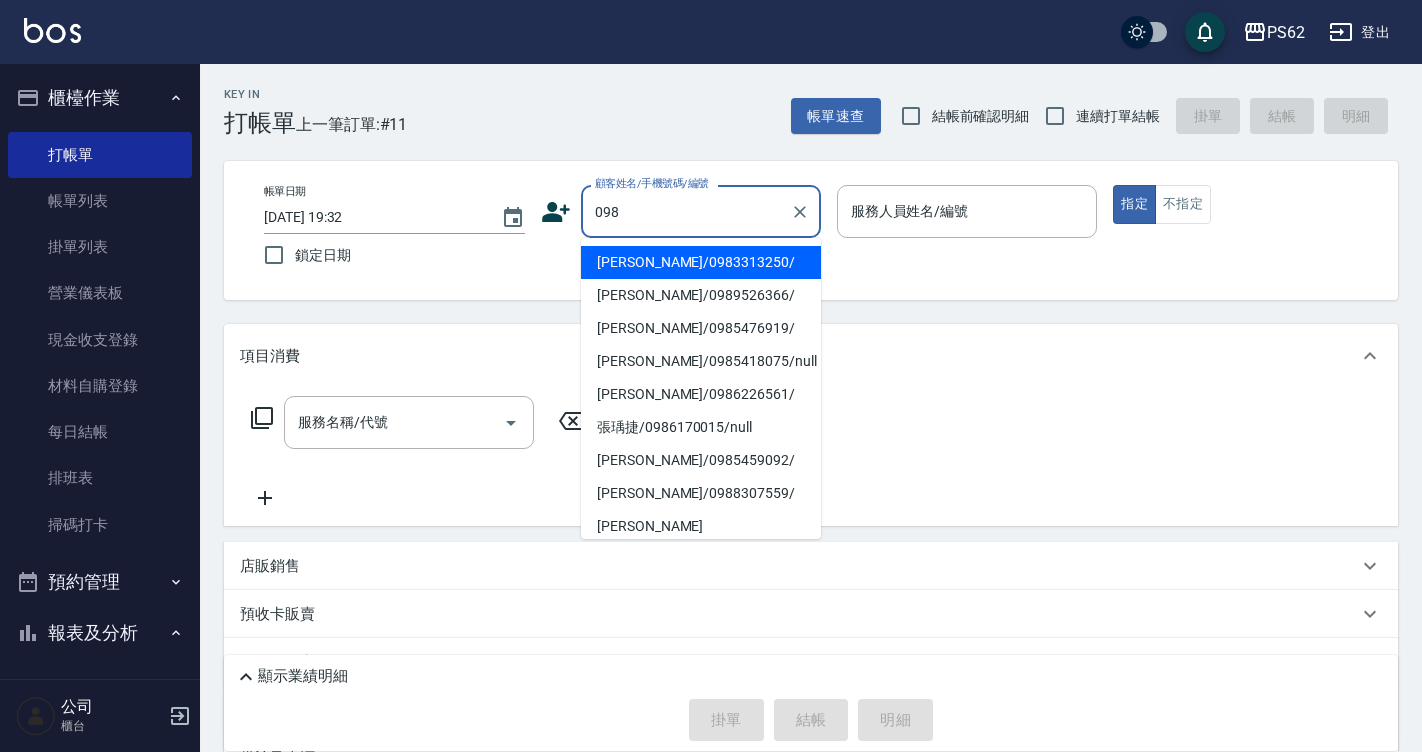 click on "邱敏甄敏甄/0983313250/" at bounding box center (701, 262) 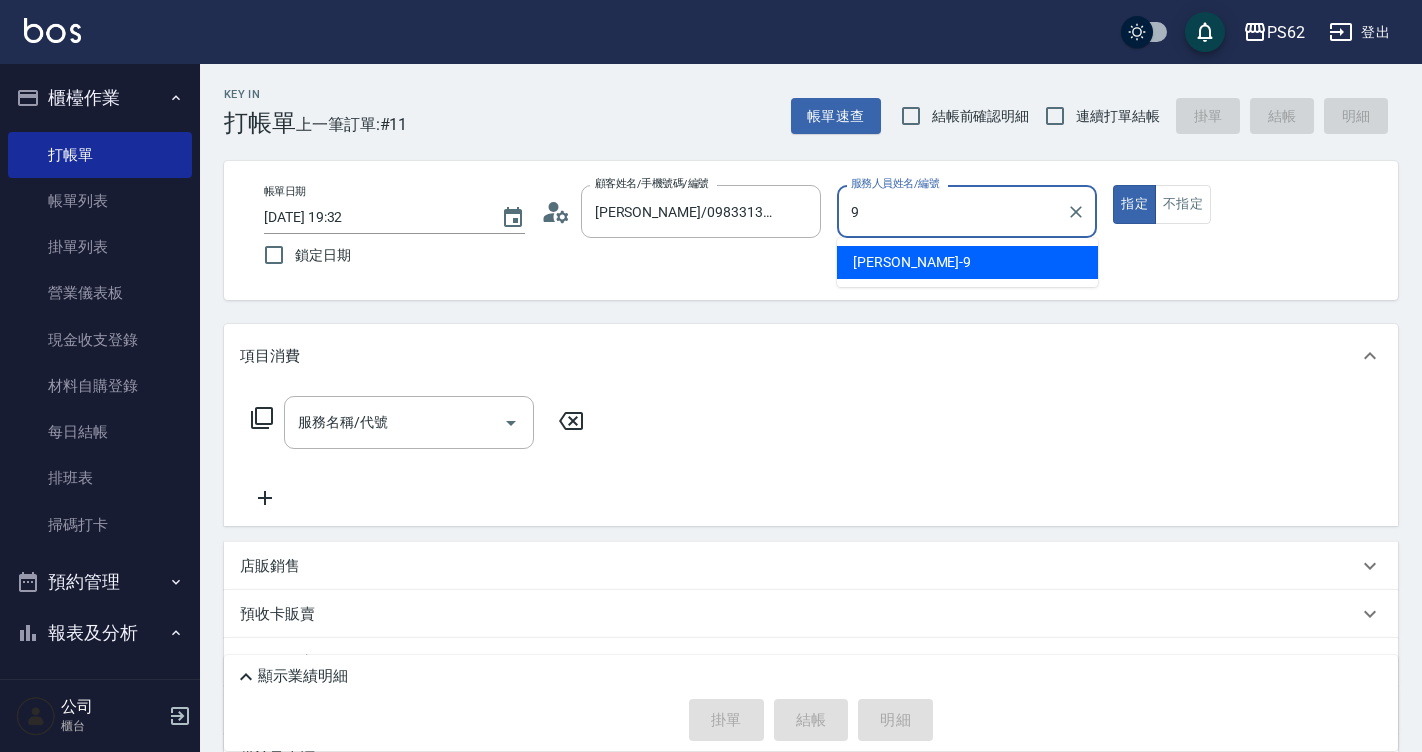 type on "niki-9" 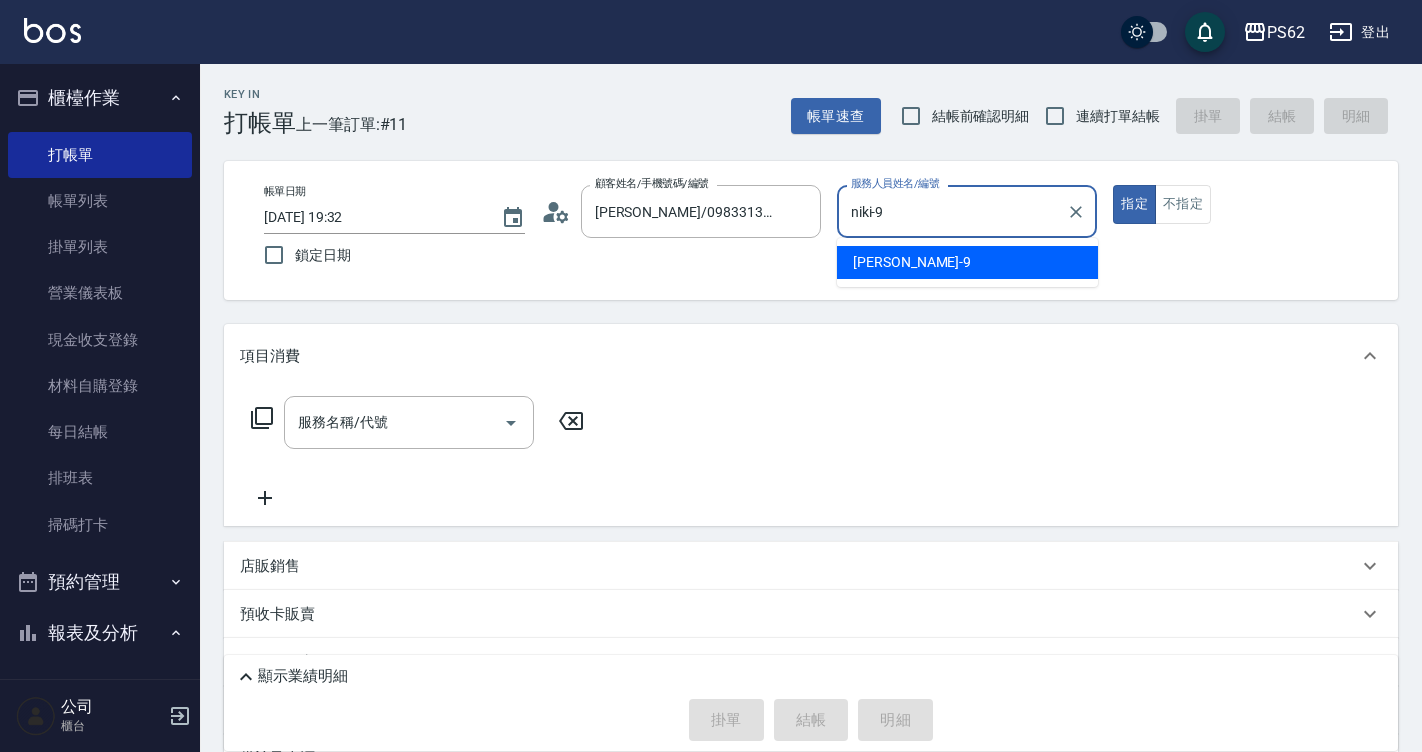type on "true" 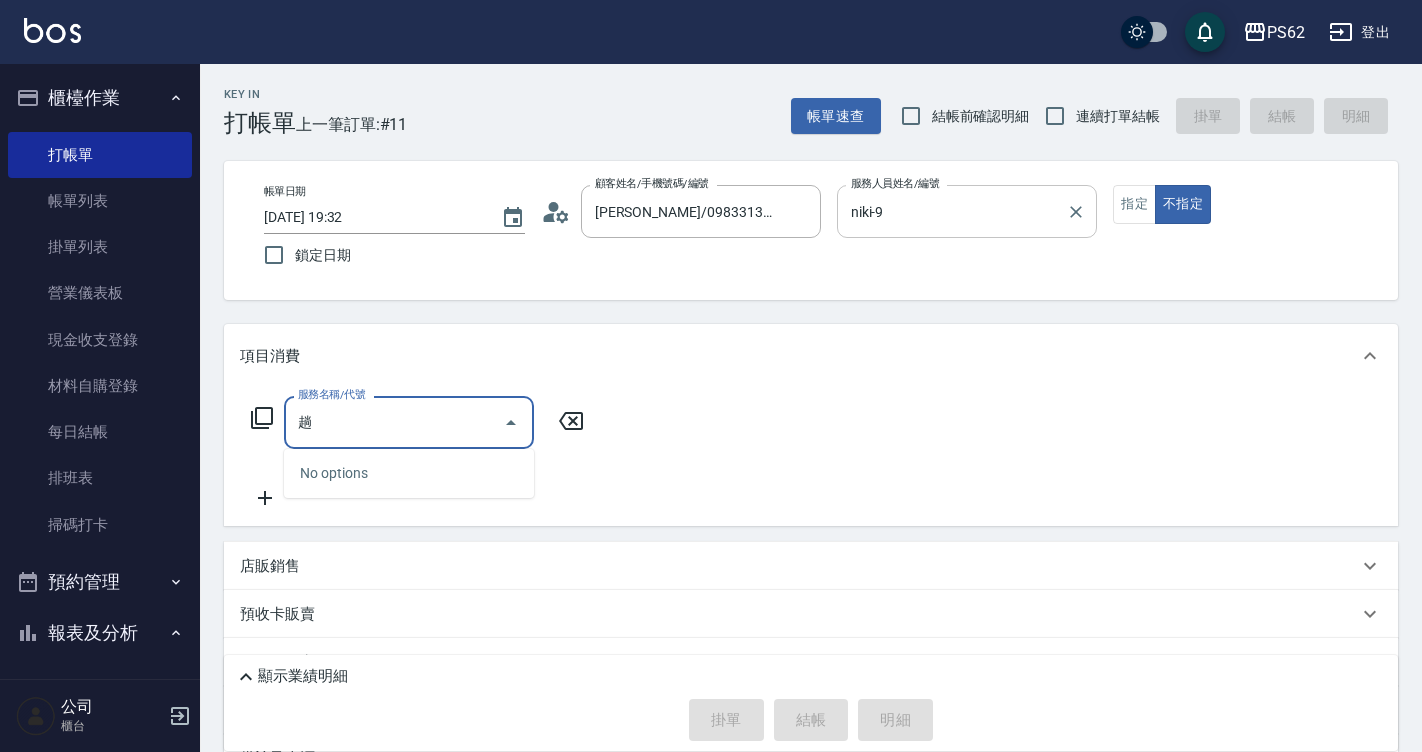 type on "燙" 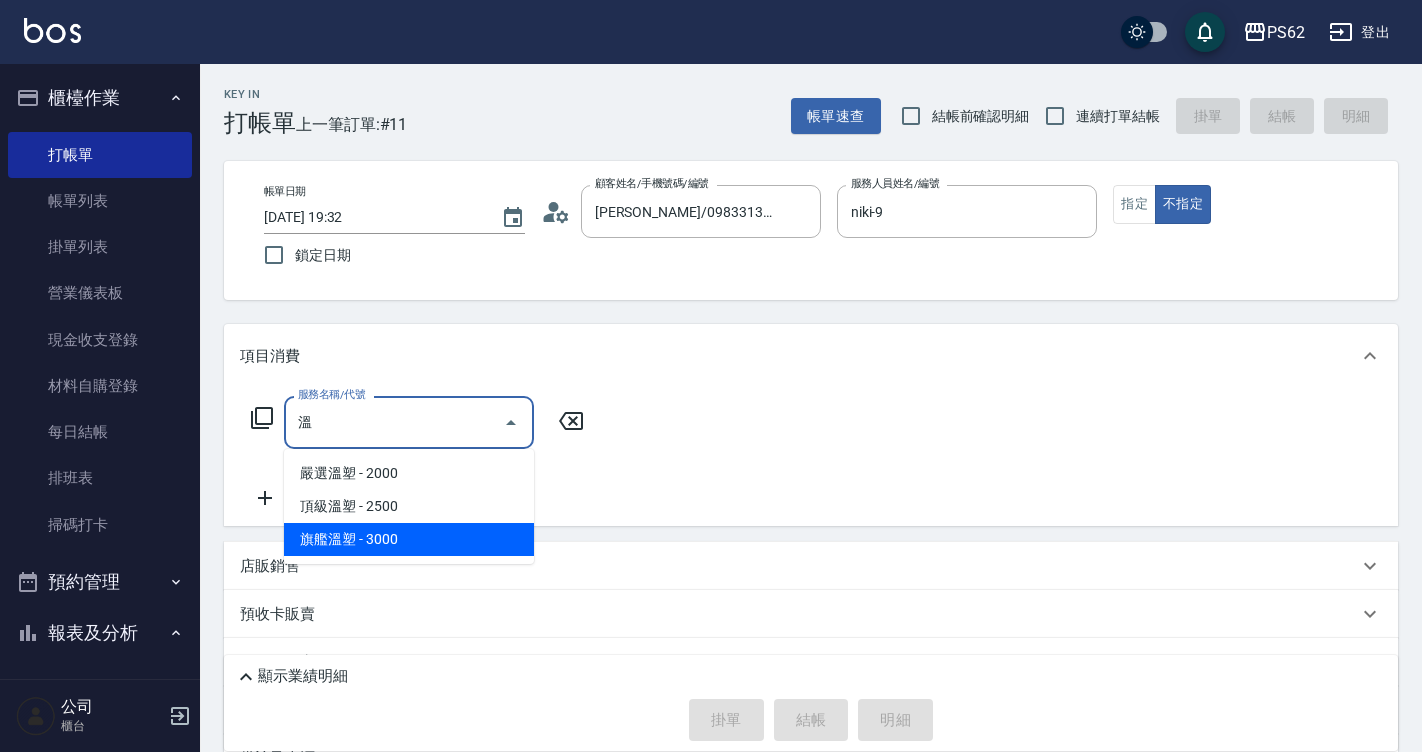 click on "頂級溫塑 - 2500" at bounding box center [409, 506] 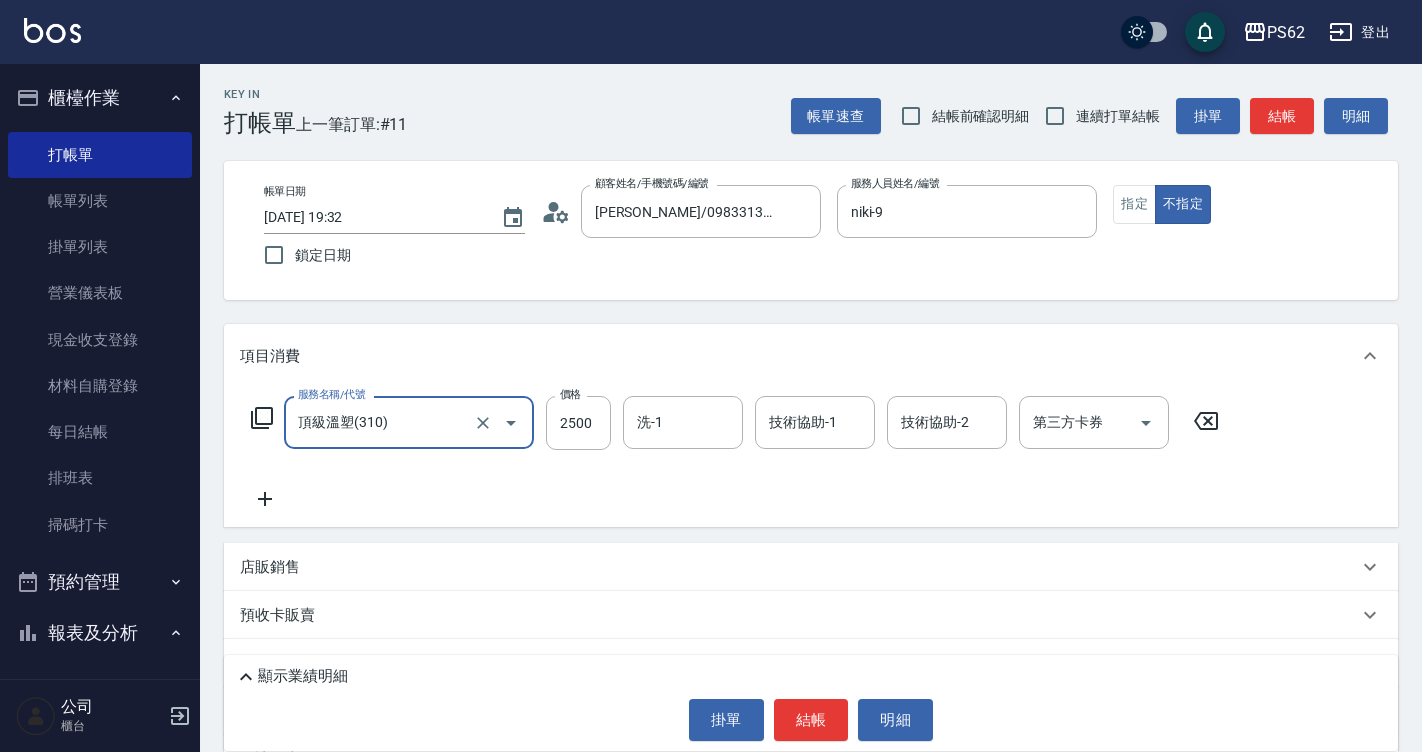 type on "頂級溫塑(310)" 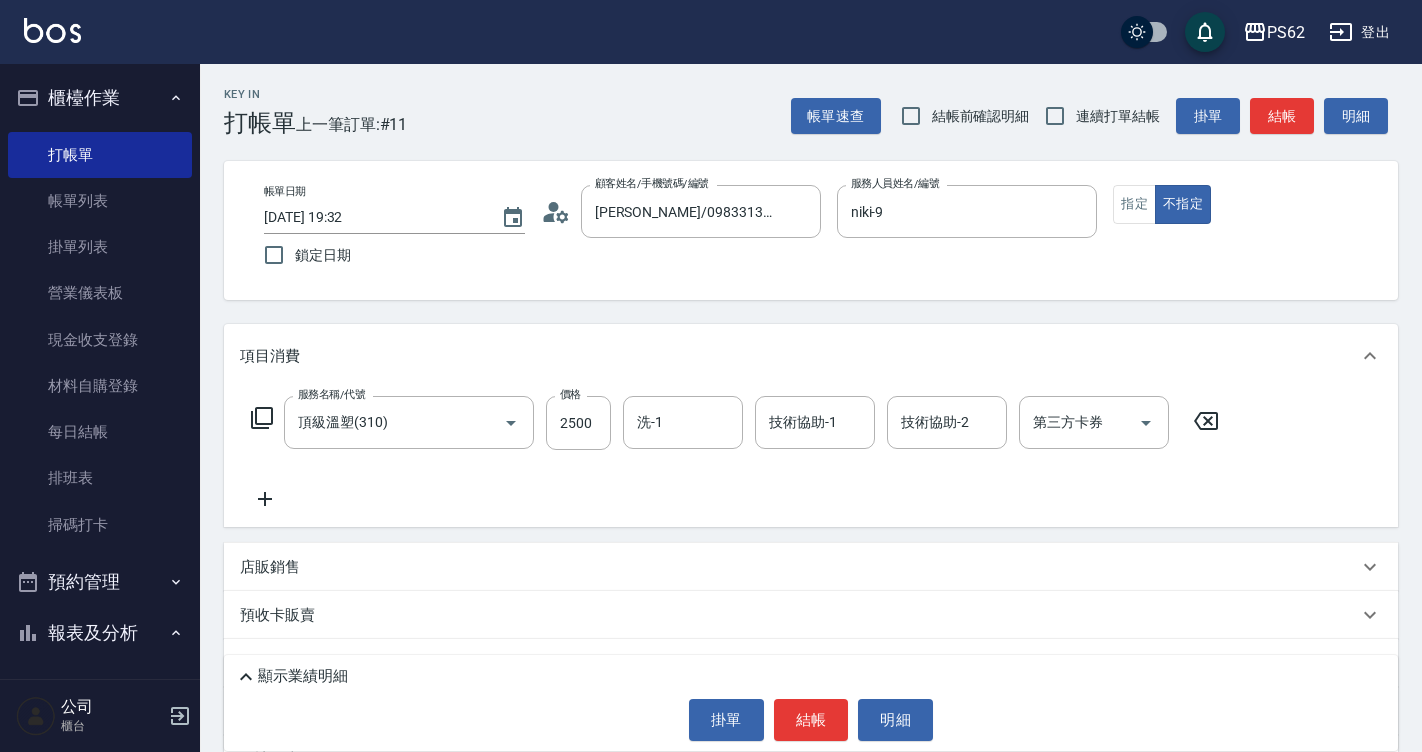 click 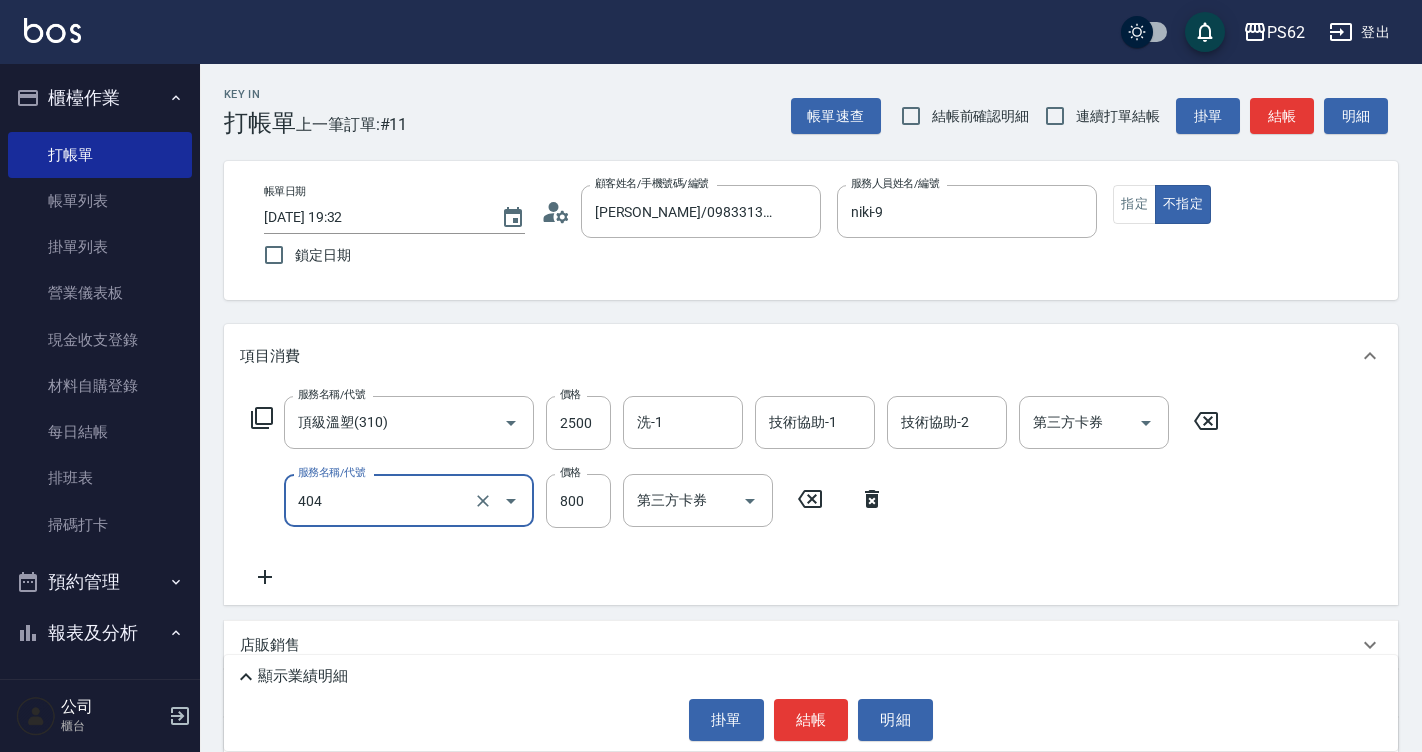 type on "肩帶上(404)" 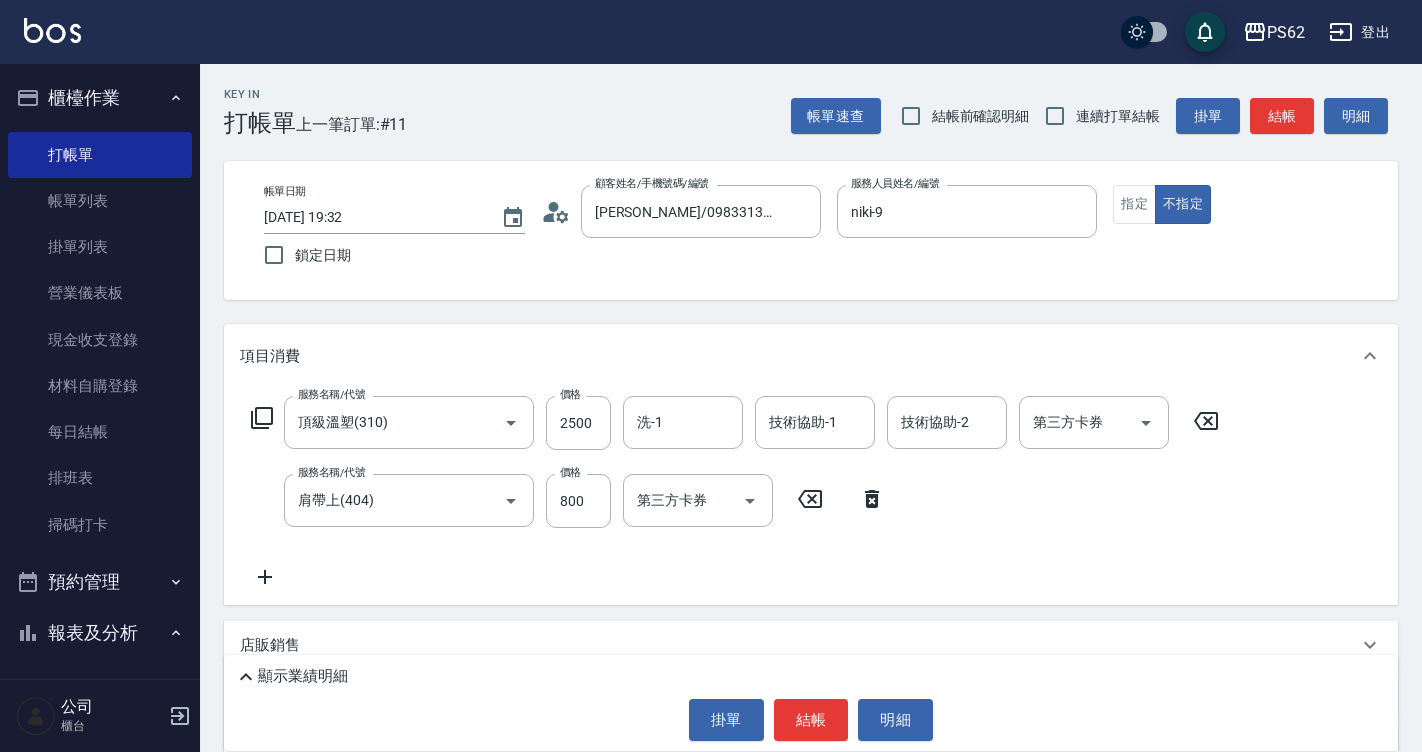 click on "服務名稱/代號 頂級溫塑(310) 服務名稱/代號 價格 2500 價格 洗-1 洗-1 技術協助-1 技術協助-1 技術協助-2 技術協助-2 第三方卡券 第三方卡券" at bounding box center [735, 423] 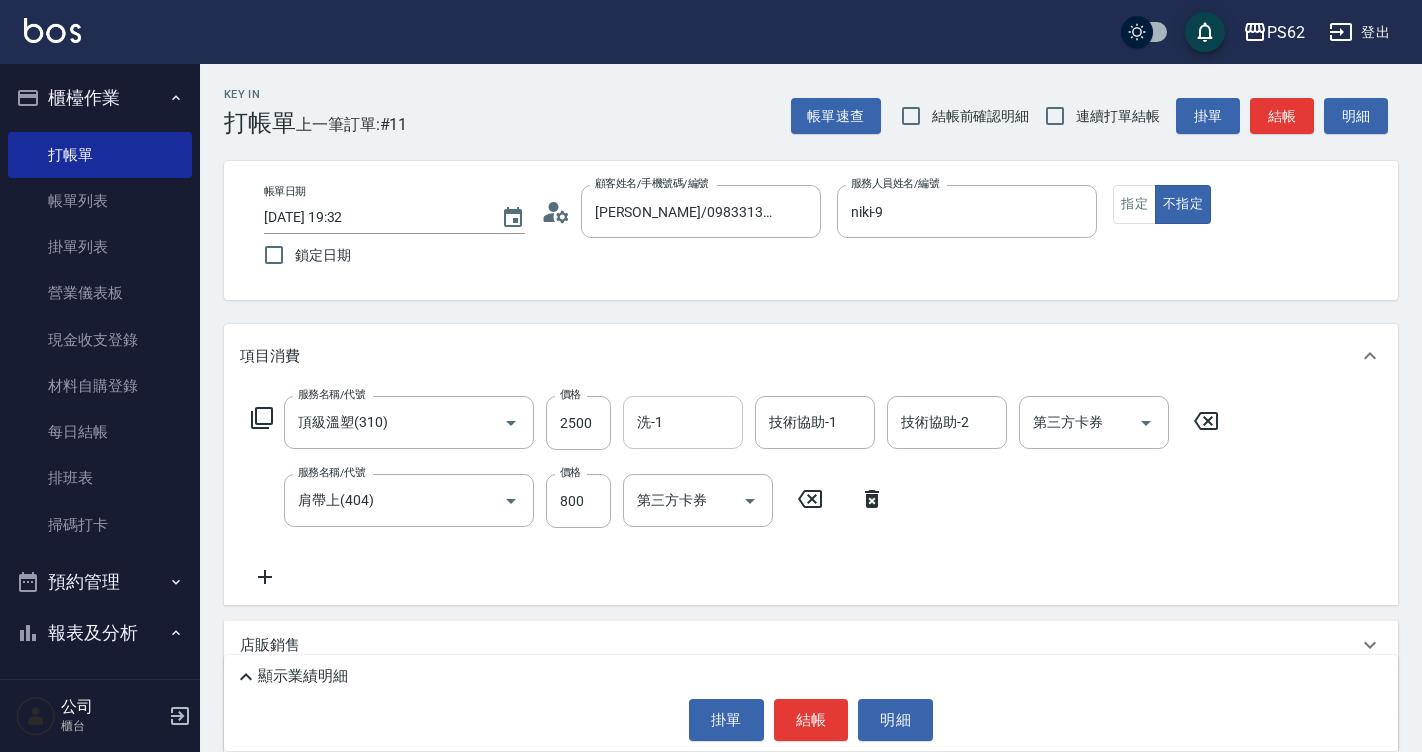 click on "洗-1" at bounding box center (683, 422) 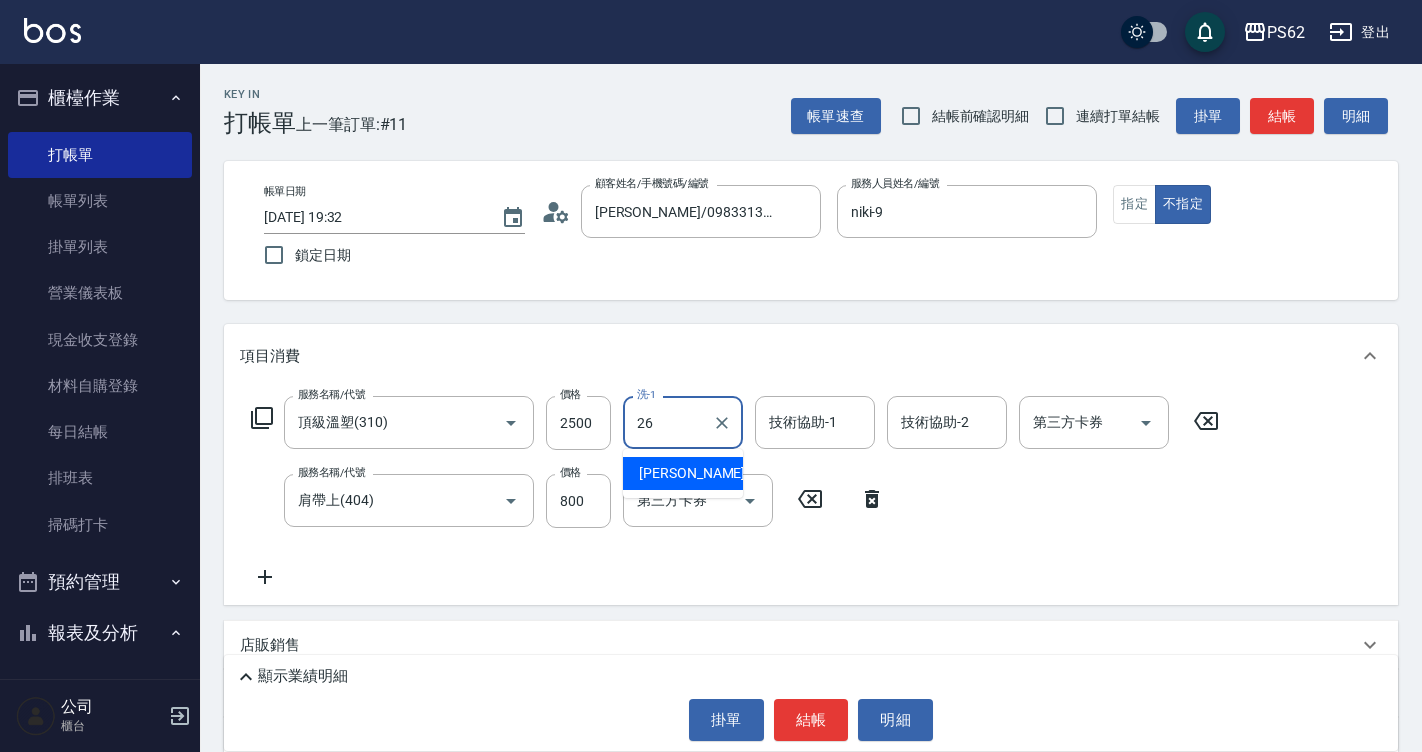 type on "小欣-26" 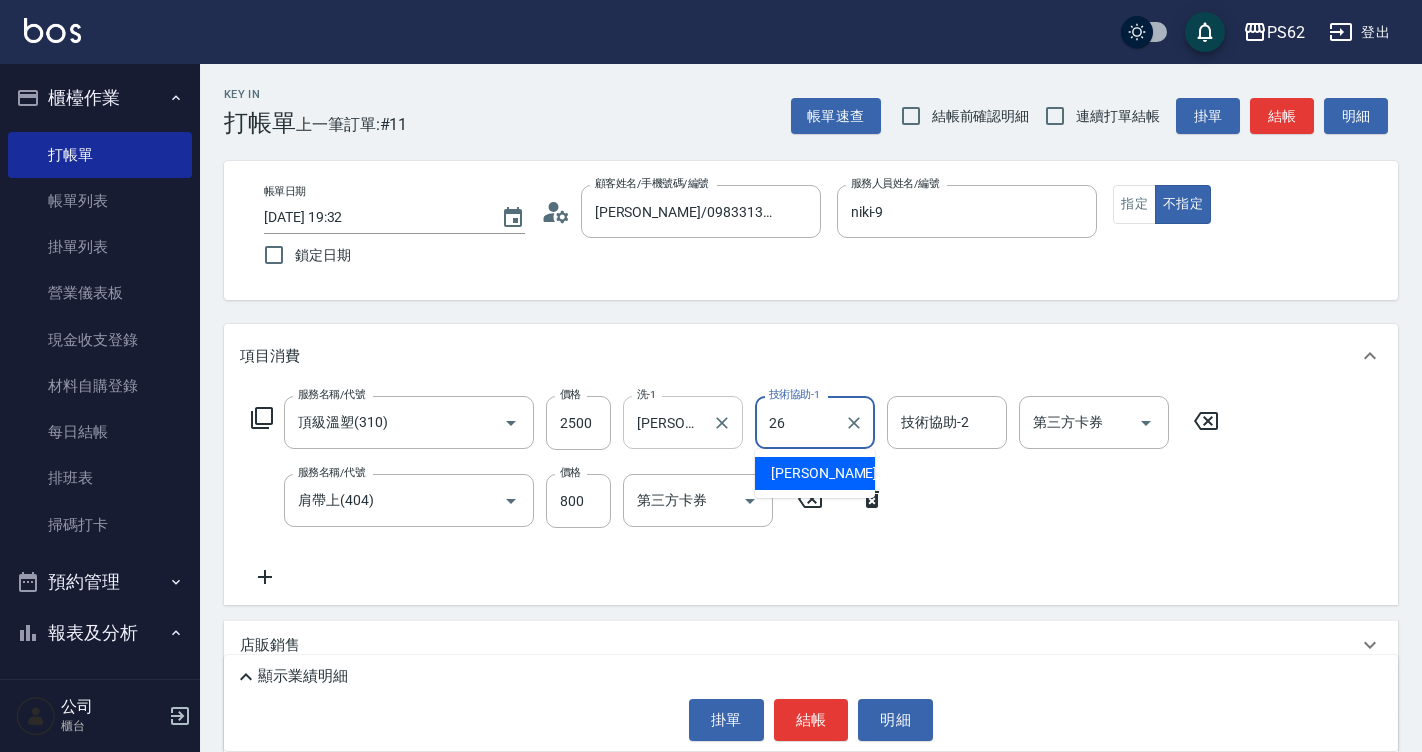 type on "小欣-26" 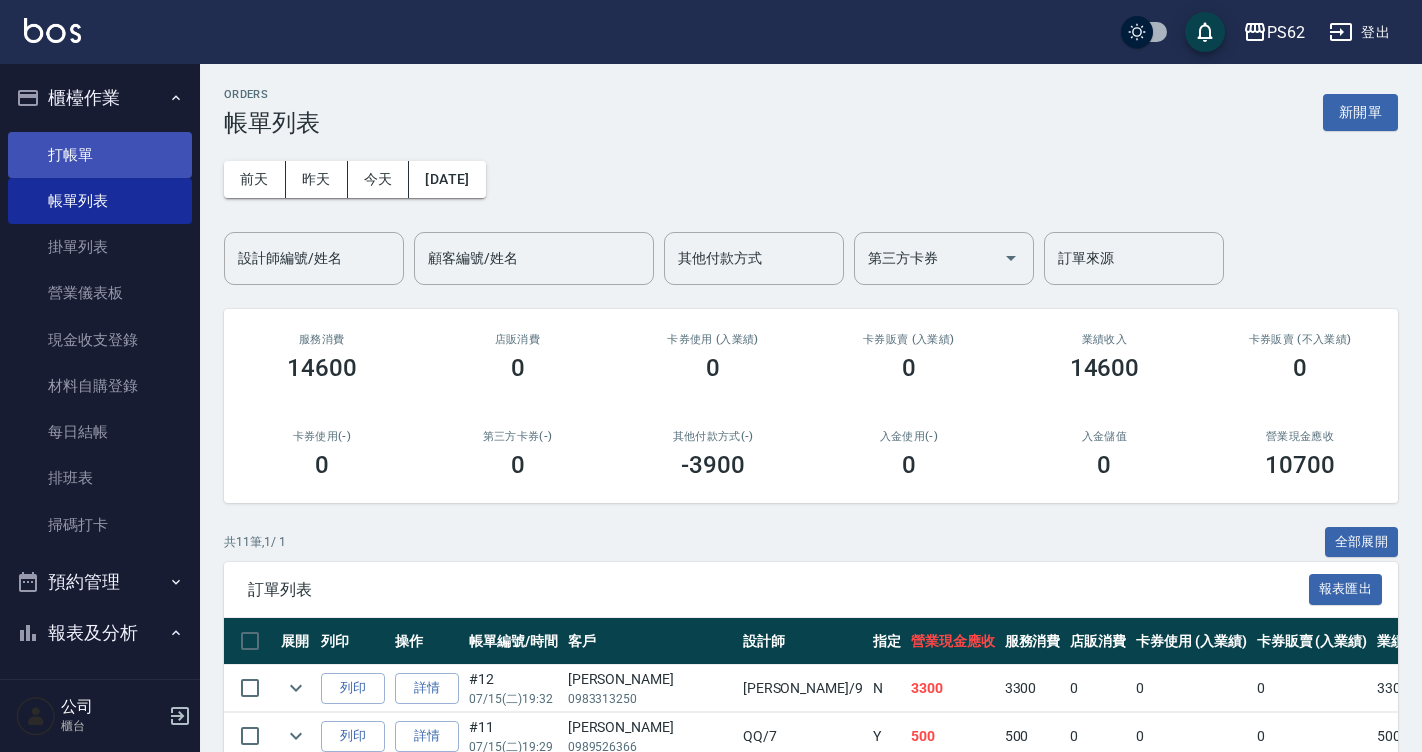 click on "打帳單" at bounding box center (100, 155) 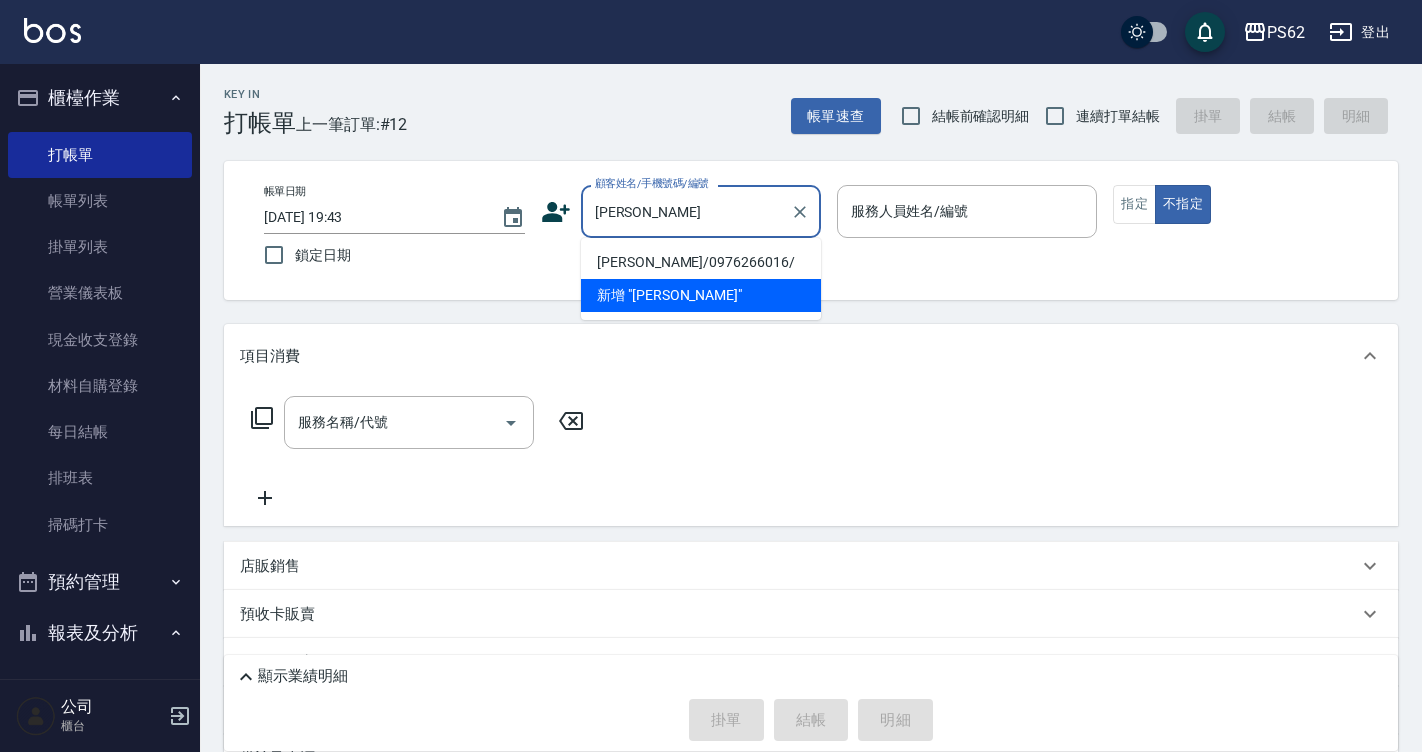 click on "陳怡純/0976266016/" at bounding box center (701, 262) 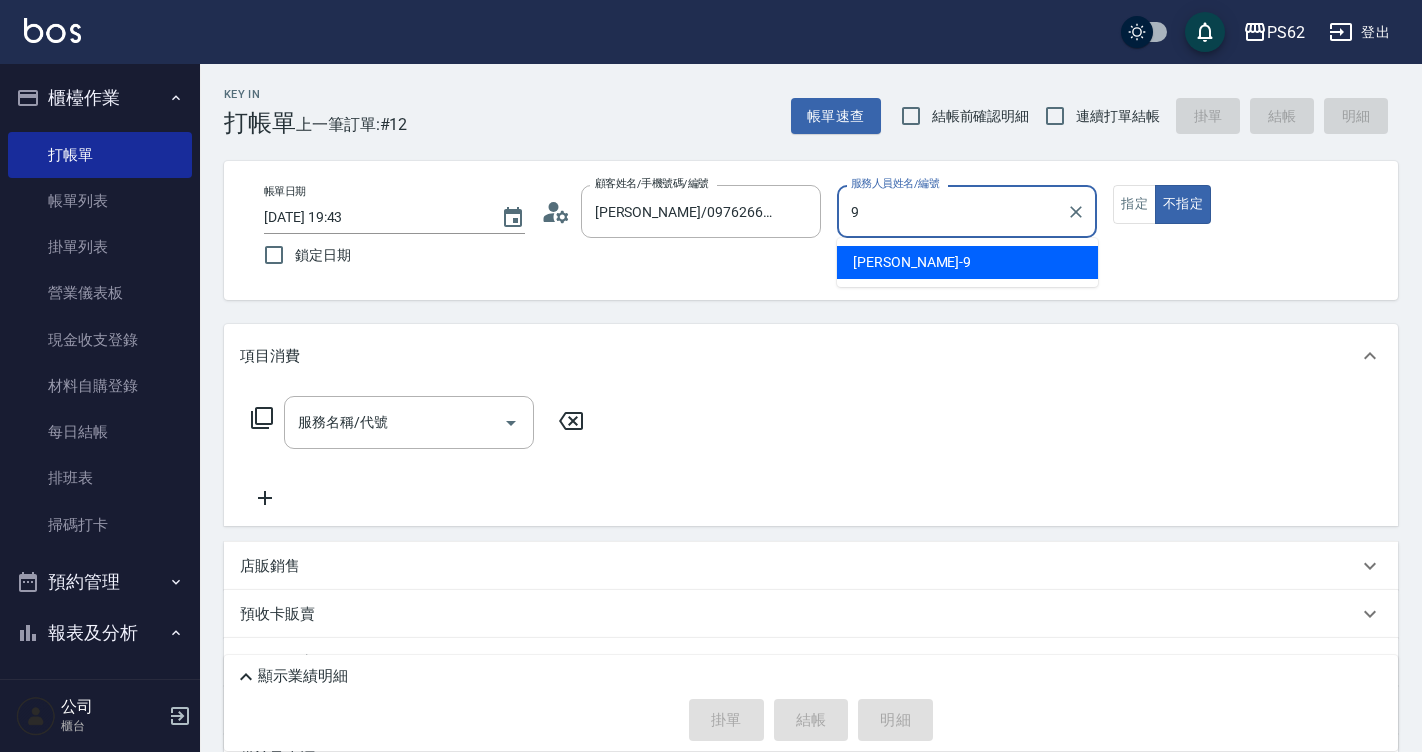 type on "niki-9" 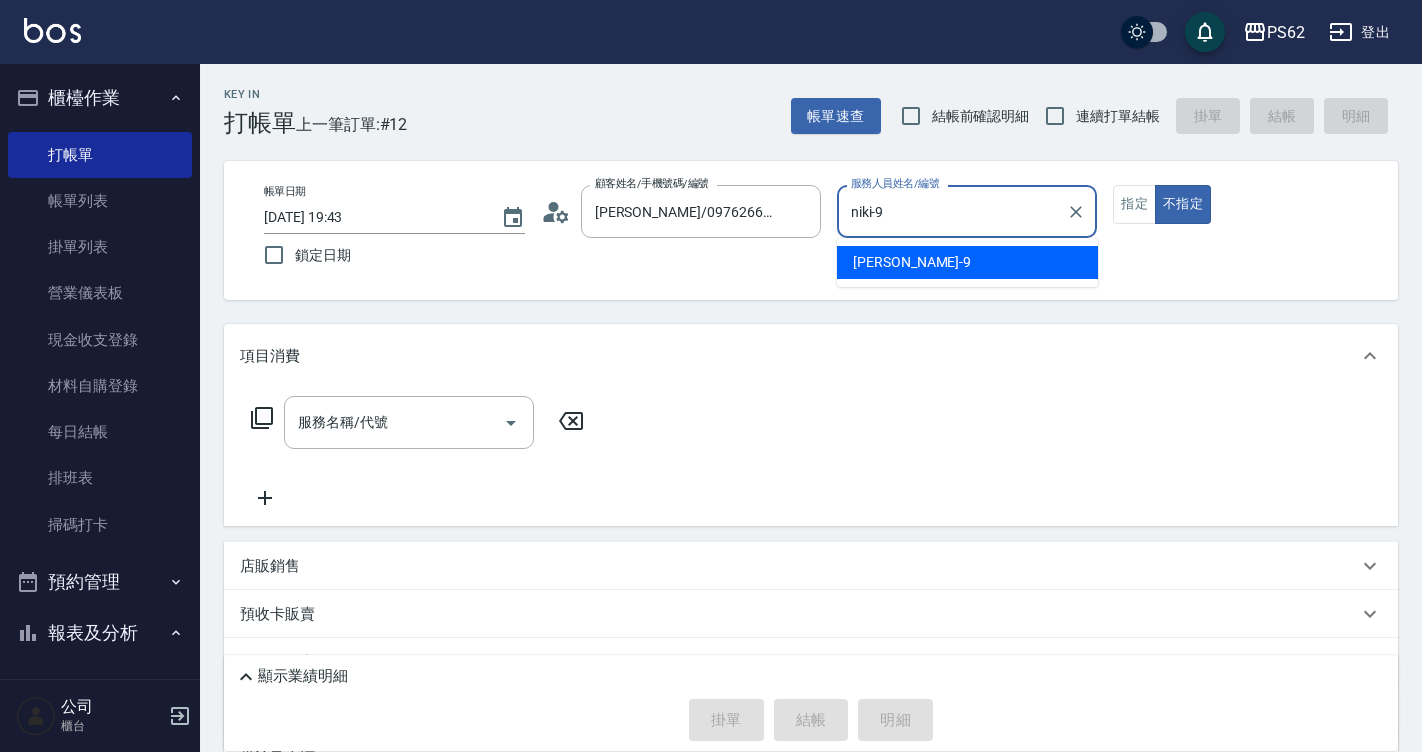 type on "false" 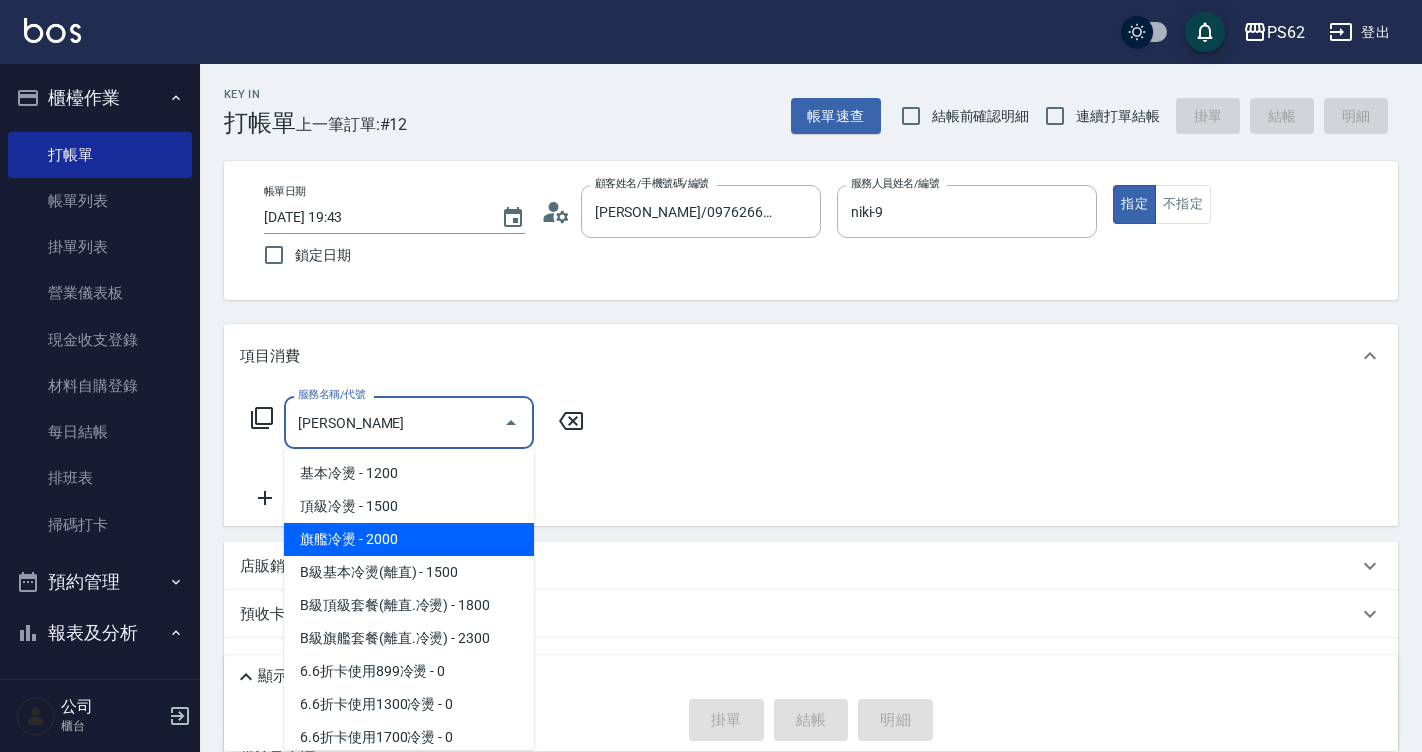 click on "旗艦冷燙 - 2000" at bounding box center [409, 539] 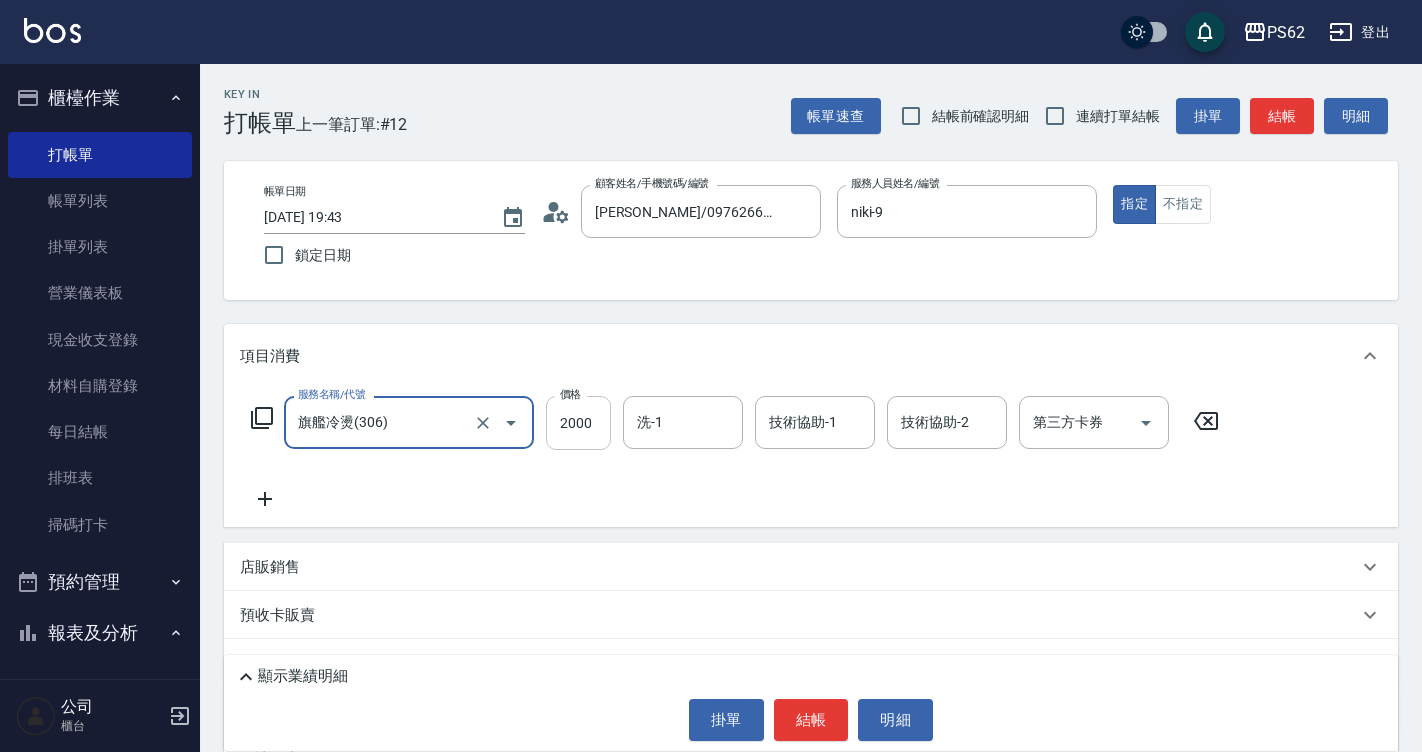 type on "旗艦冷燙(306)" 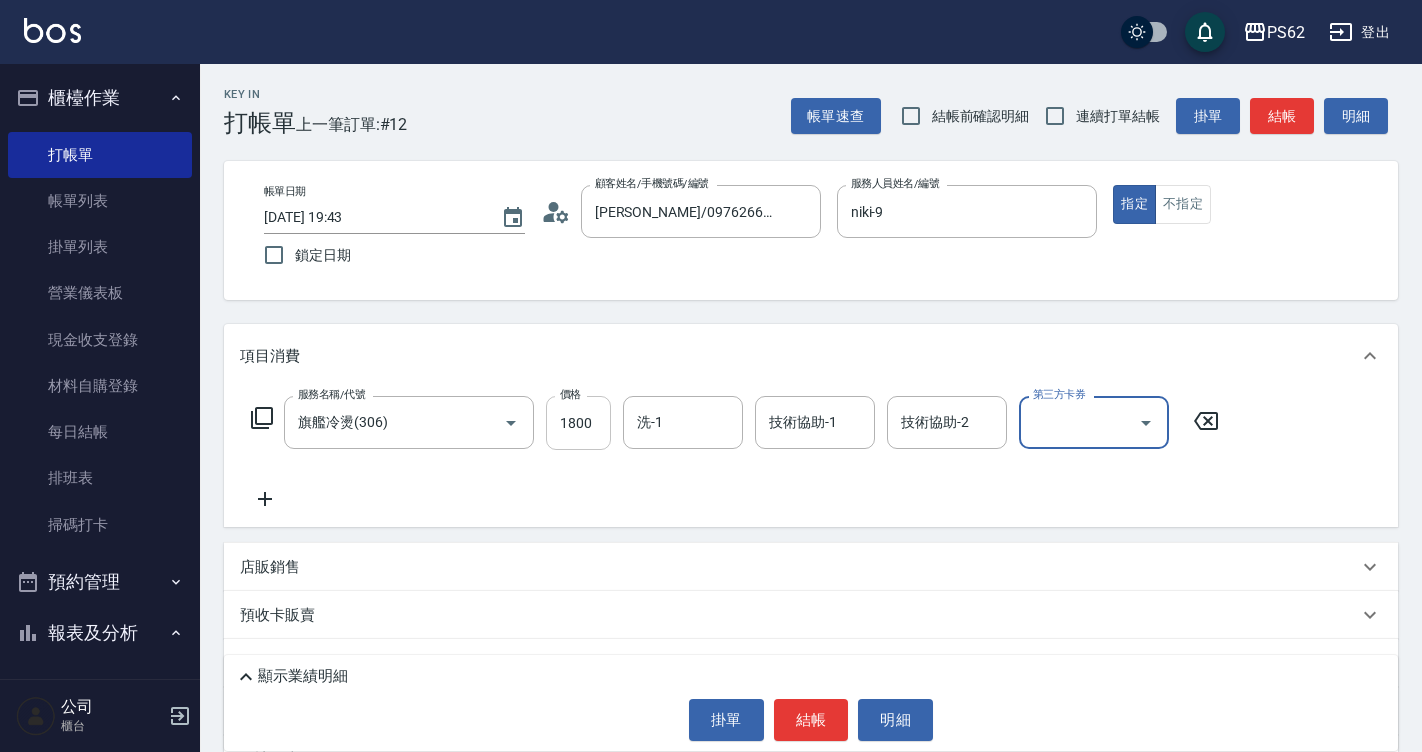 click on "1800" at bounding box center (578, 423) 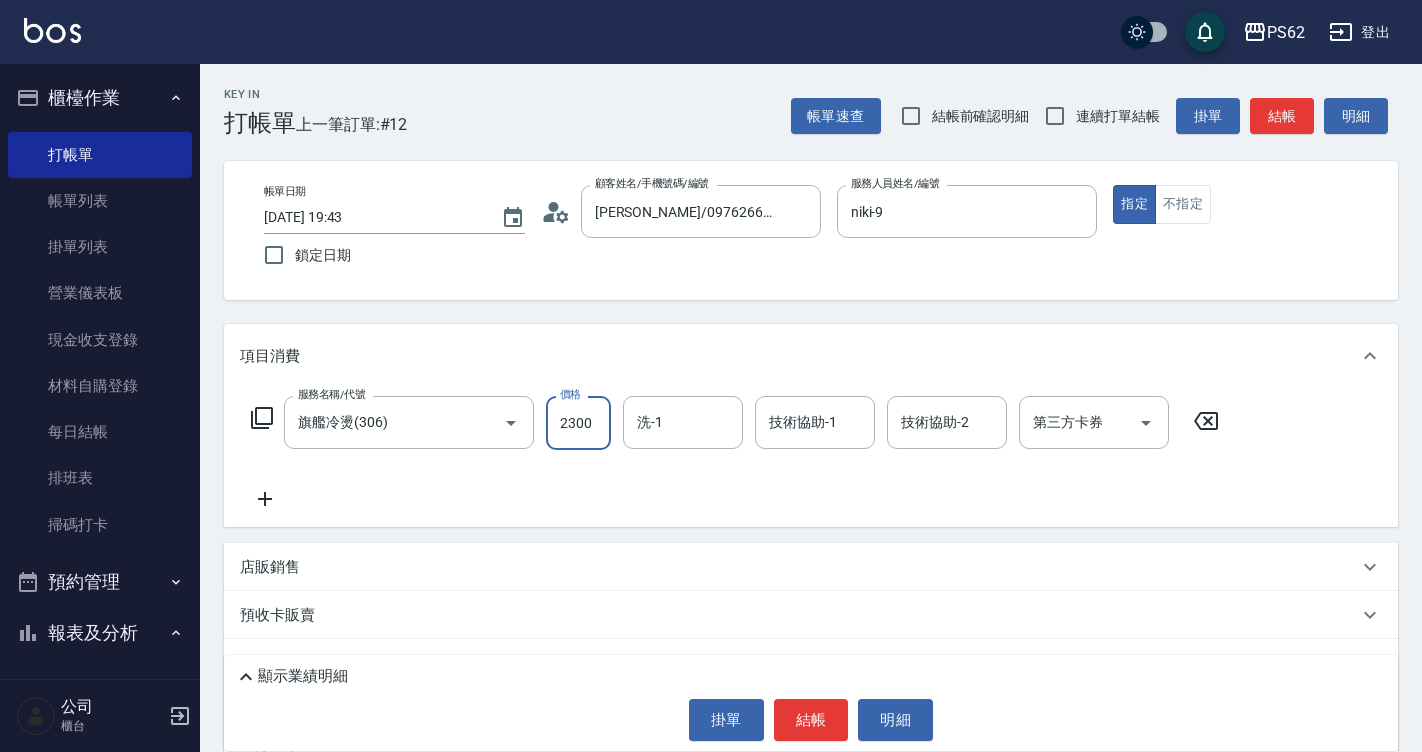 type on "2300" 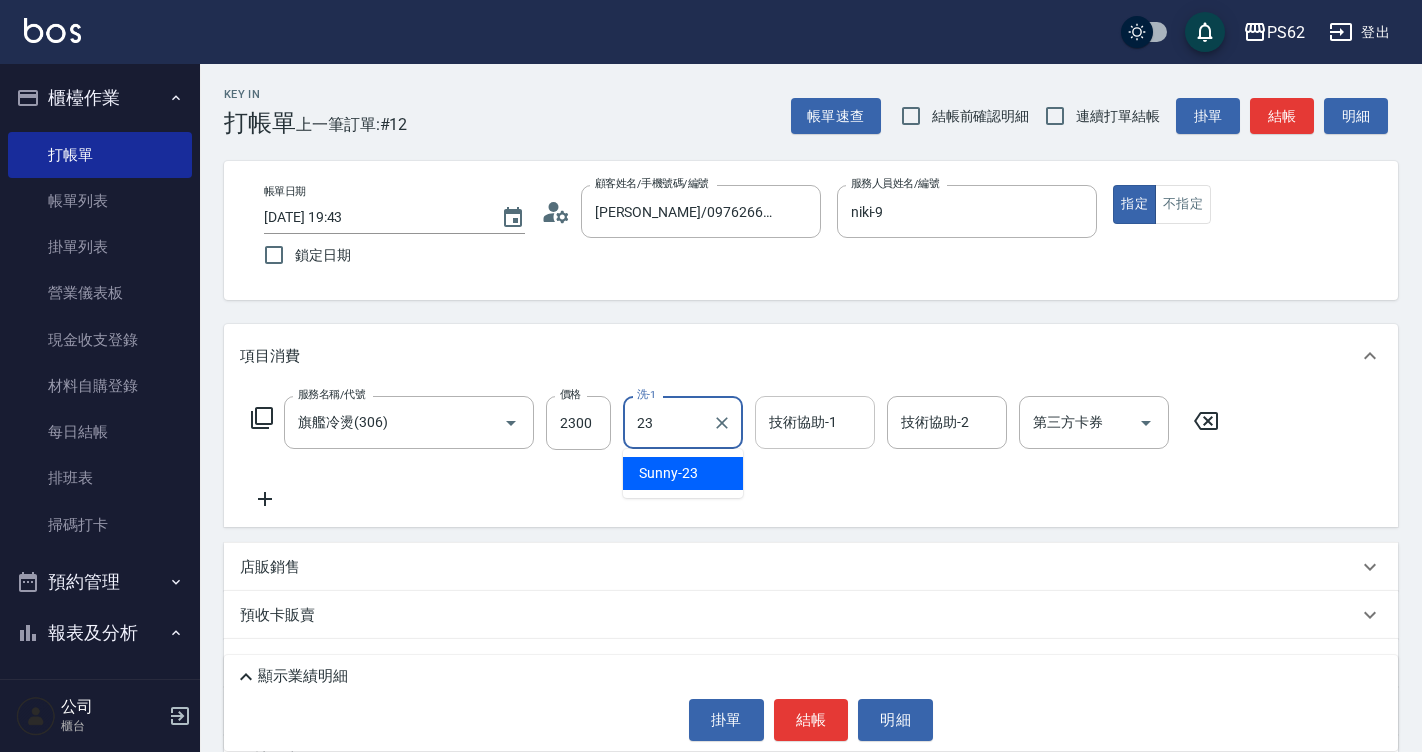 type on "Sunny-23" 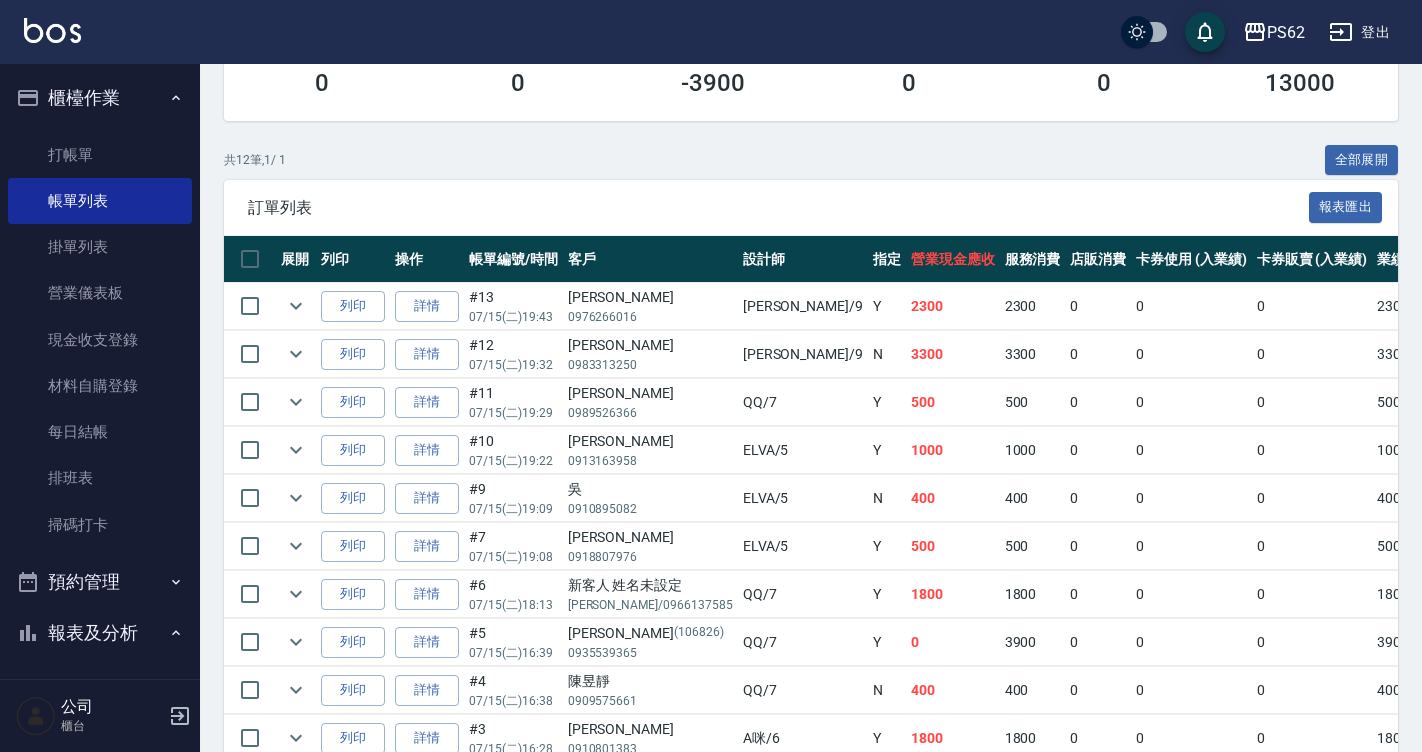 scroll, scrollTop: 82, scrollLeft: 0, axis: vertical 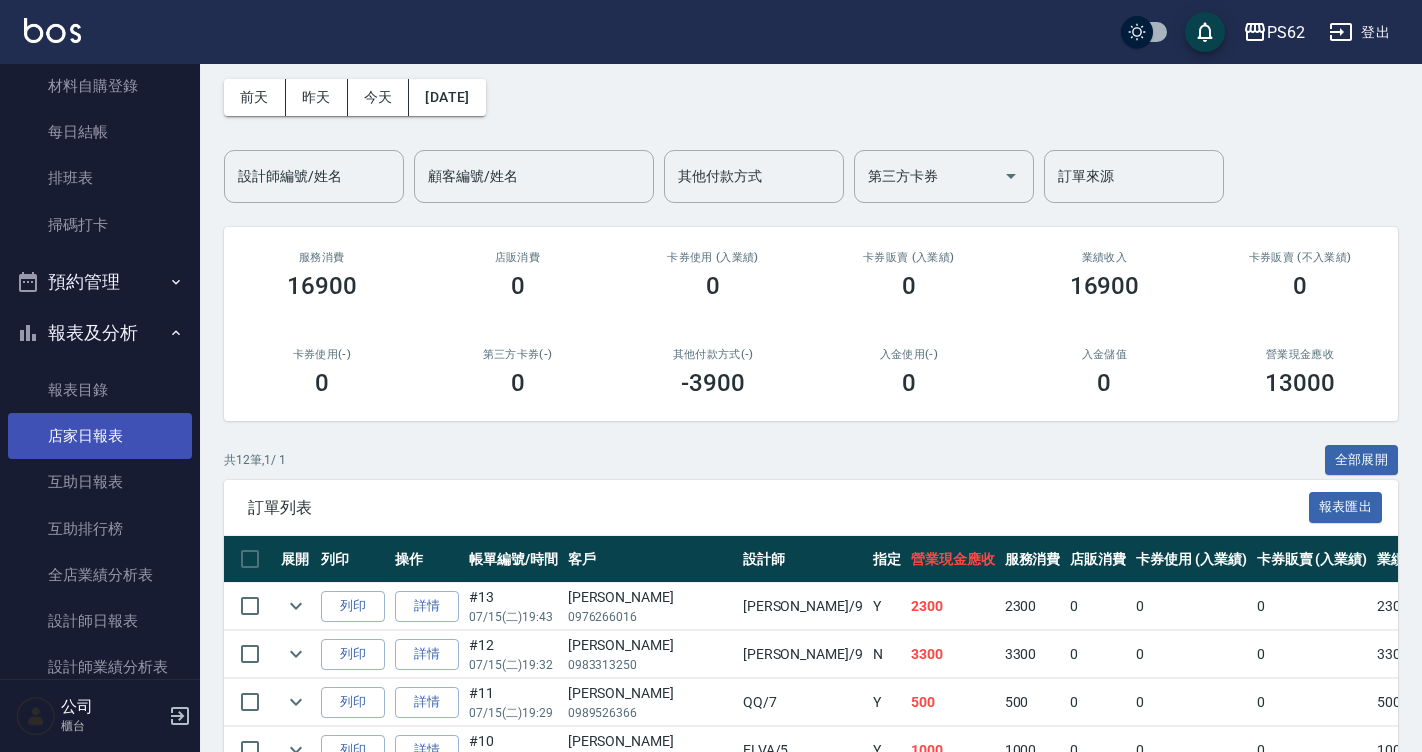 click on "店家日報表" at bounding box center (100, 436) 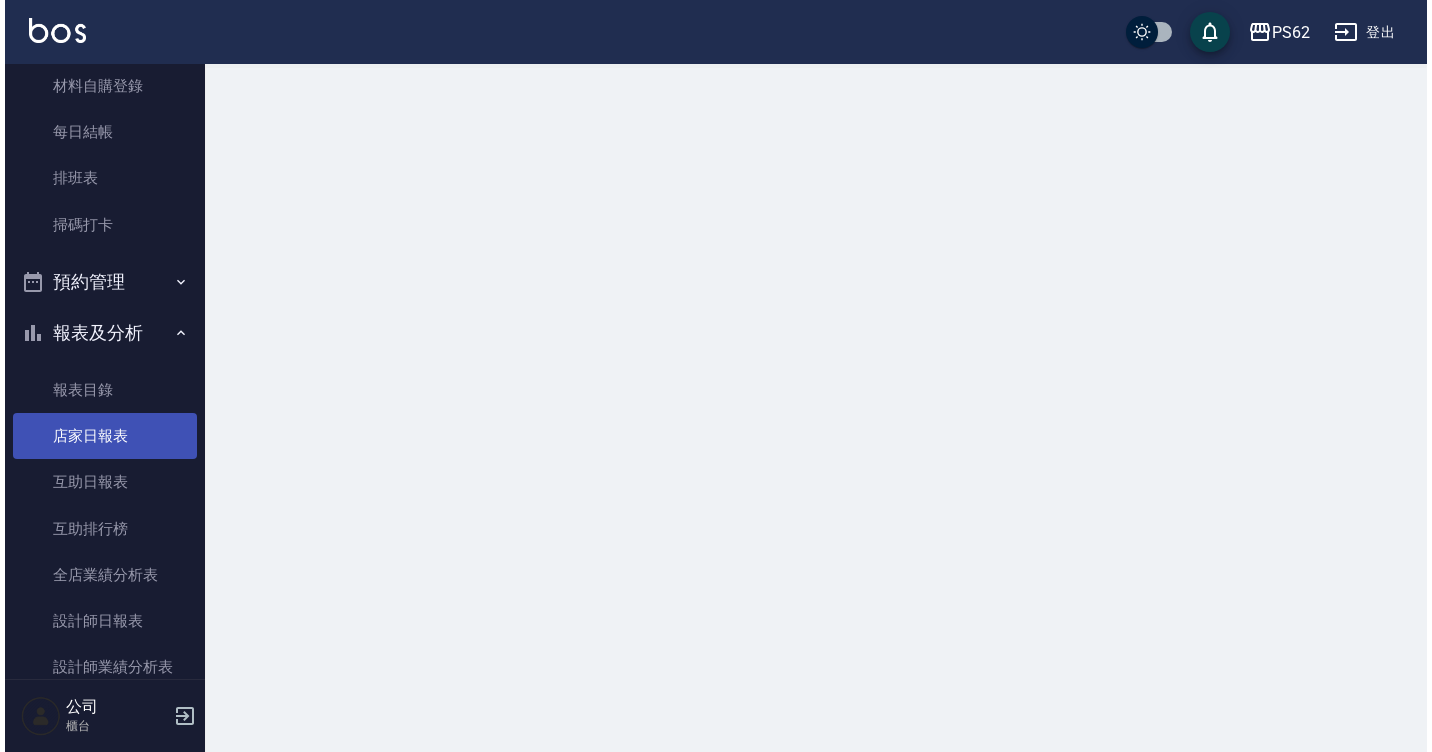 scroll, scrollTop: 0, scrollLeft: 0, axis: both 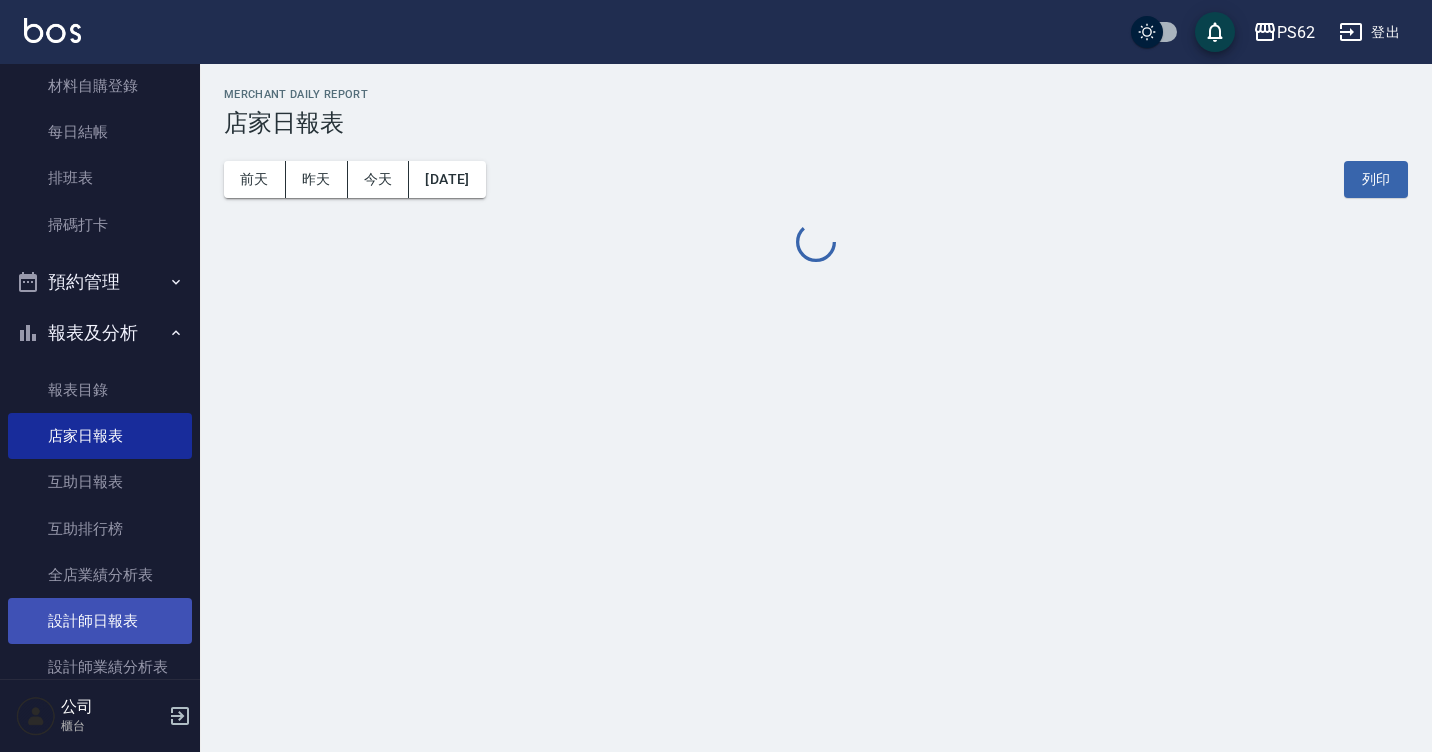 click on "設計師日報表" at bounding box center (100, 621) 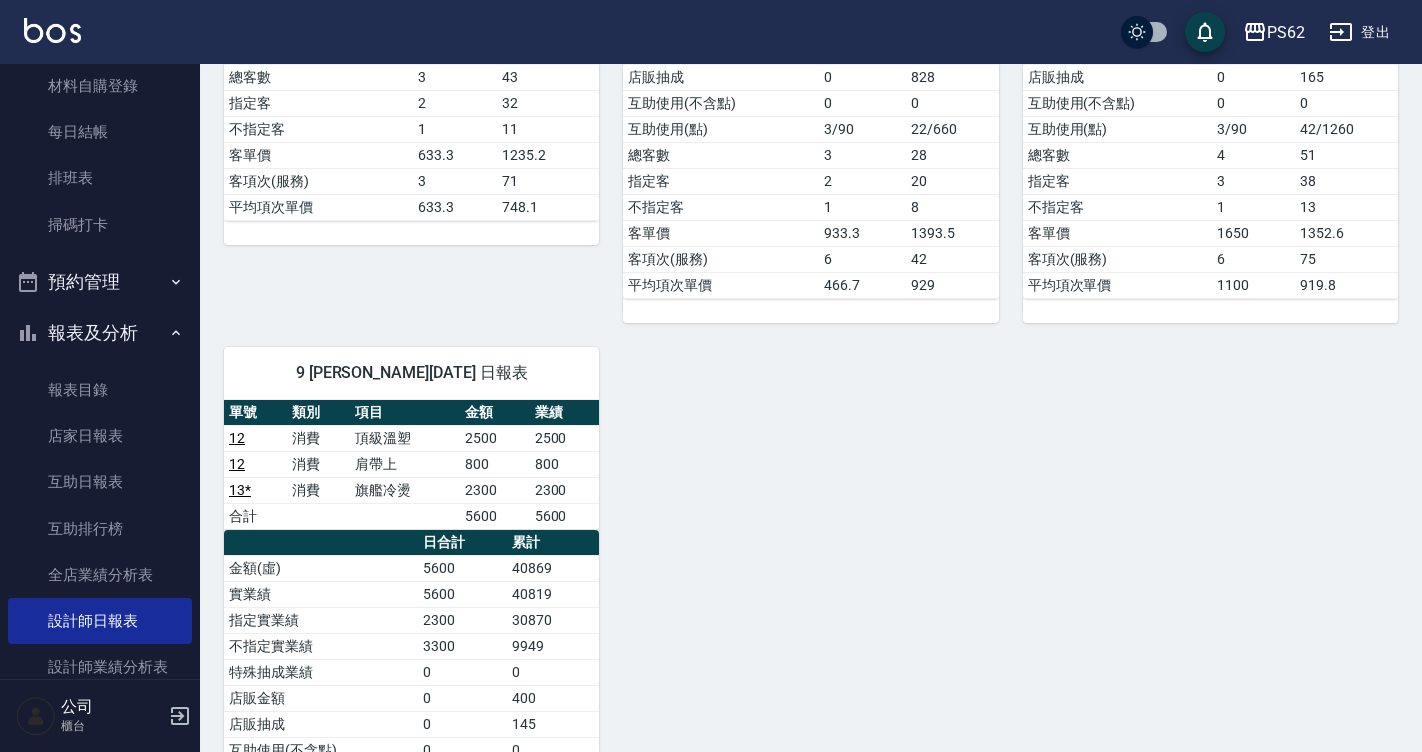 scroll, scrollTop: 868, scrollLeft: 0, axis: vertical 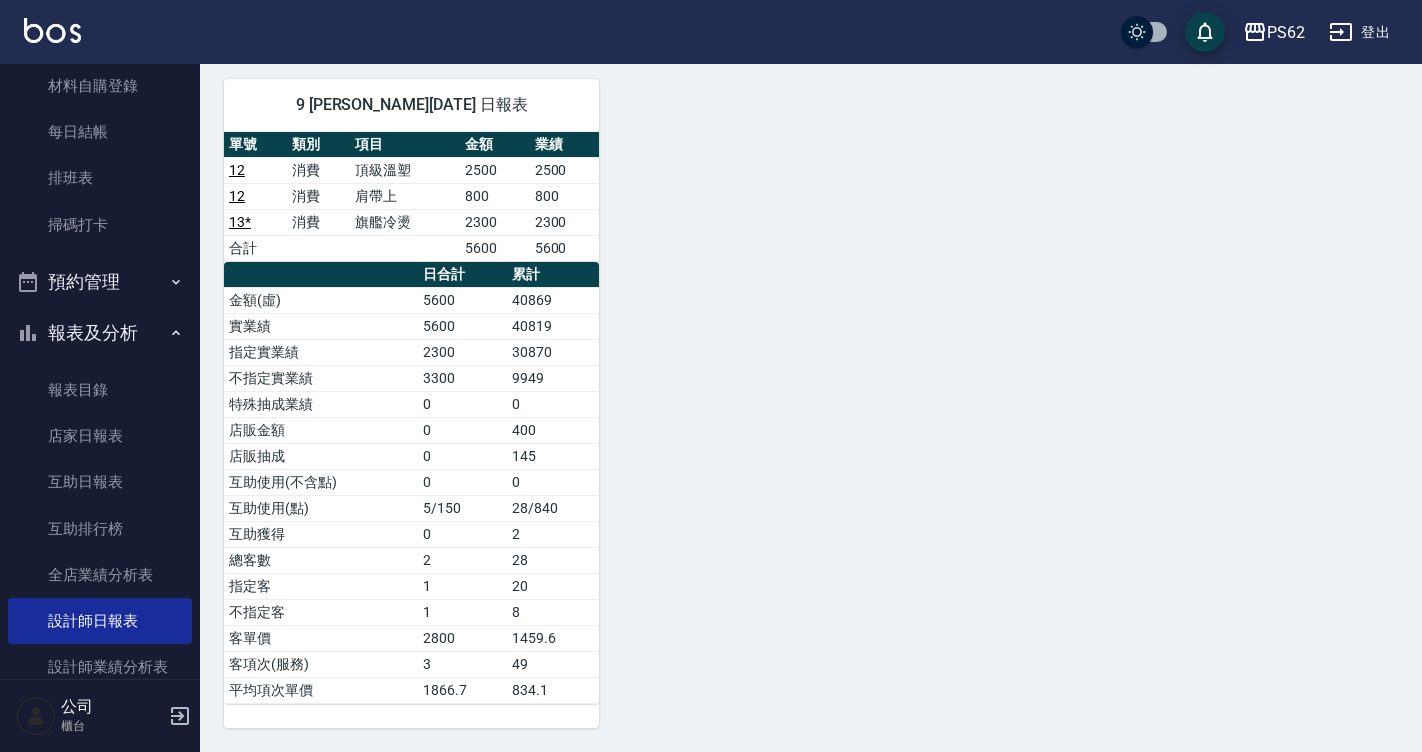 click on "0" at bounding box center [553, 404] 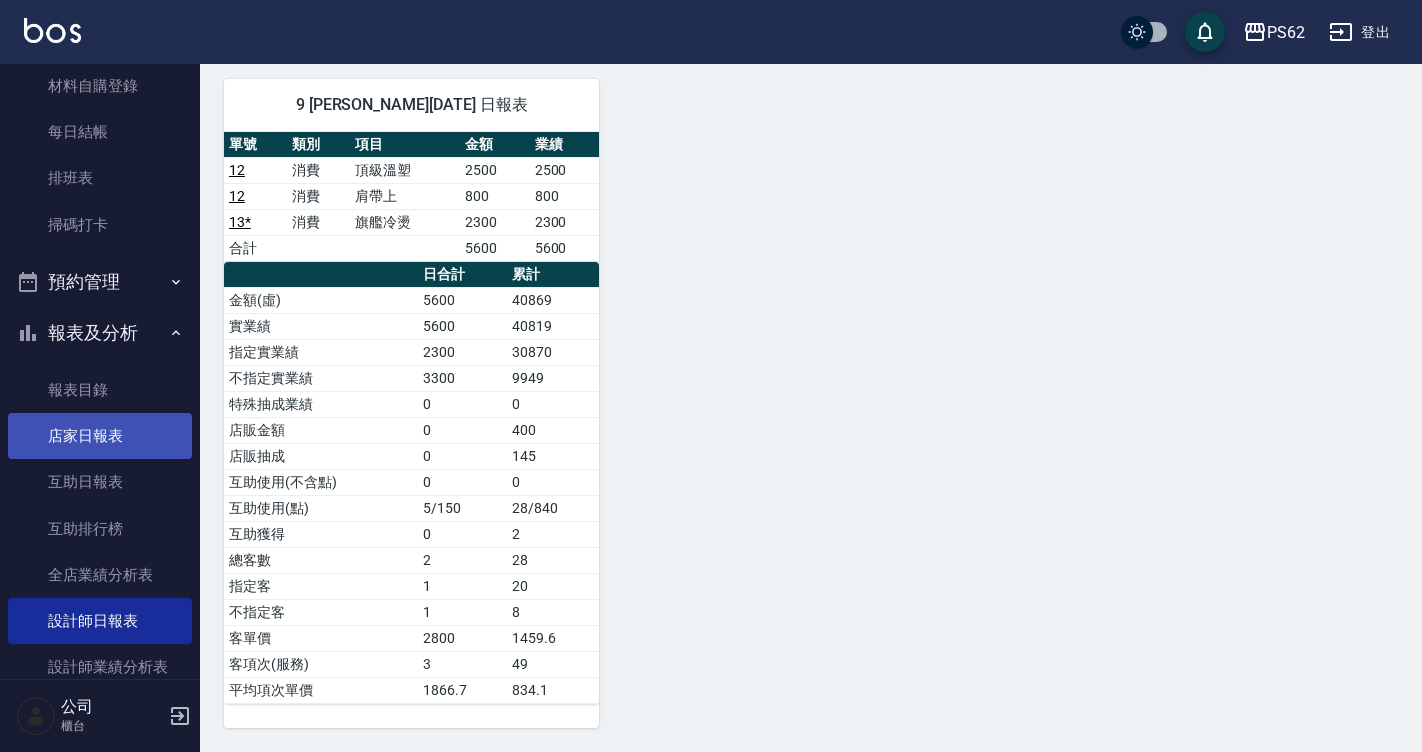 click on "店家日報表" at bounding box center (100, 436) 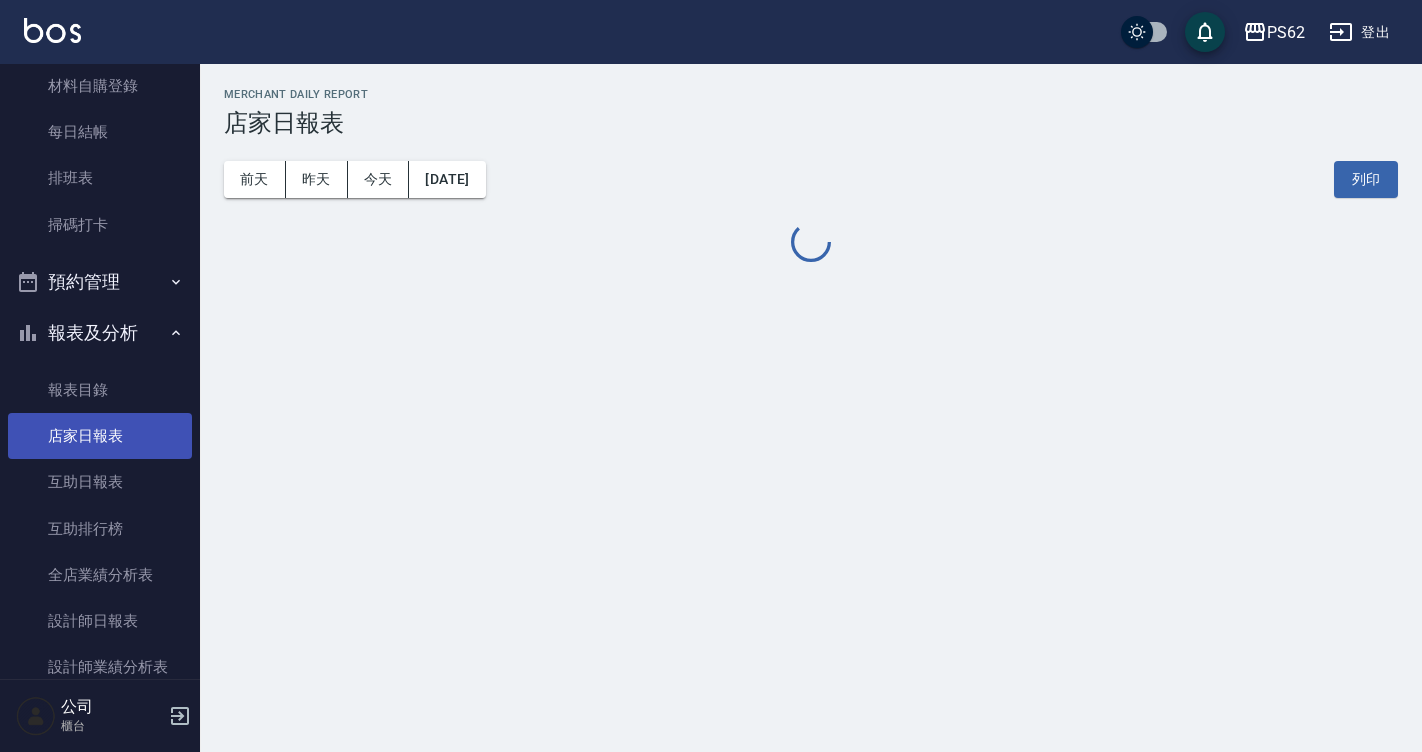 scroll, scrollTop: 0, scrollLeft: 0, axis: both 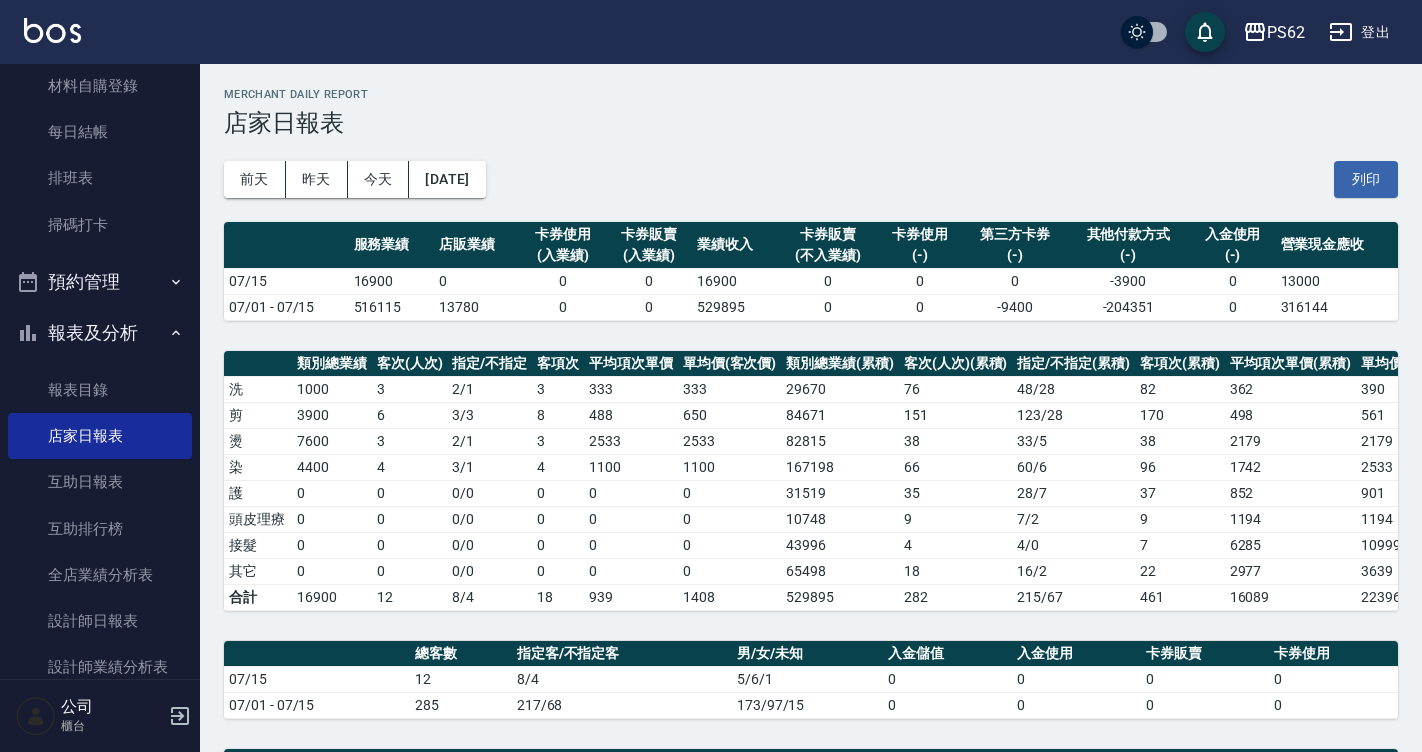 click on "0" at bounding box center [631, 493] 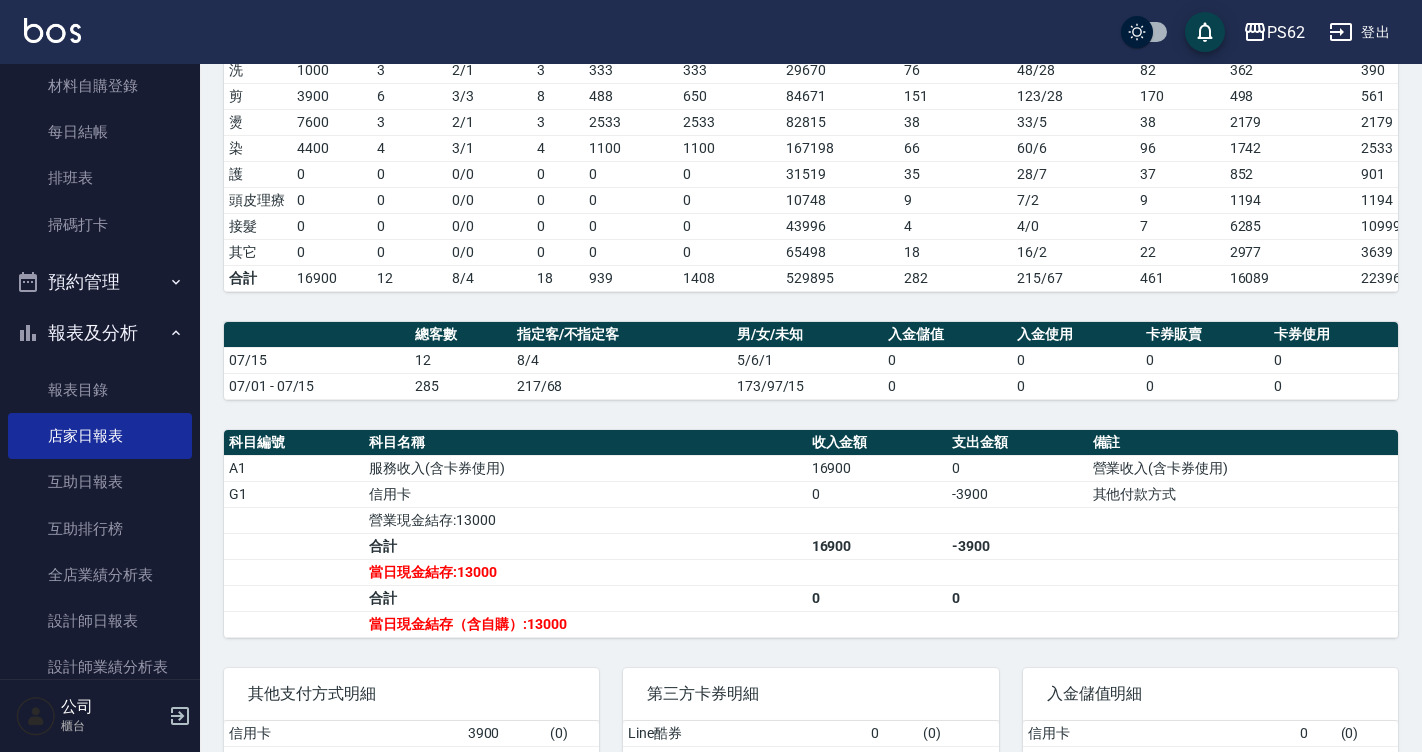 scroll, scrollTop: 400, scrollLeft: 0, axis: vertical 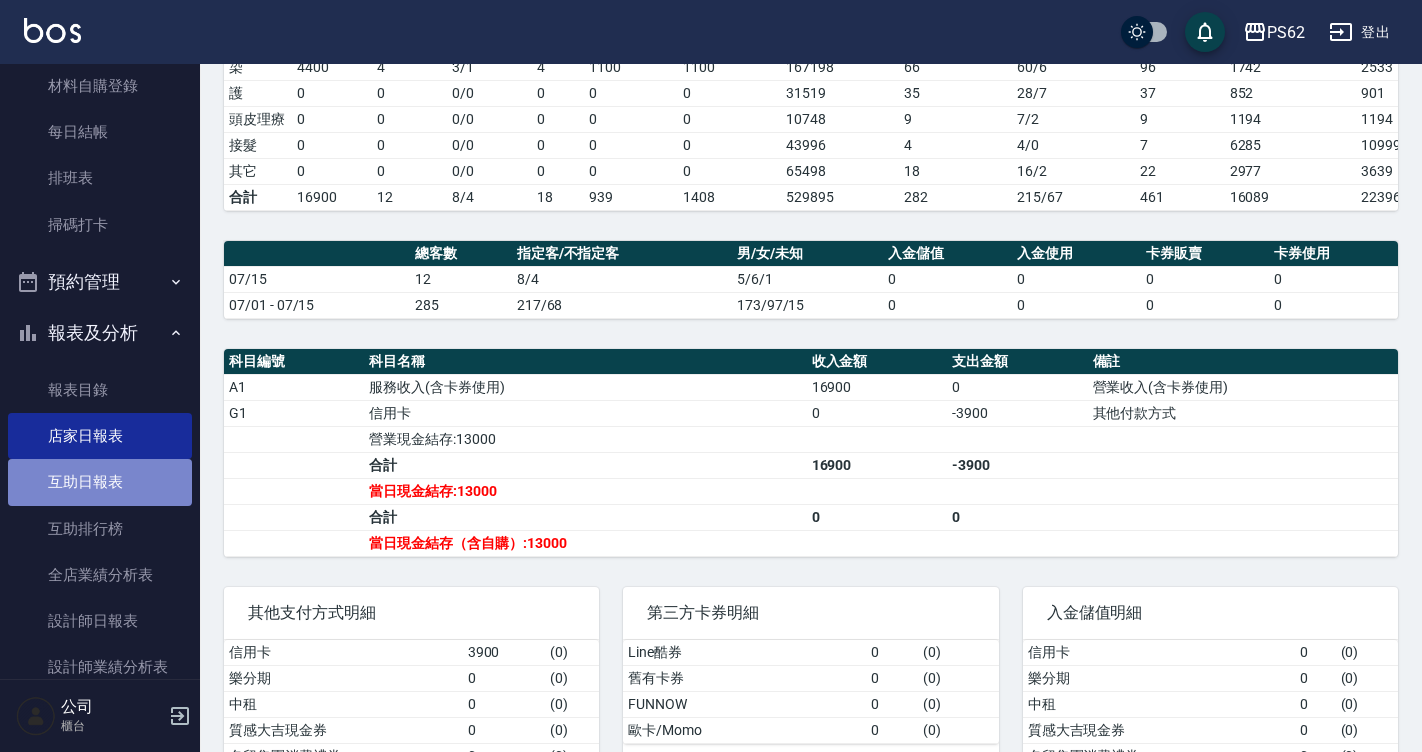 click on "互助日報表" at bounding box center (100, 482) 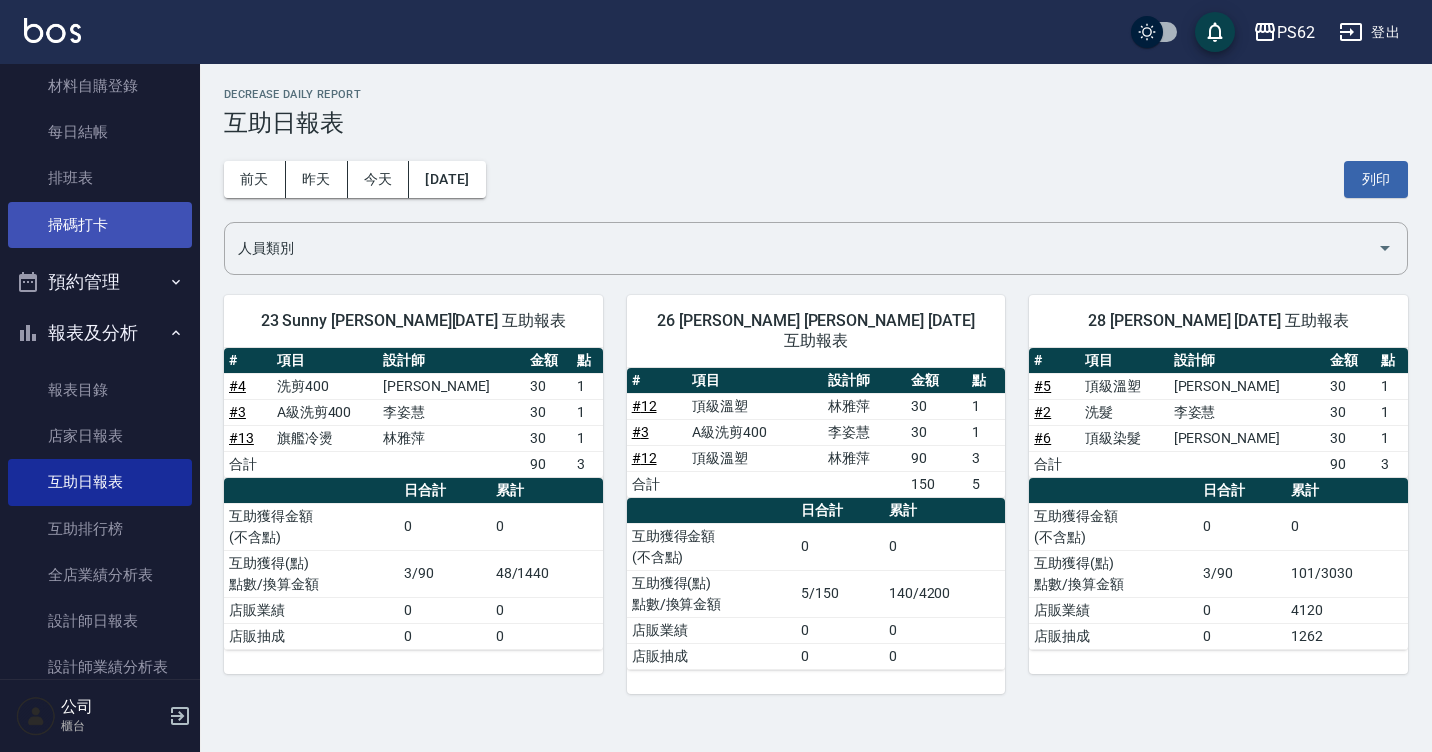 click on "掃碼打卡" at bounding box center [100, 225] 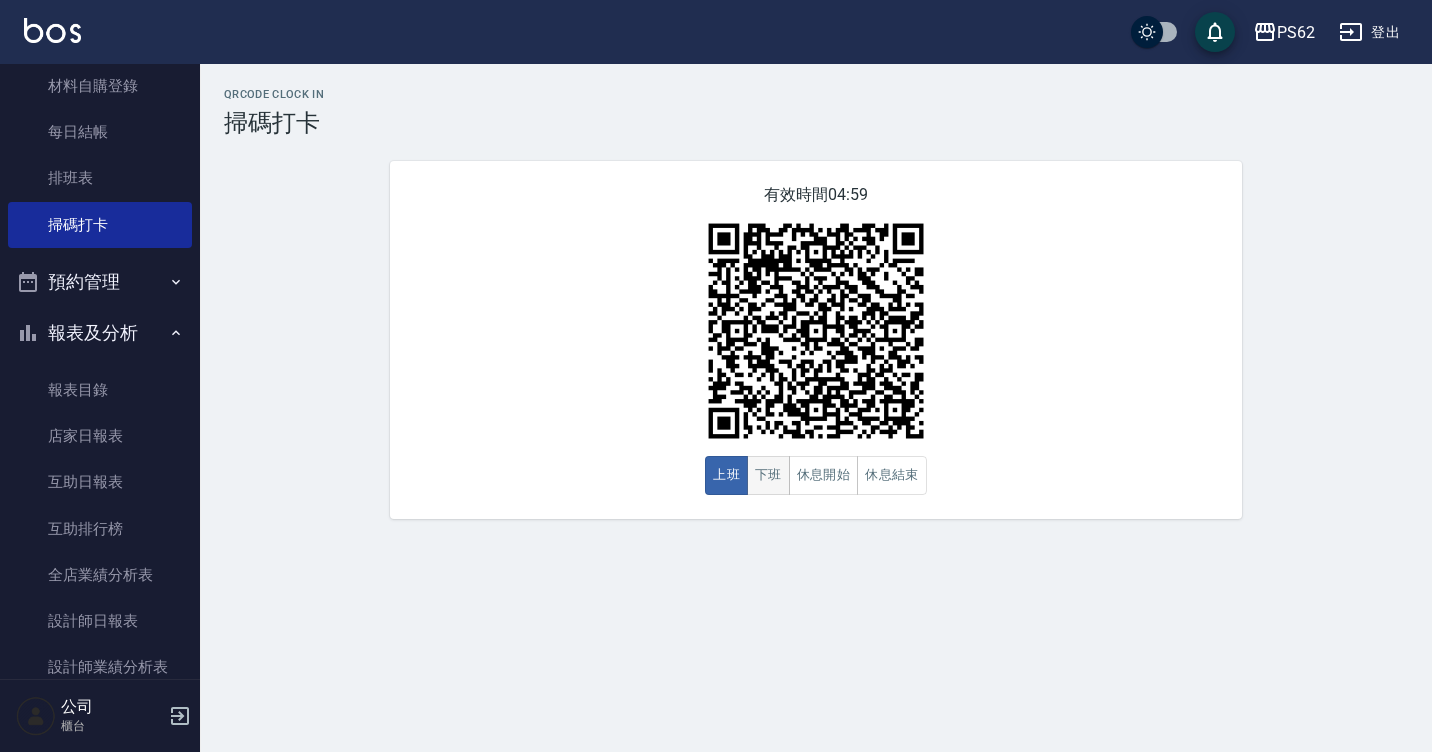 click on "下班" at bounding box center (768, 475) 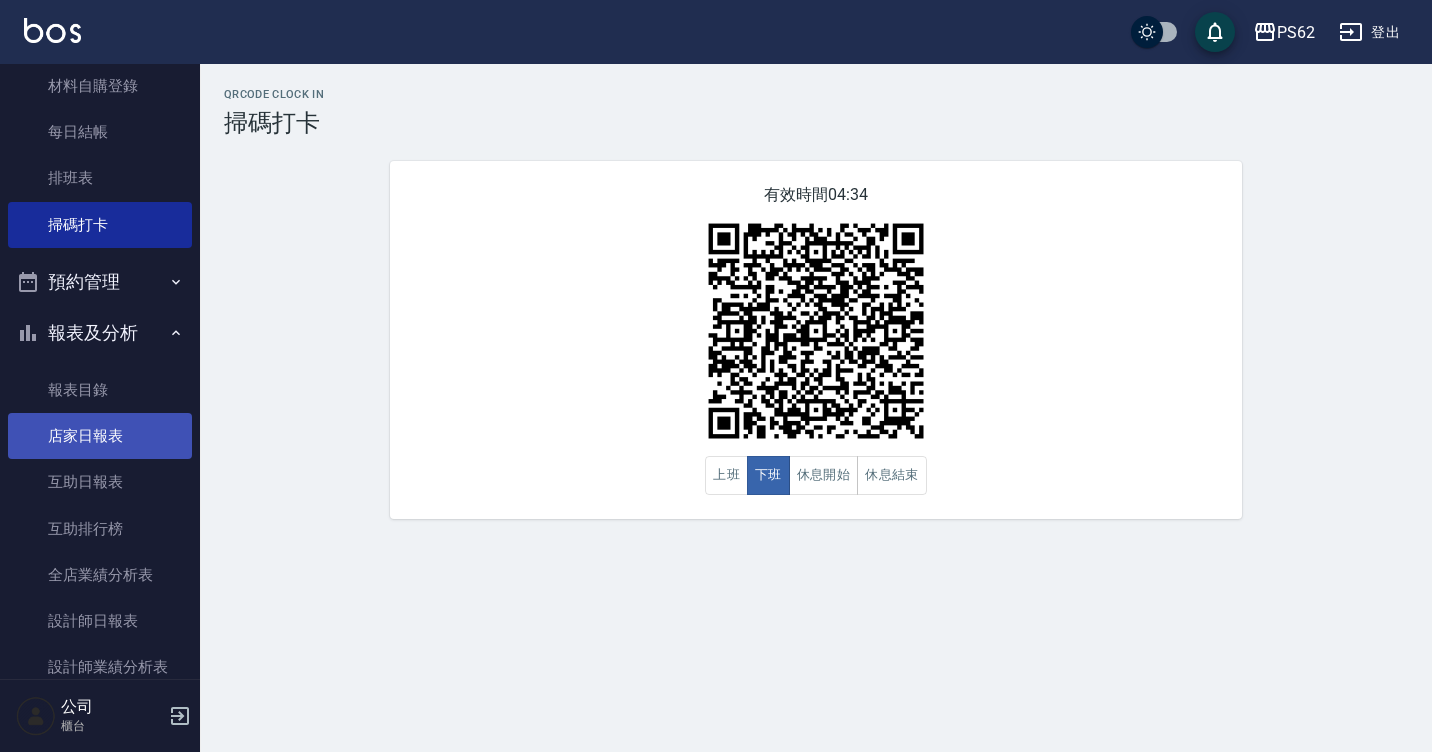 click on "店家日報表" at bounding box center (100, 436) 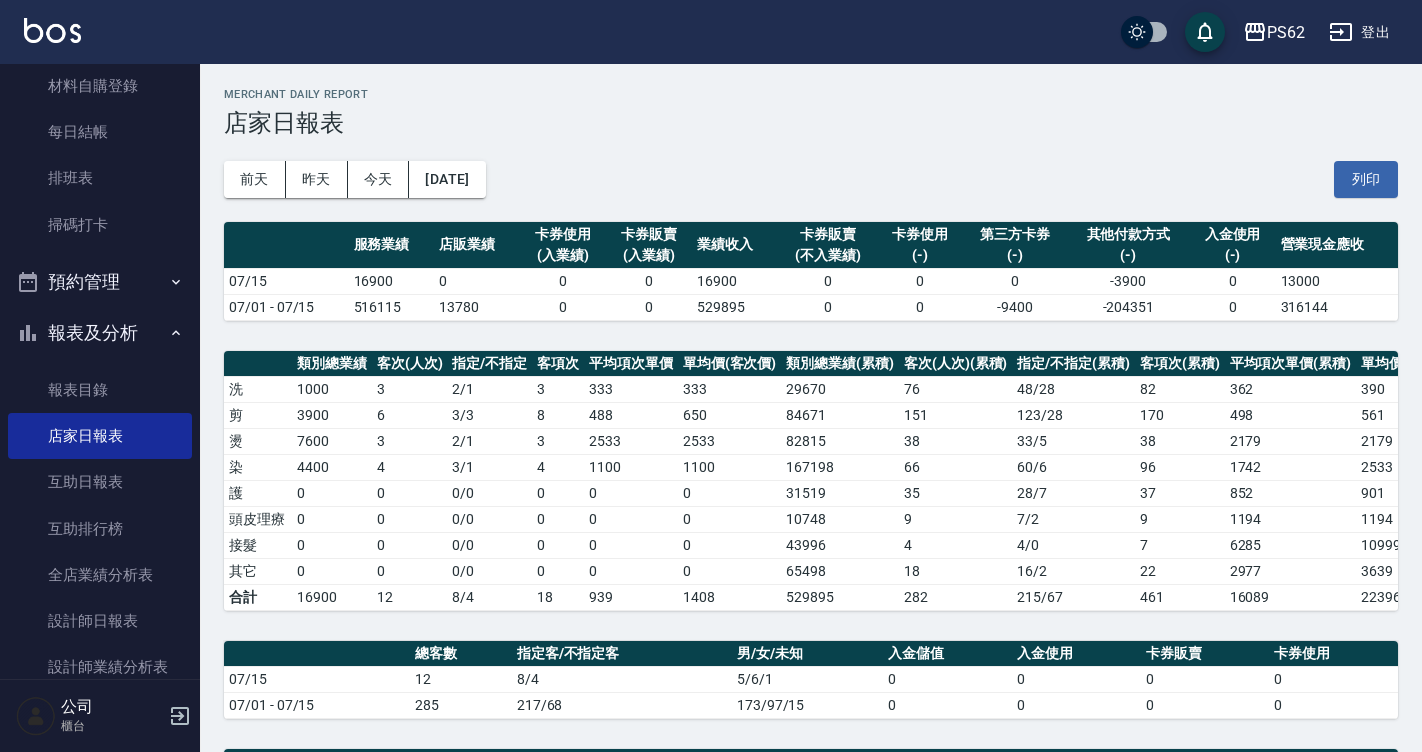 click on "29670" at bounding box center (840, 389) 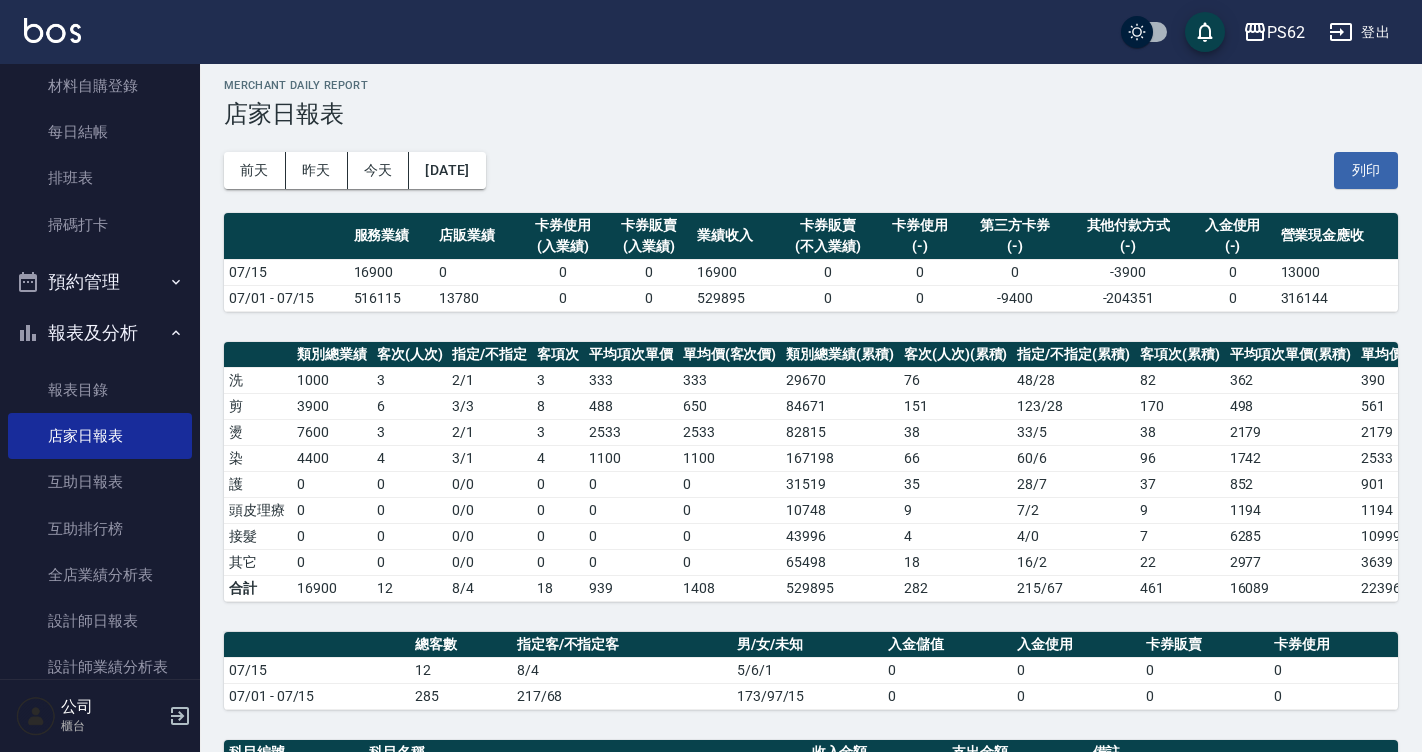 scroll, scrollTop: 0, scrollLeft: 0, axis: both 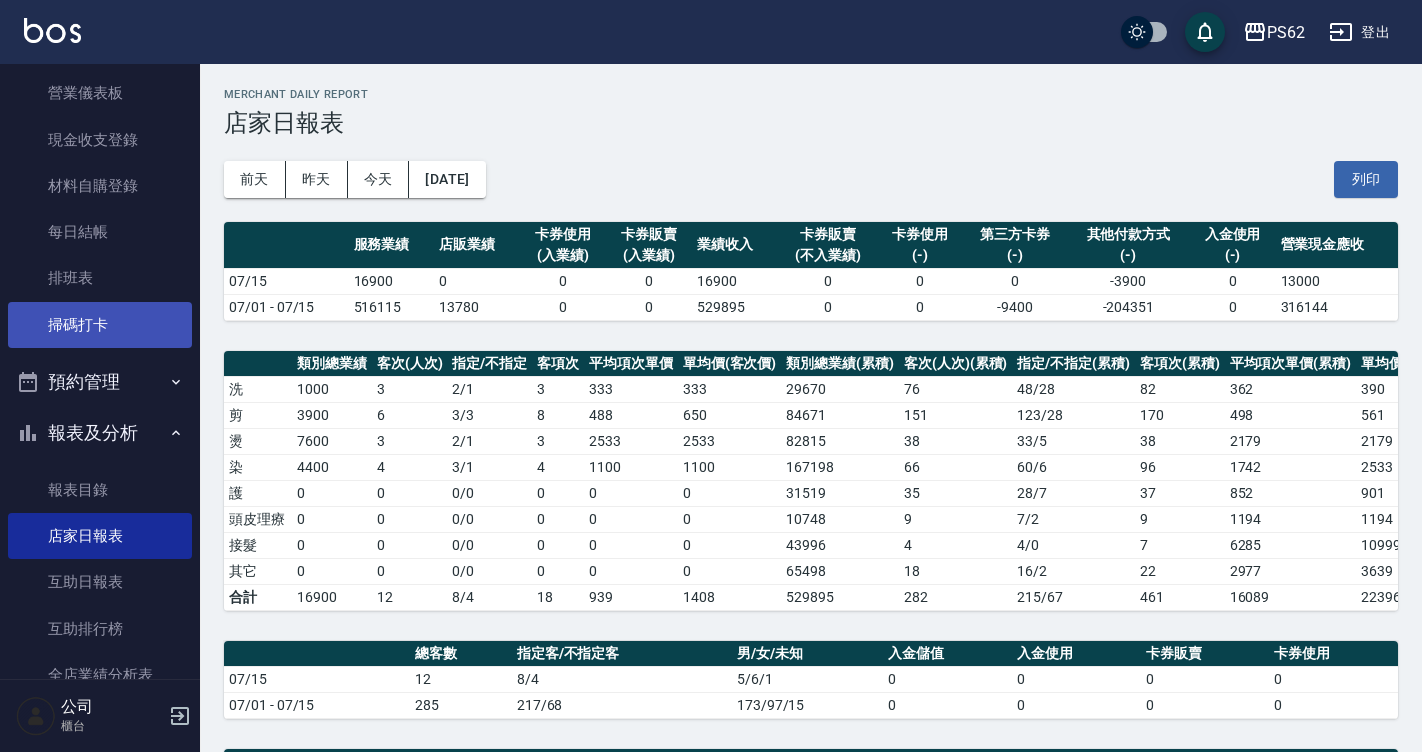 click on "掃碼打卡" at bounding box center [100, 325] 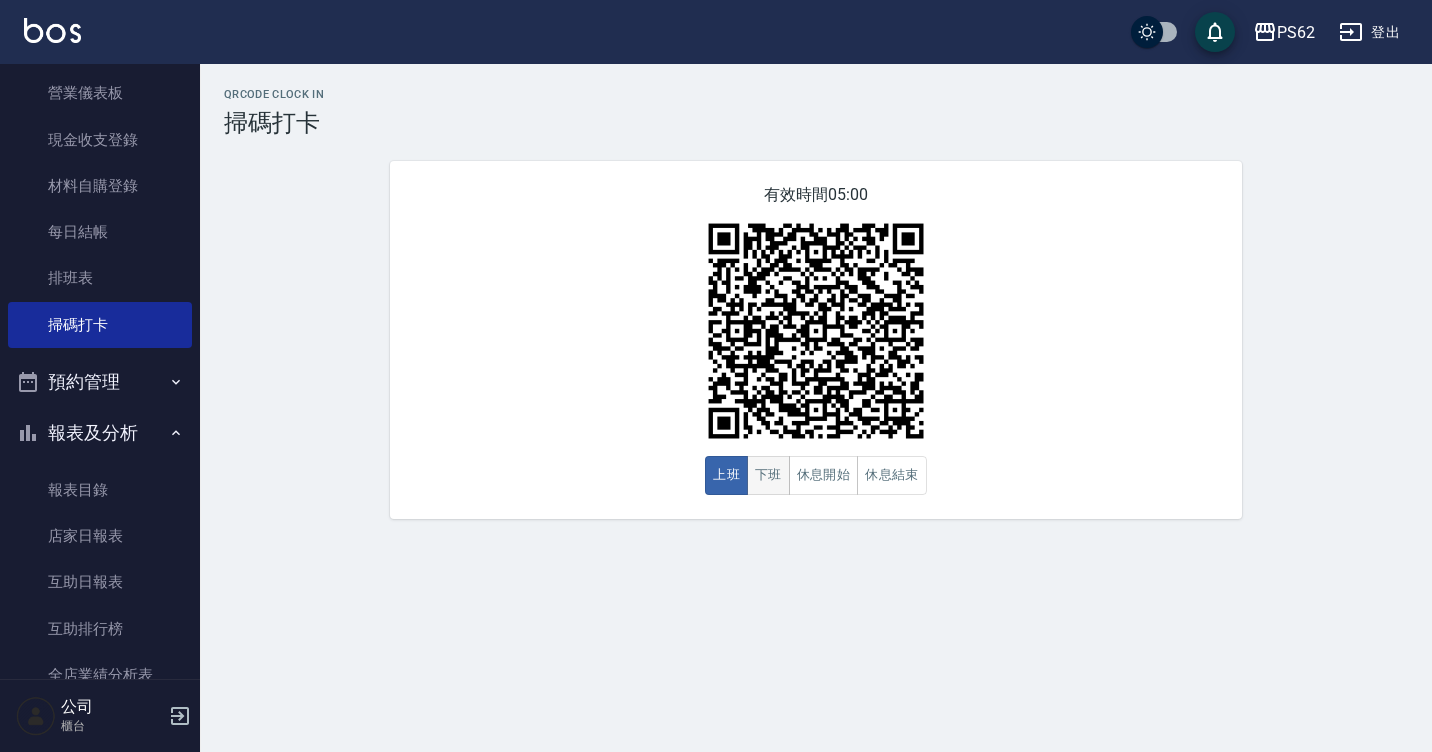 click on "下班" at bounding box center [768, 475] 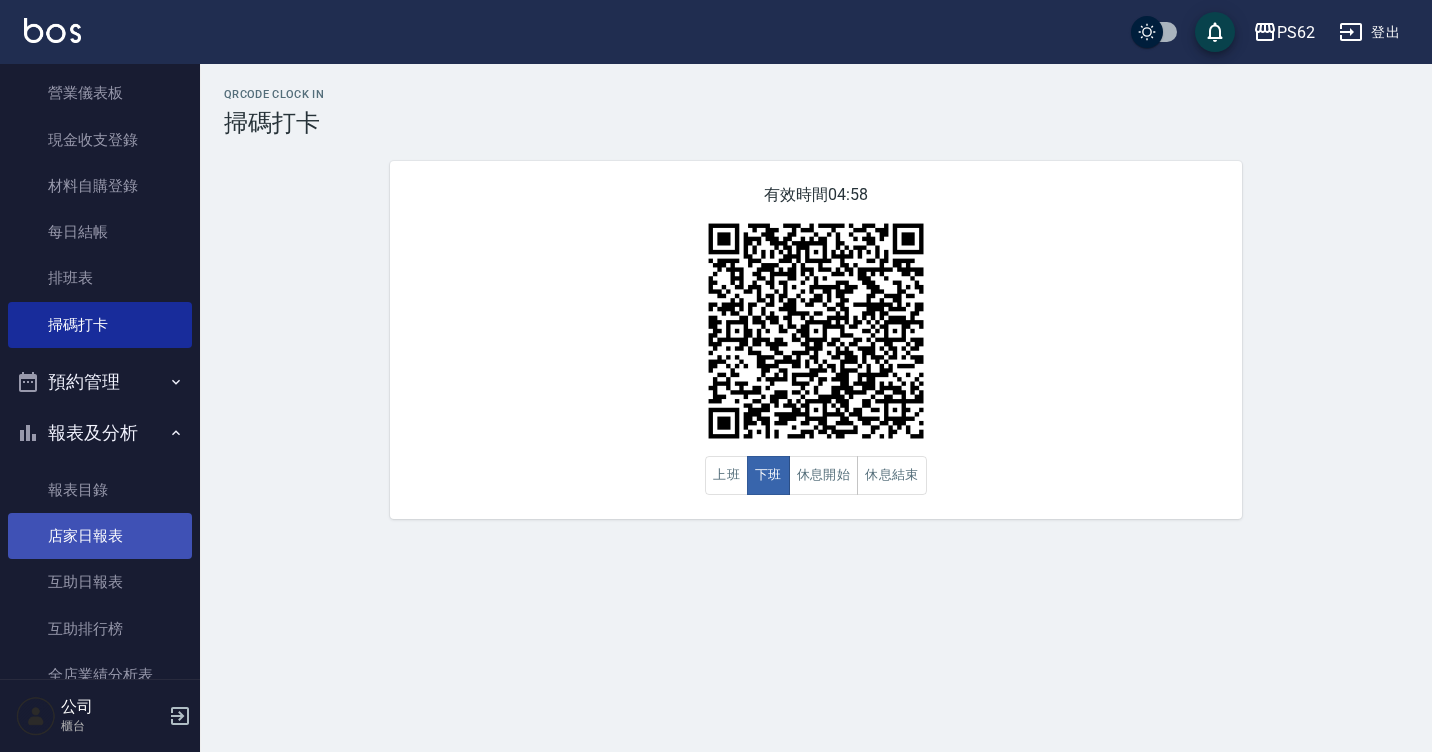 click on "店家日報表" at bounding box center [100, 536] 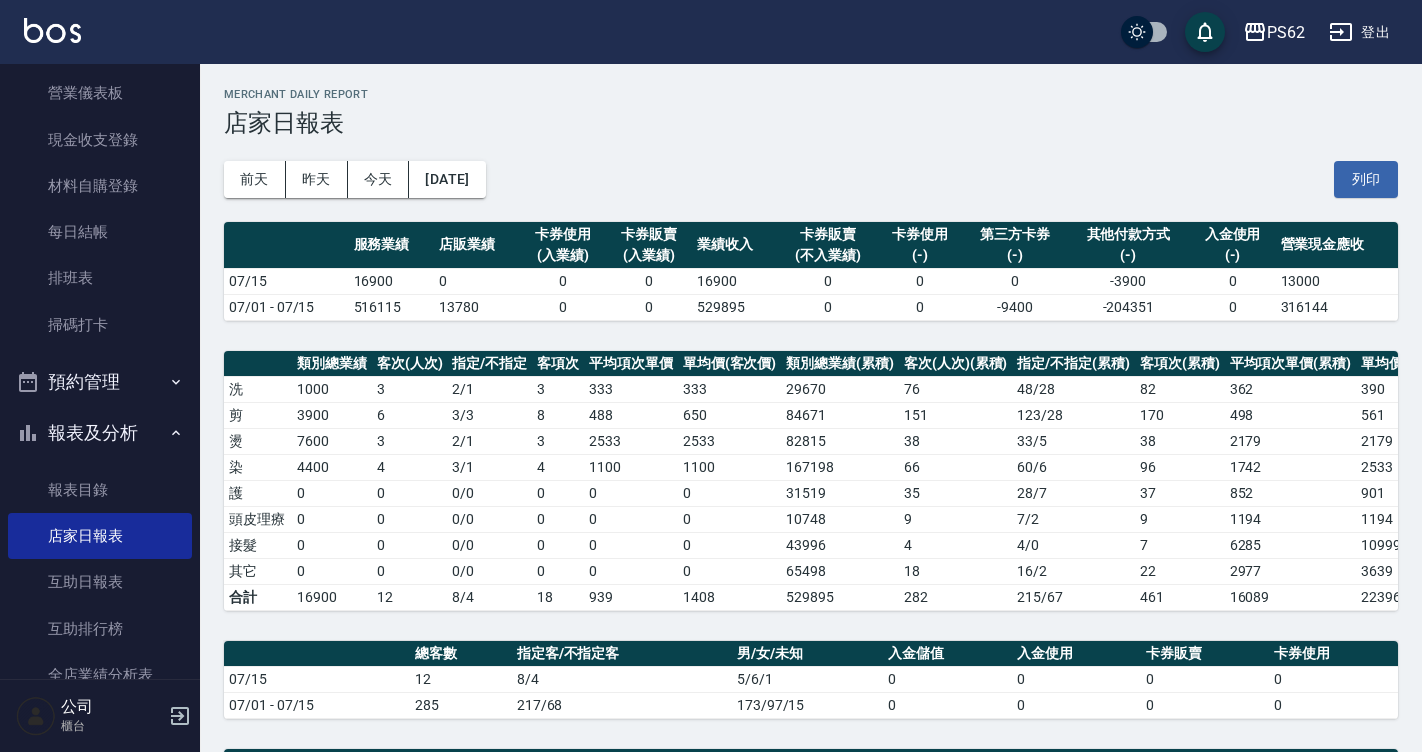 click on "2533" at bounding box center [730, 441] 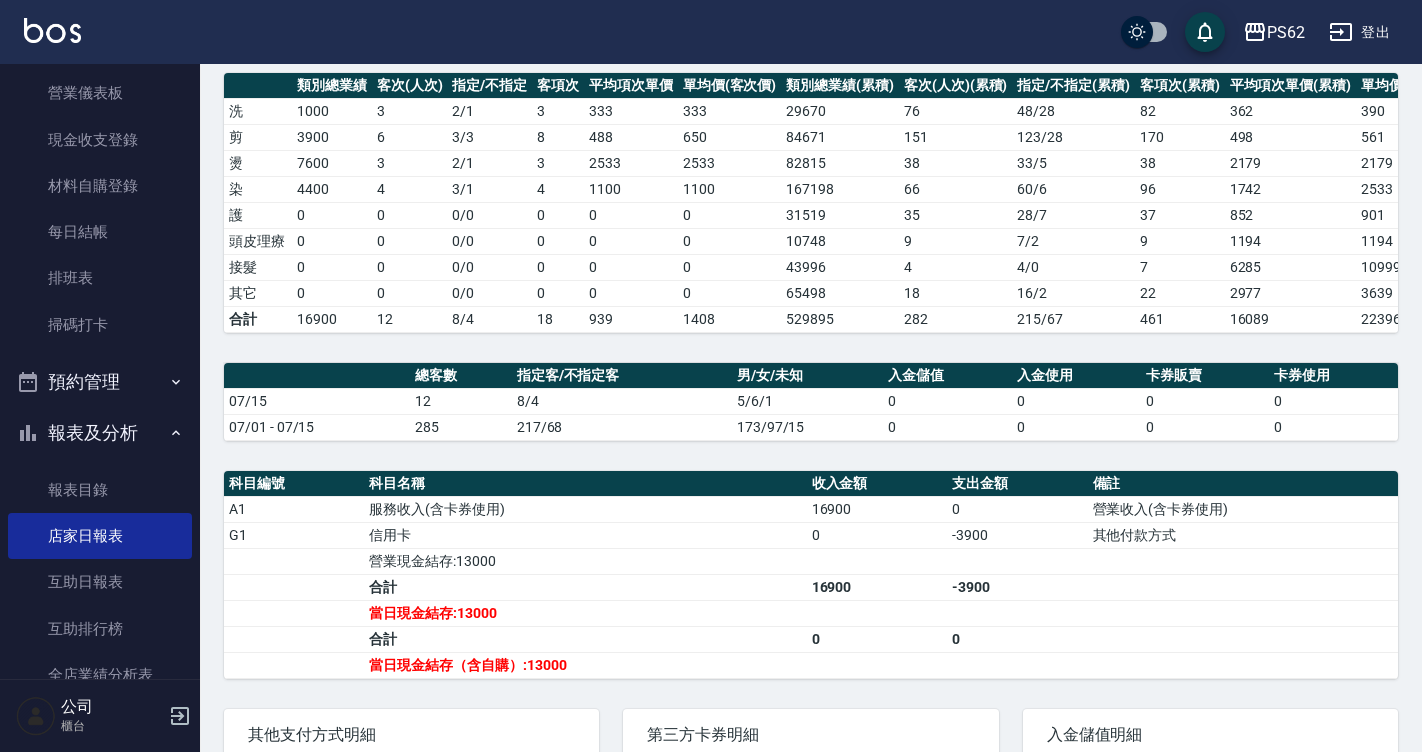 scroll, scrollTop: 400, scrollLeft: 0, axis: vertical 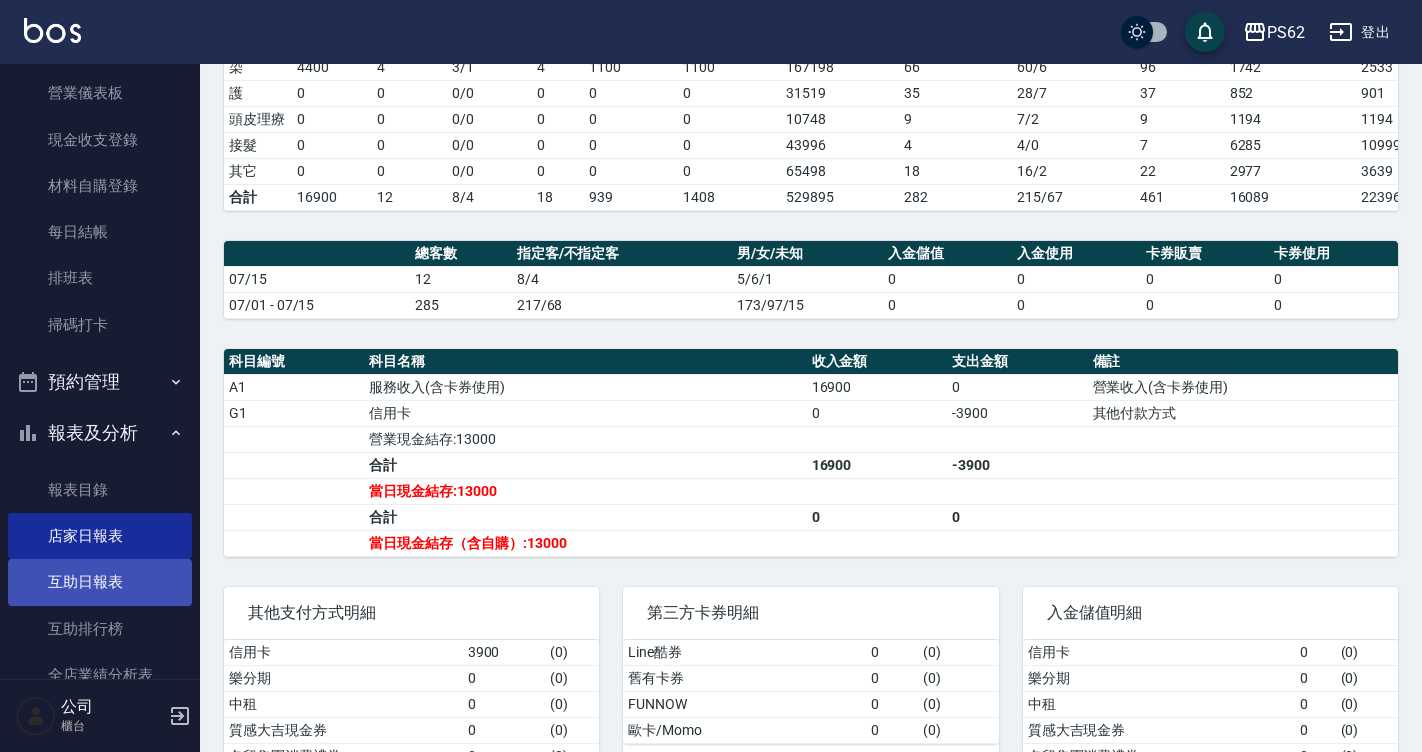 click on "互助日報表" at bounding box center [100, 582] 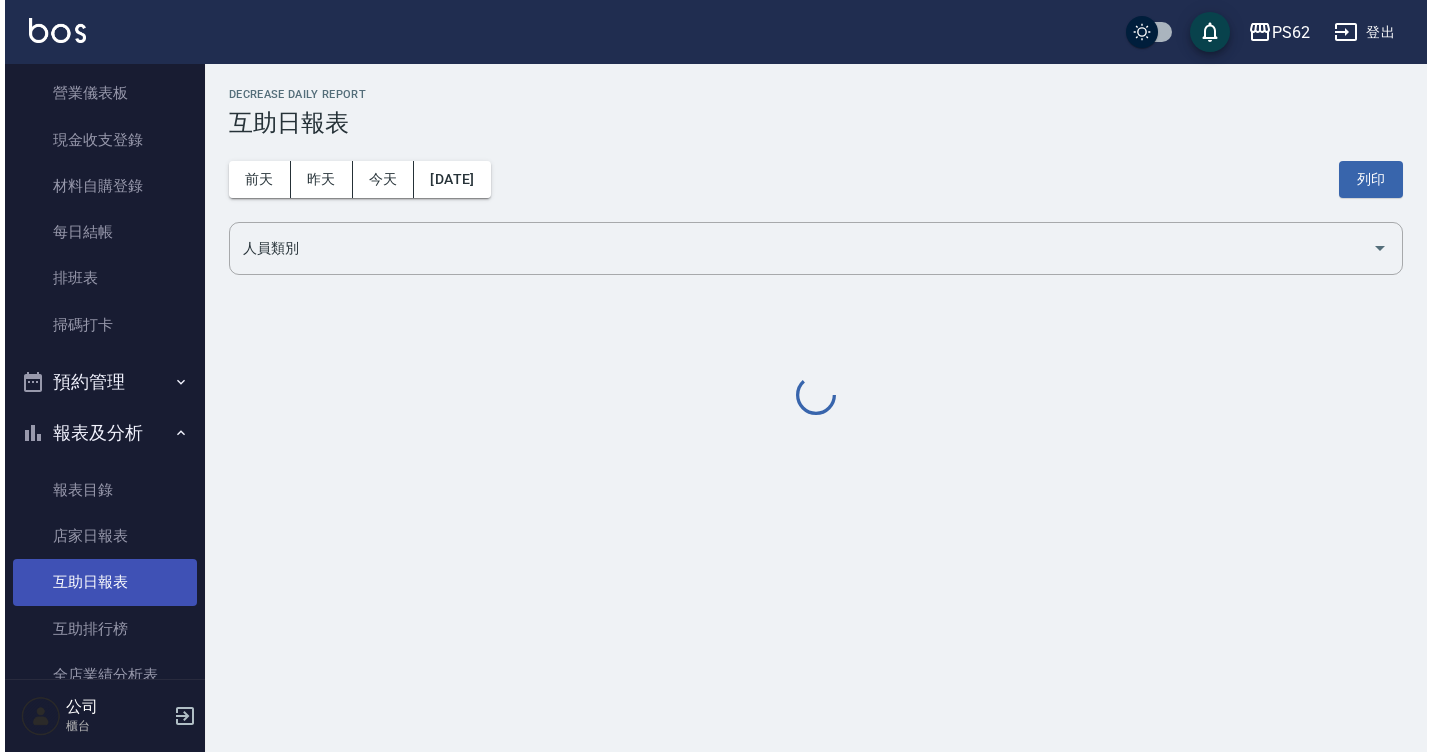 scroll, scrollTop: 0, scrollLeft: 0, axis: both 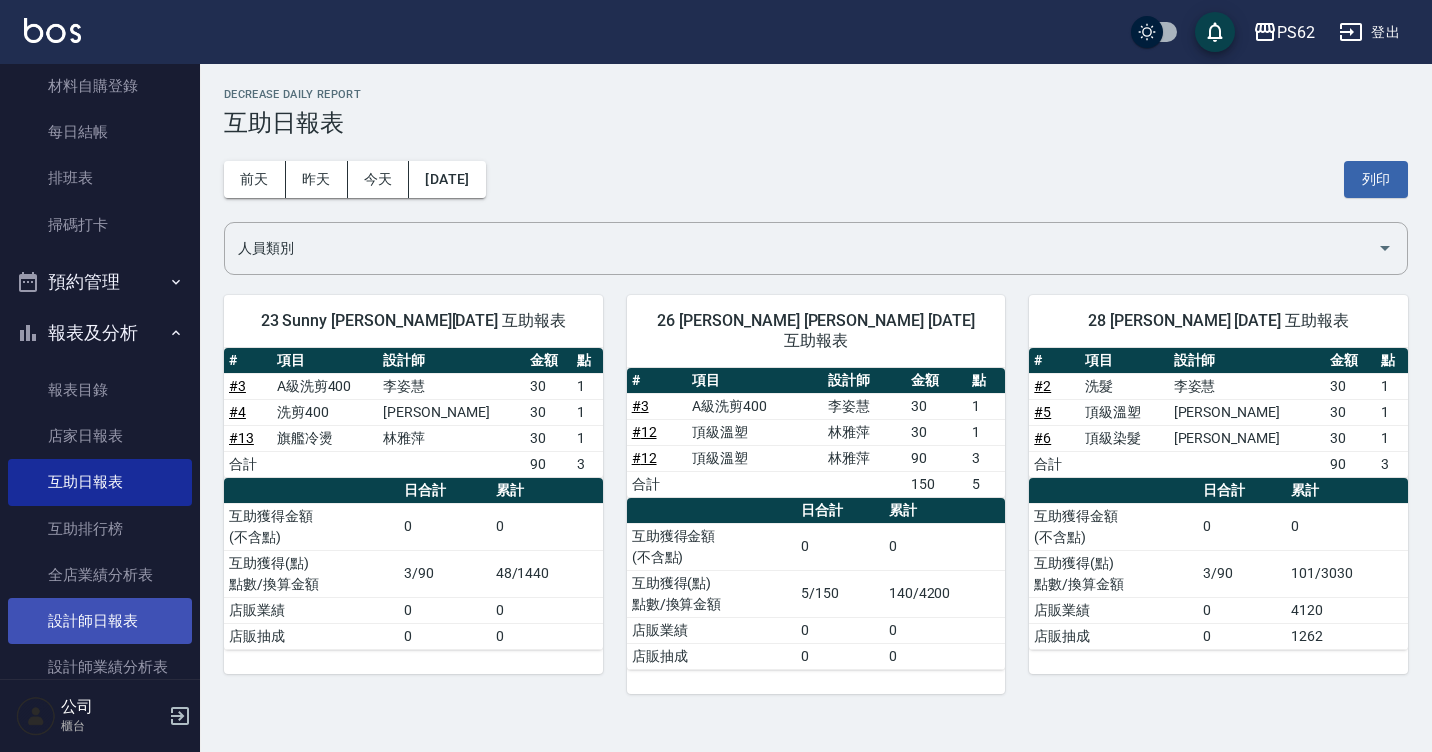 click on "設計師日報表" at bounding box center [100, 621] 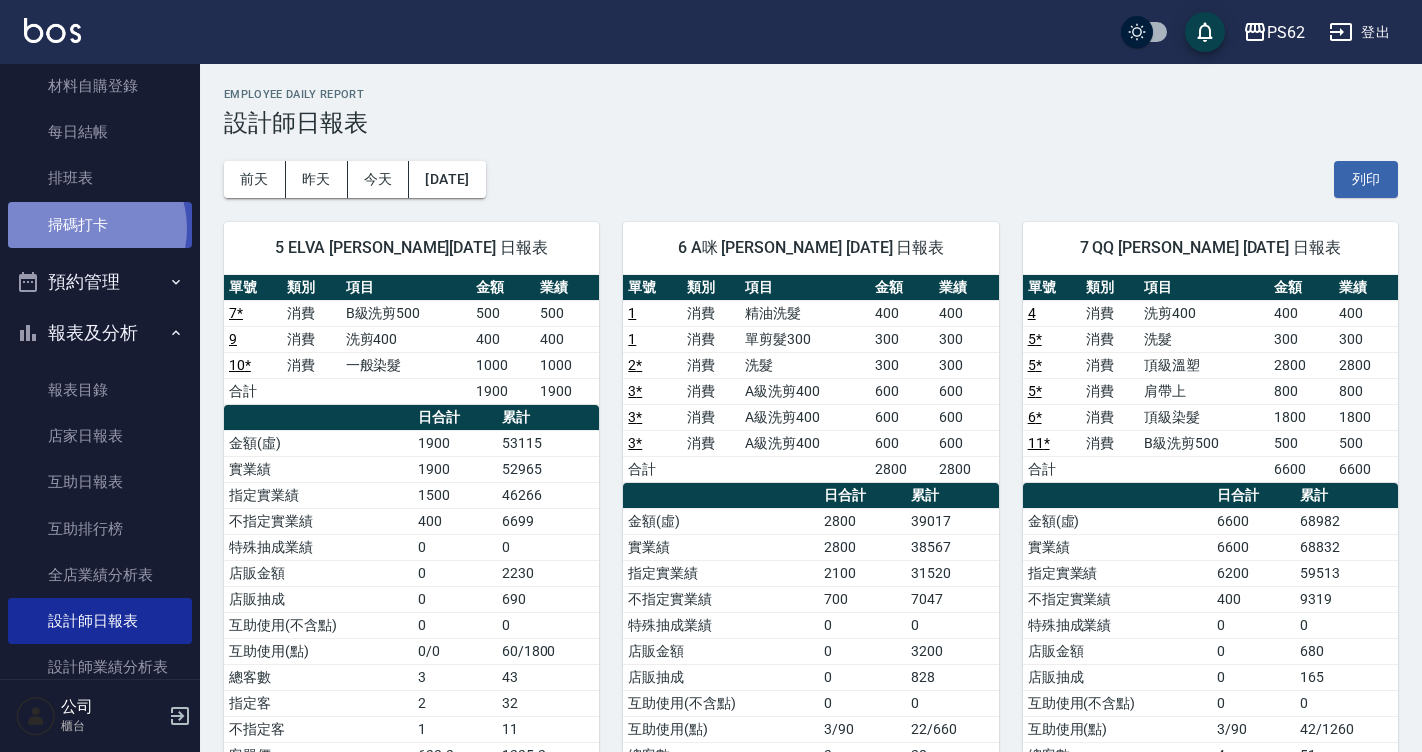 click on "掃碼打卡" at bounding box center (100, 225) 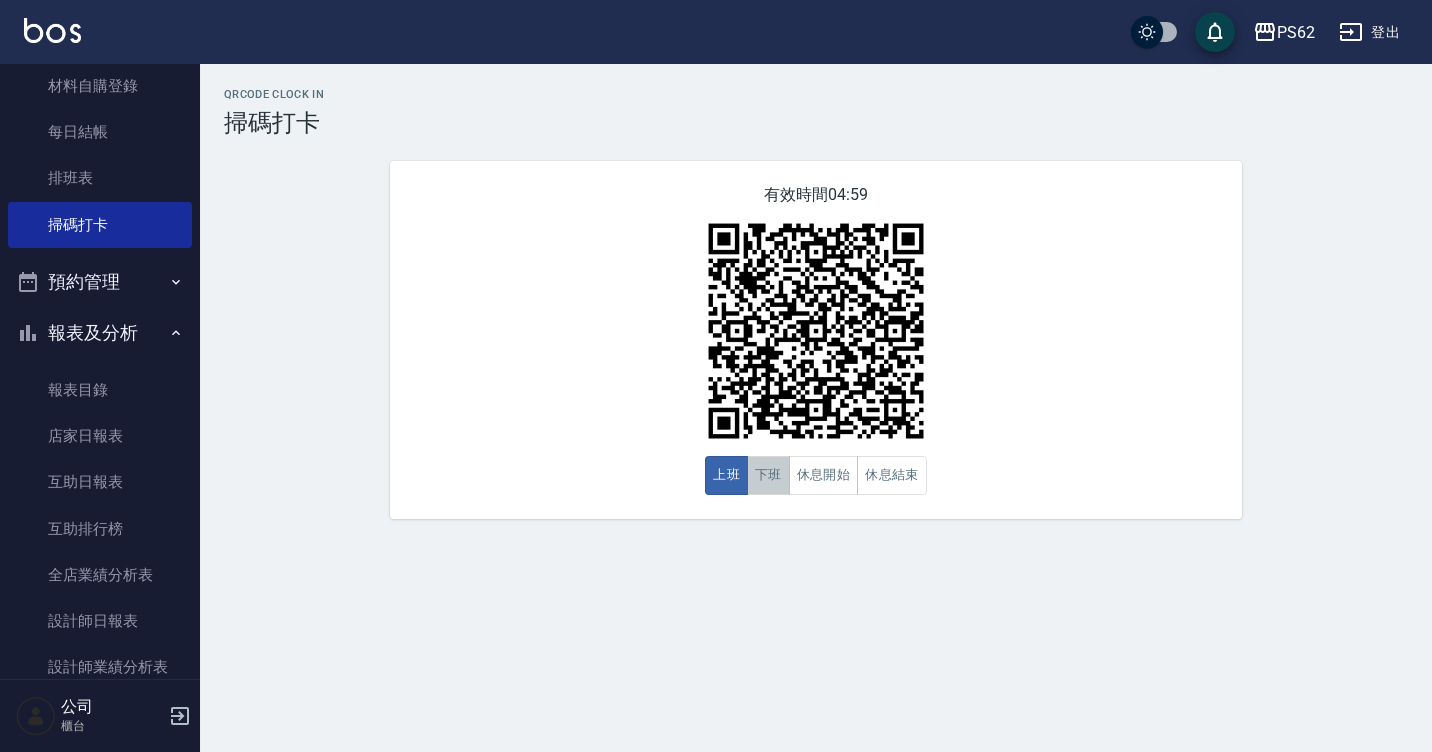 click on "下班" at bounding box center [768, 475] 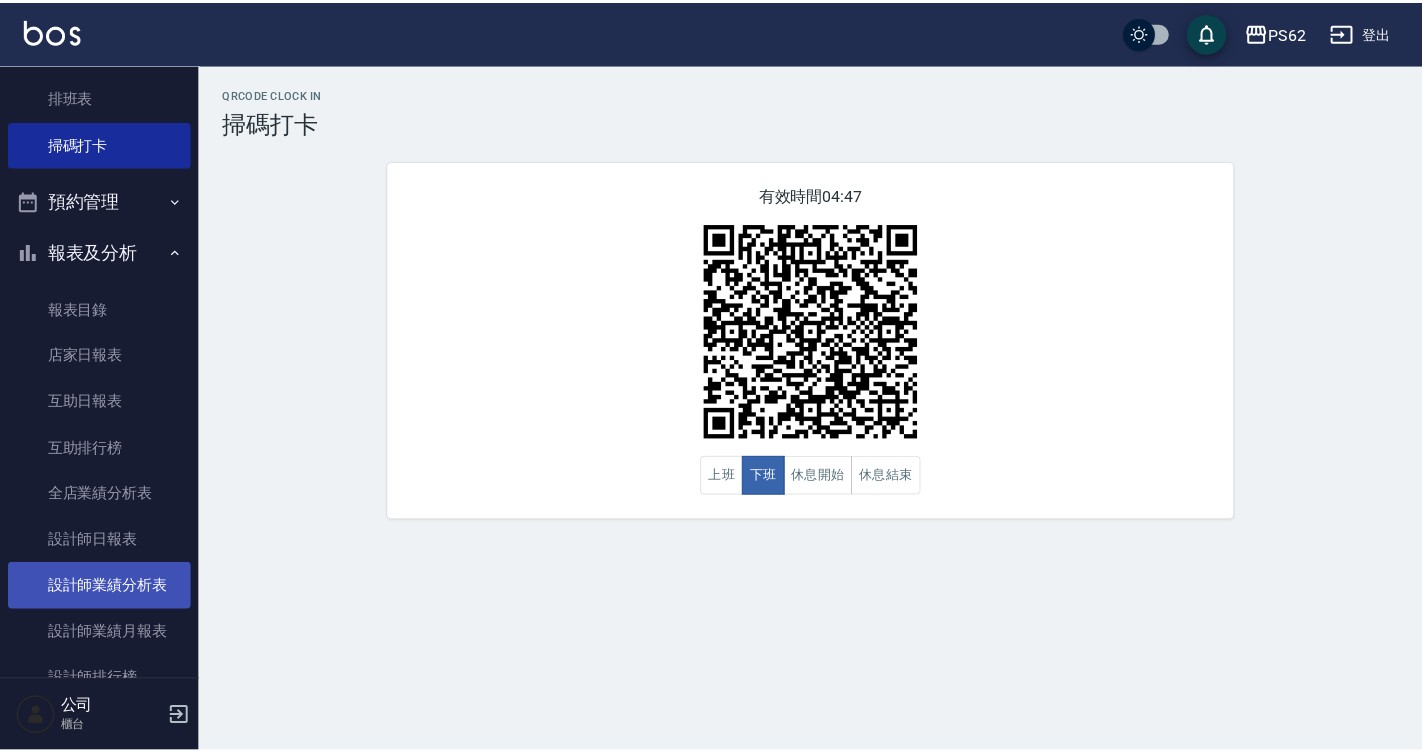 scroll, scrollTop: 400, scrollLeft: 0, axis: vertical 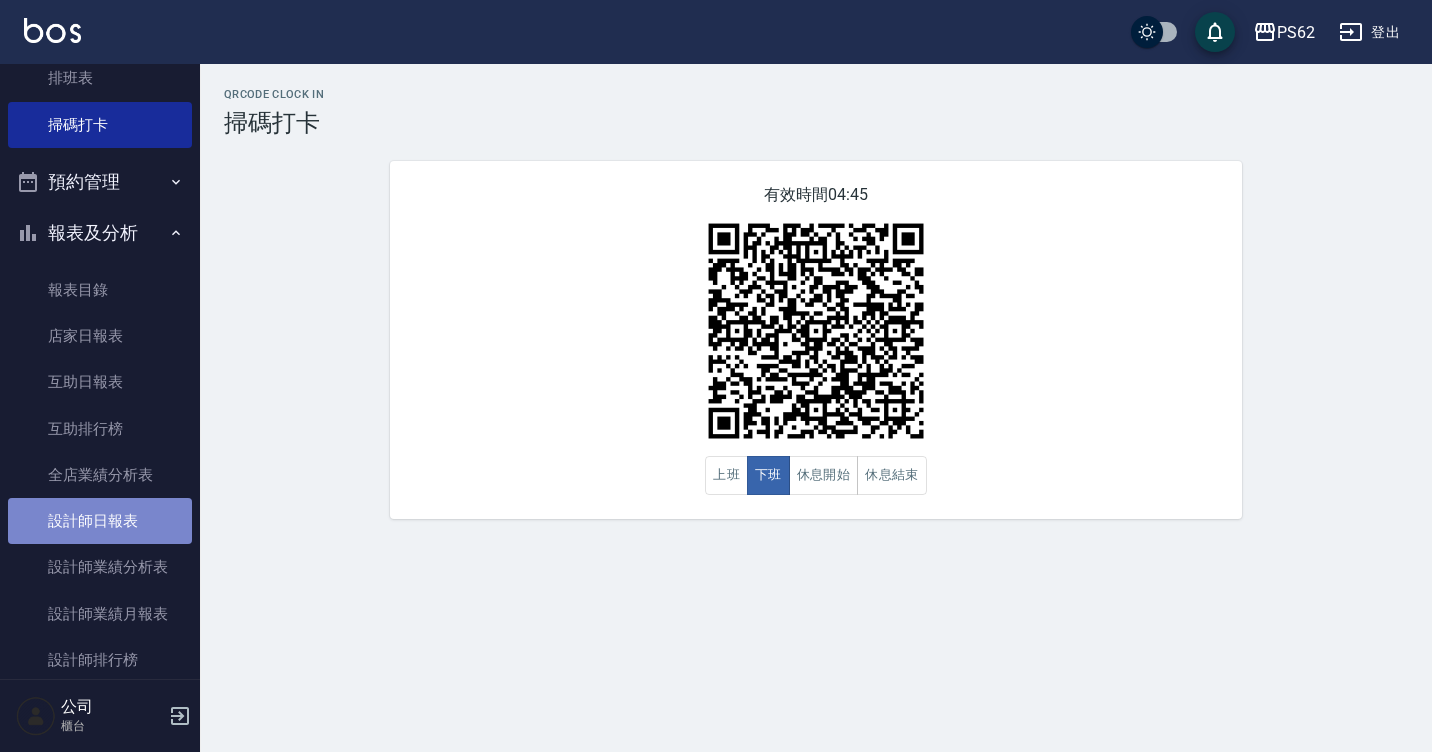 click on "設計師日報表" at bounding box center [100, 521] 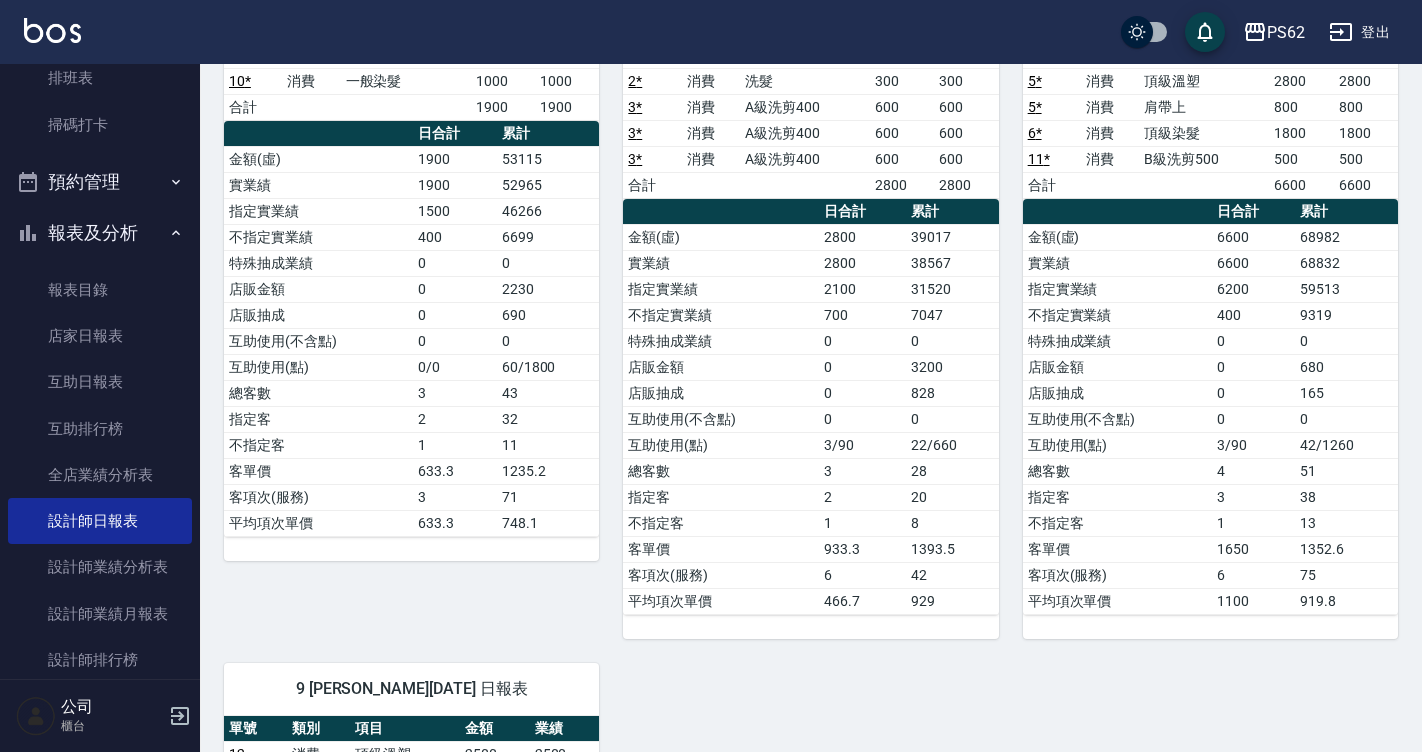 scroll, scrollTop: 268, scrollLeft: 0, axis: vertical 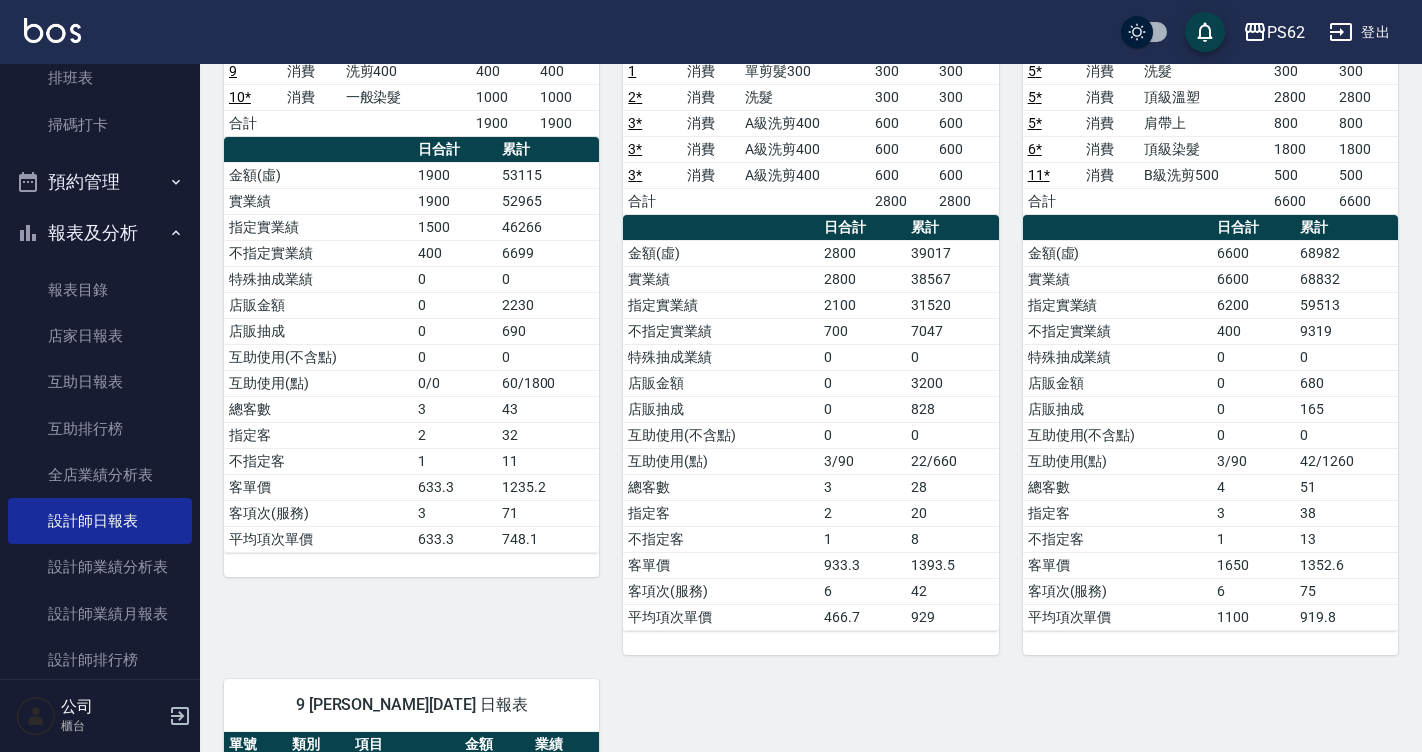 click on "42/1260" at bounding box center (1346, 461) 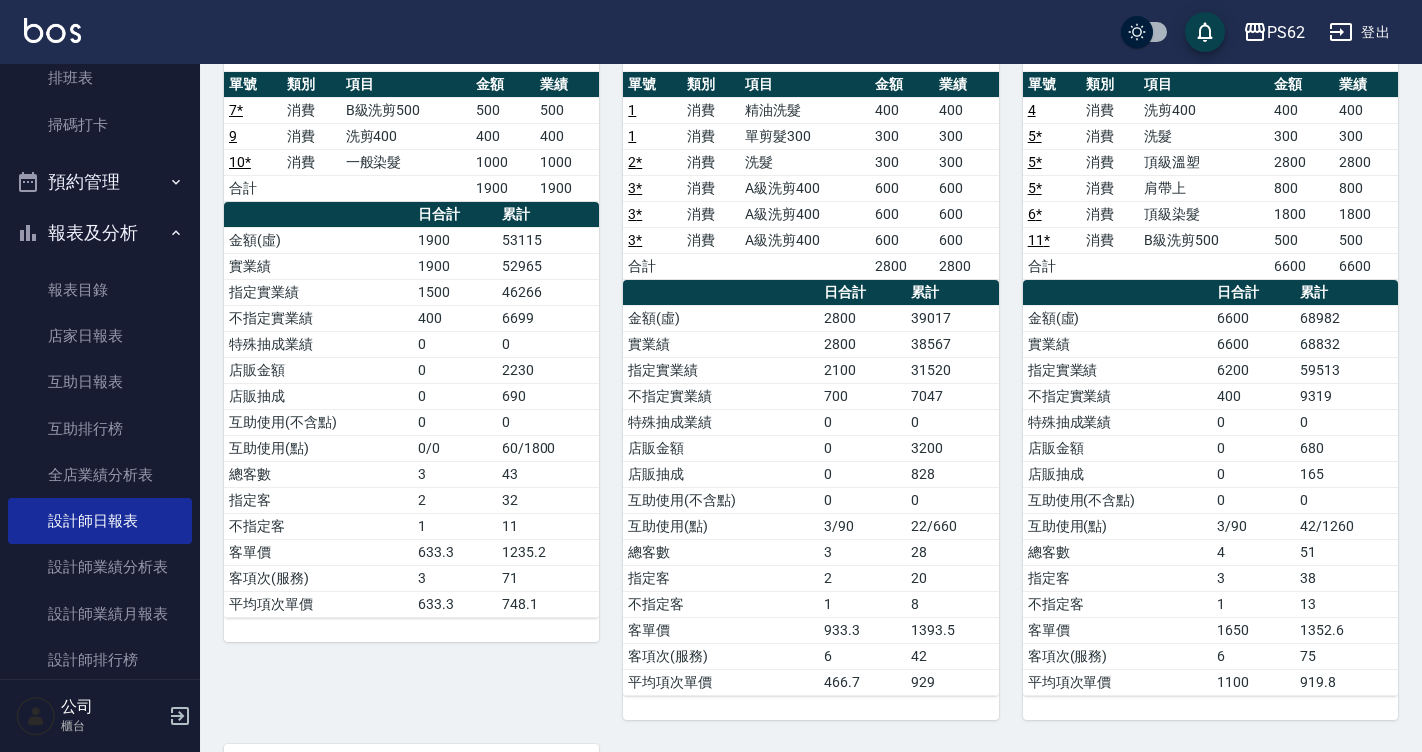 scroll, scrollTop: 168, scrollLeft: 0, axis: vertical 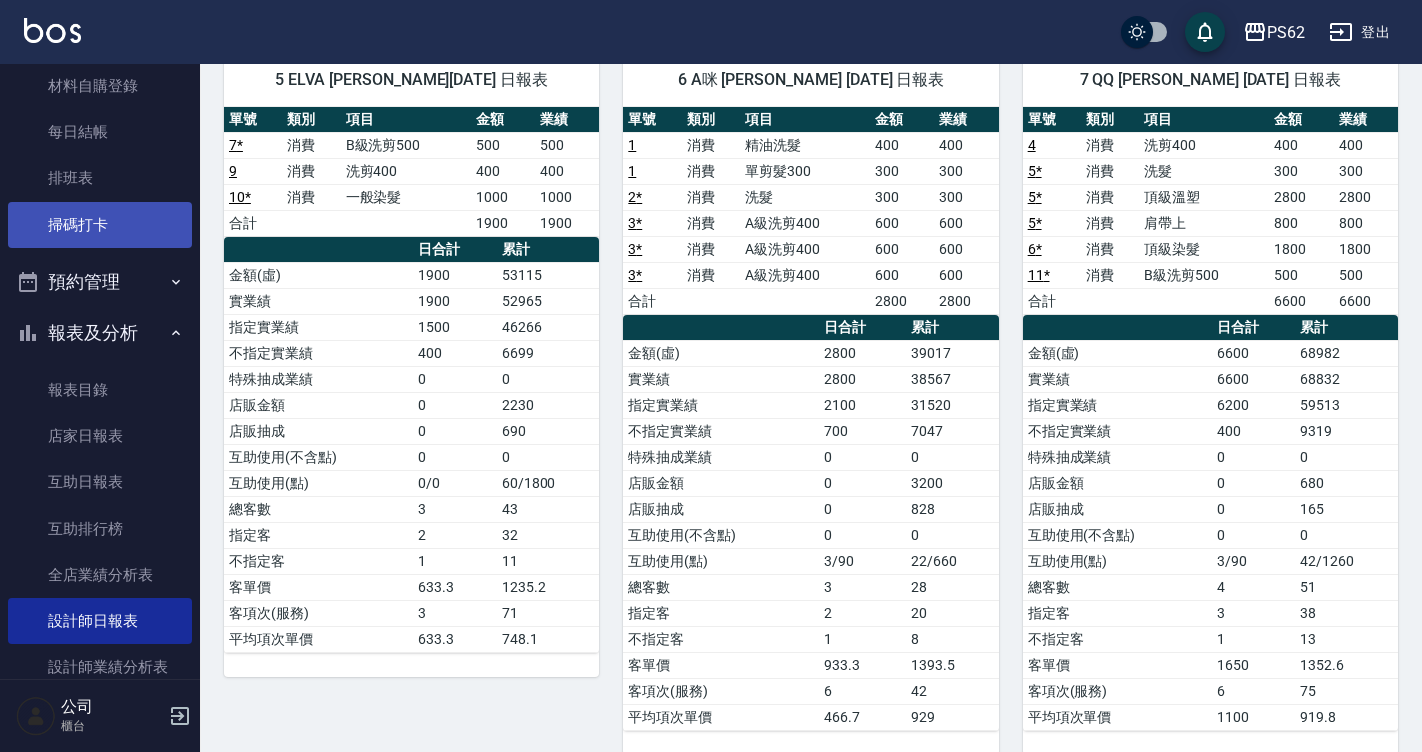 click on "掃碼打卡" at bounding box center (100, 225) 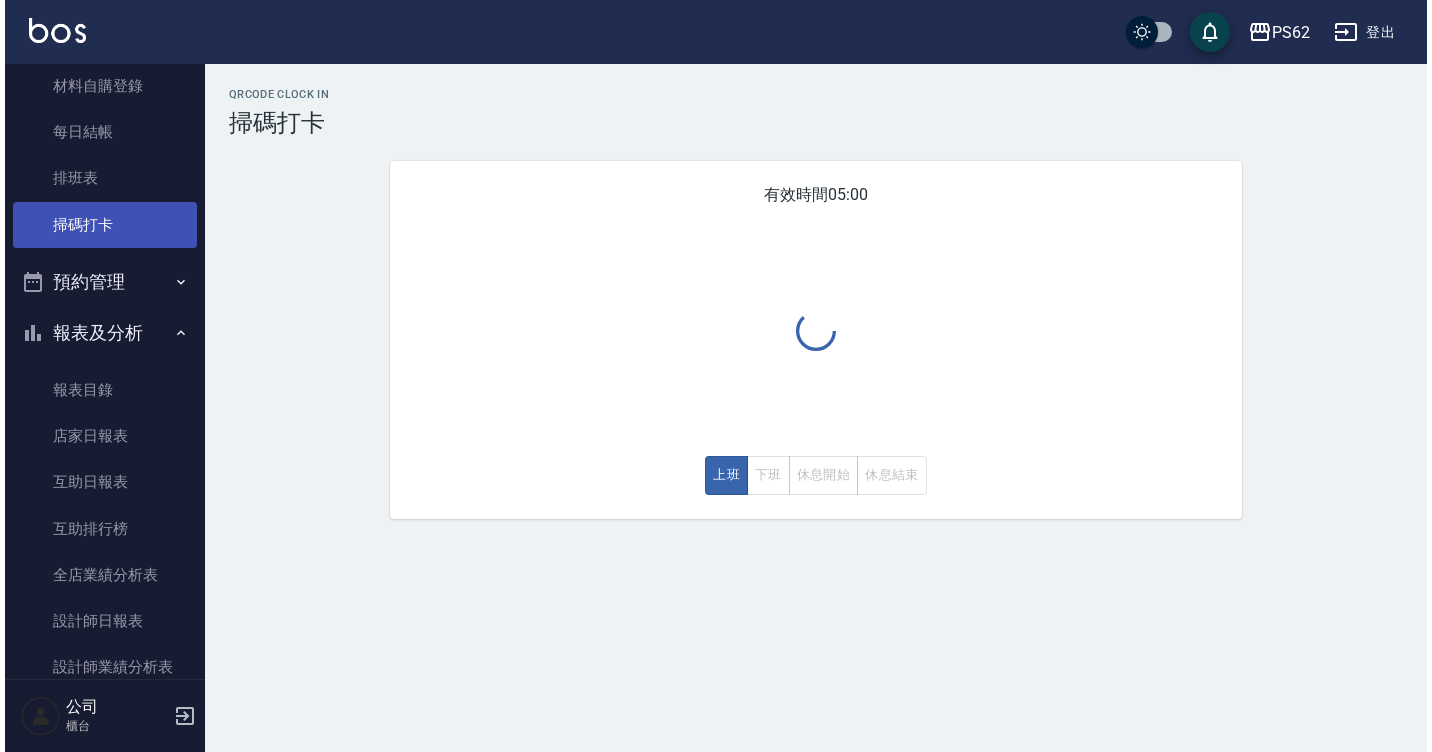 scroll, scrollTop: 0, scrollLeft: 0, axis: both 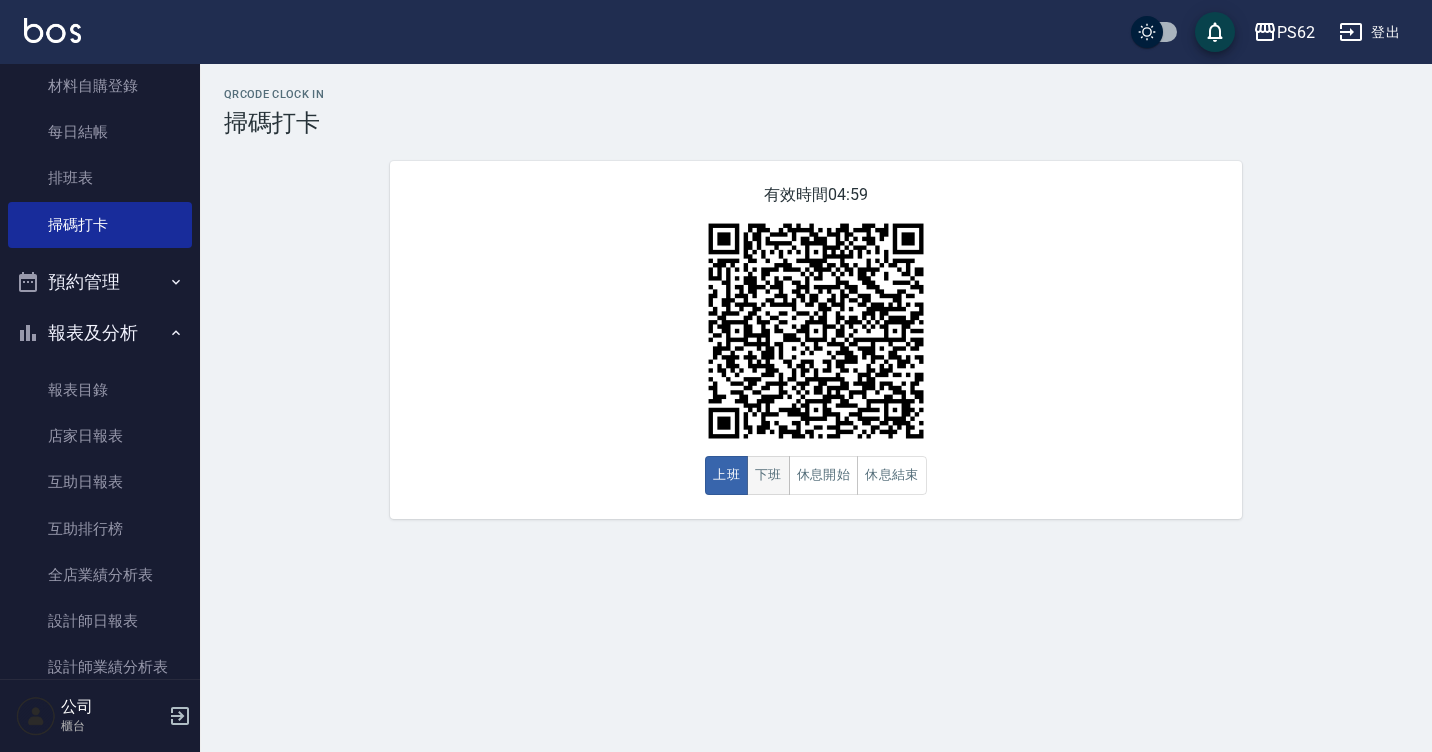 click on "下班" at bounding box center (768, 475) 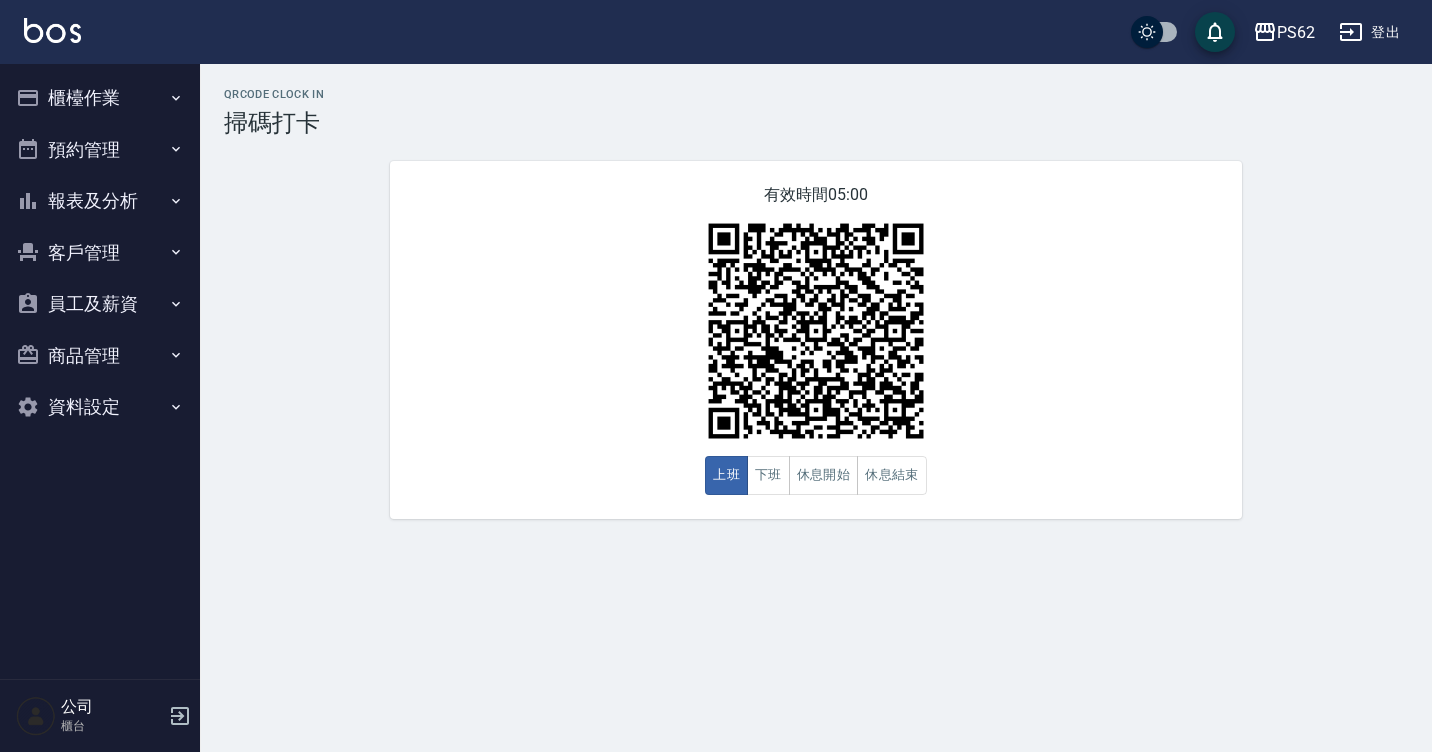 scroll, scrollTop: 0, scrollLeft: 0, axis: both 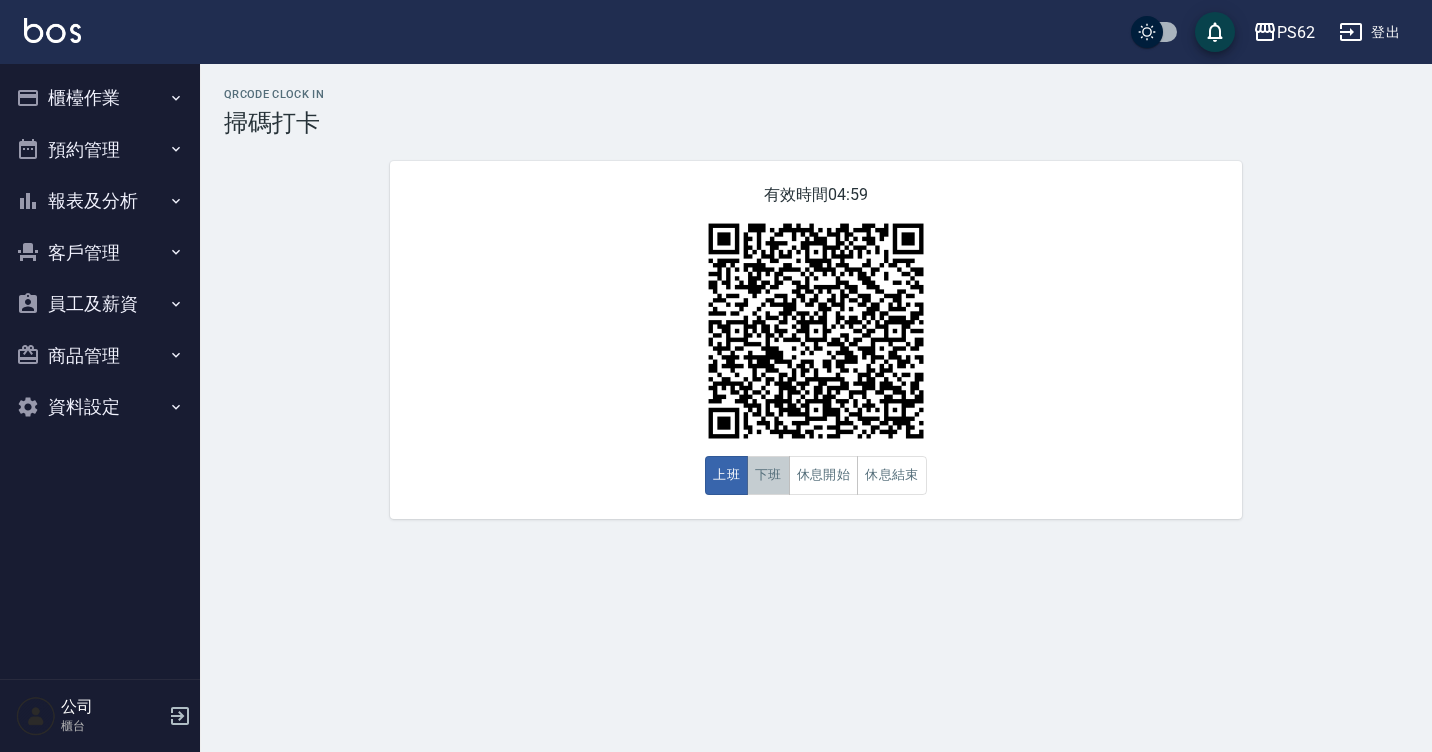 click on "下班" at bounding box center [768, 475] 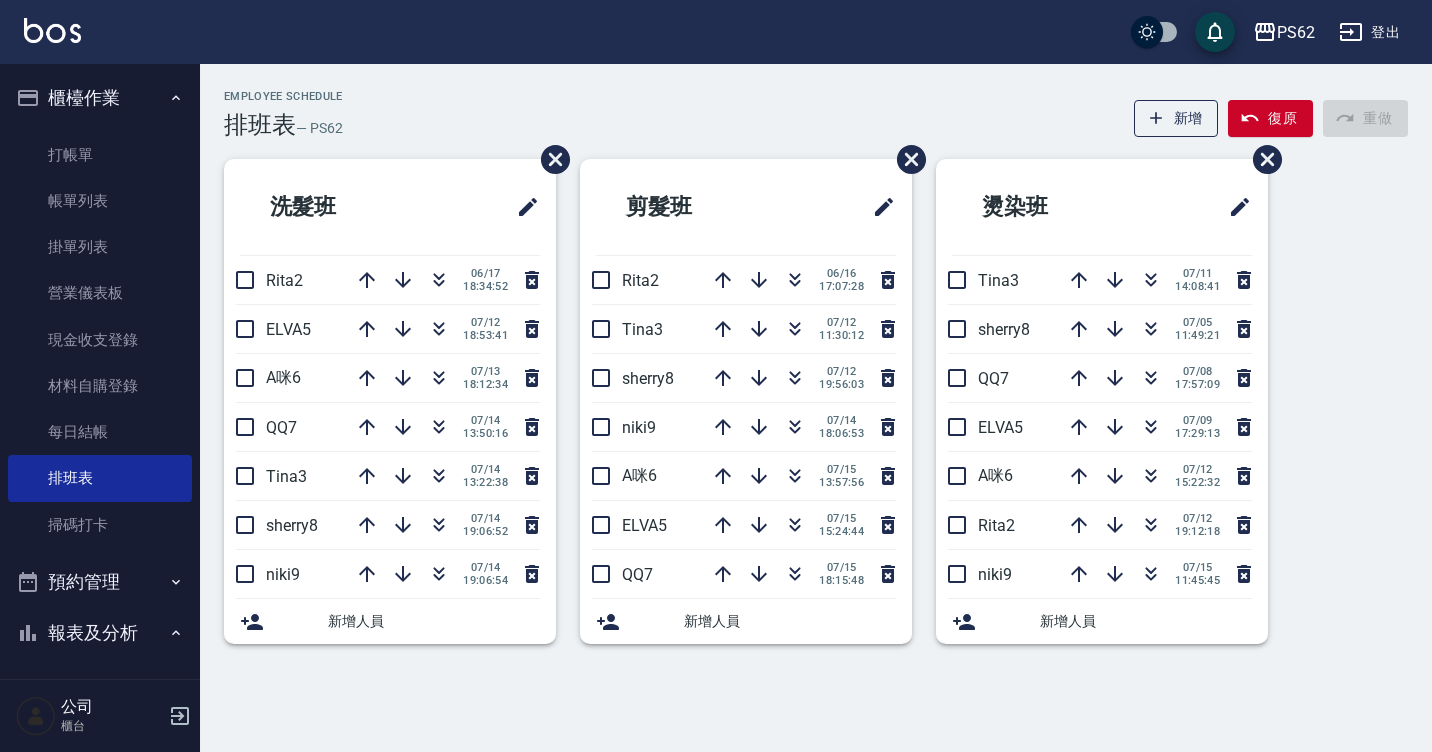 scroll, scrollTop: 0, scrollLeft: 0, axis: both 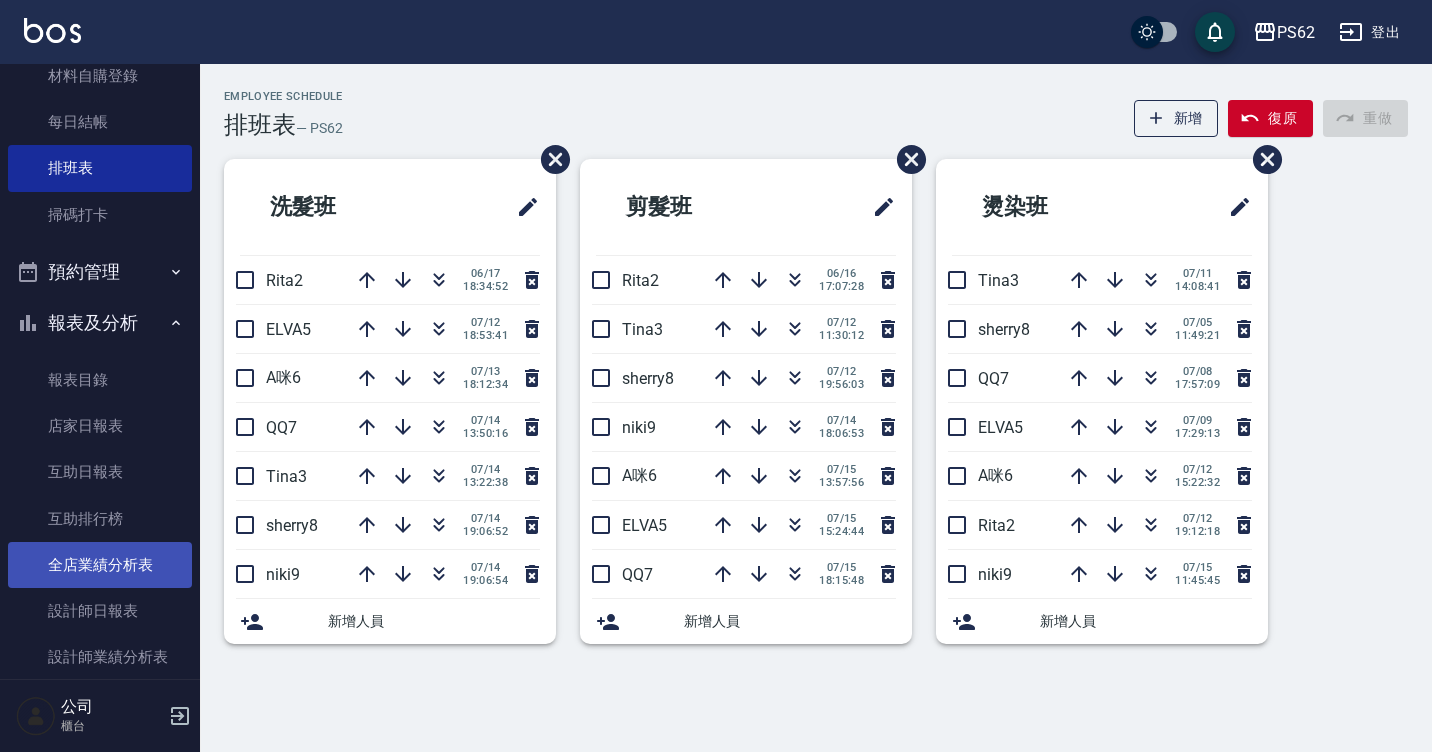 click on "全店業績分析表" at bounding box center [100, 565] 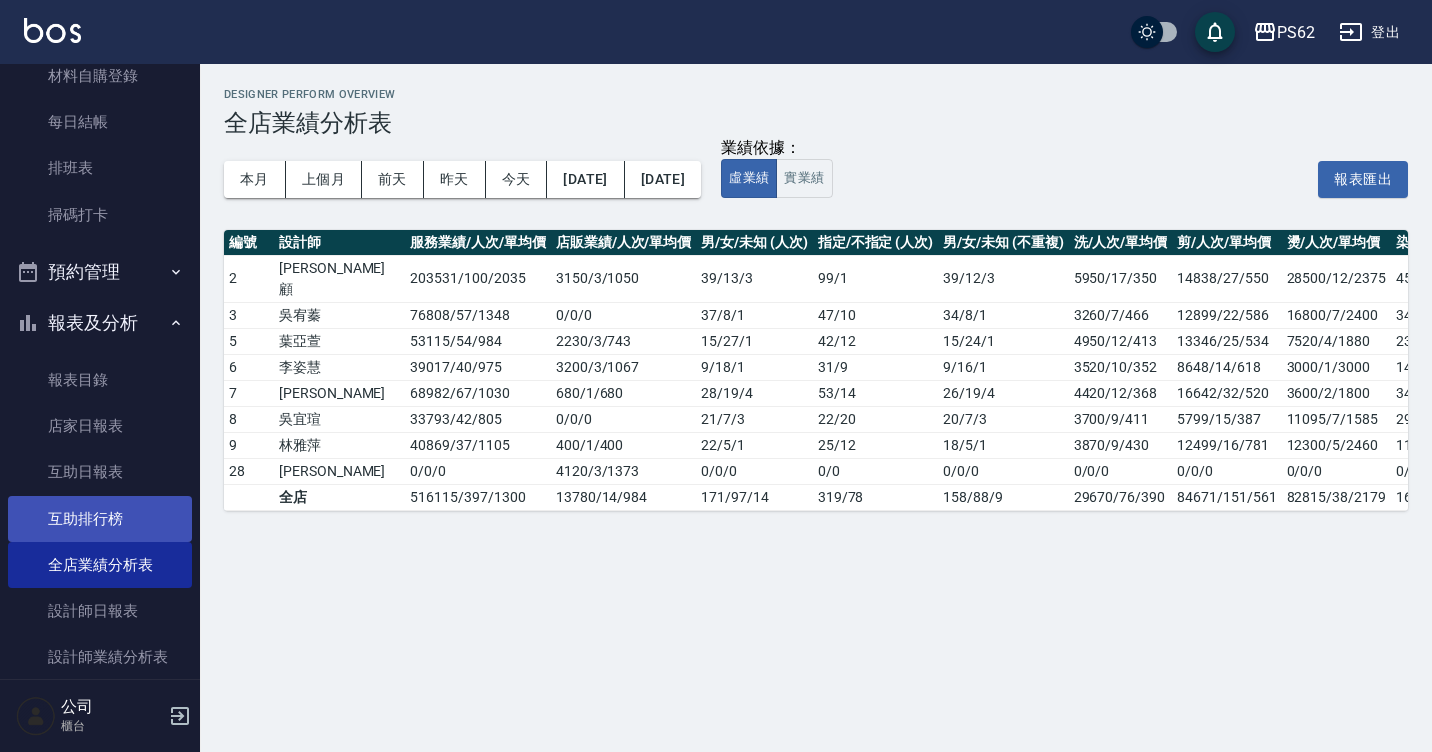 click on "互助排行榜" at bounding box center (100, 519) 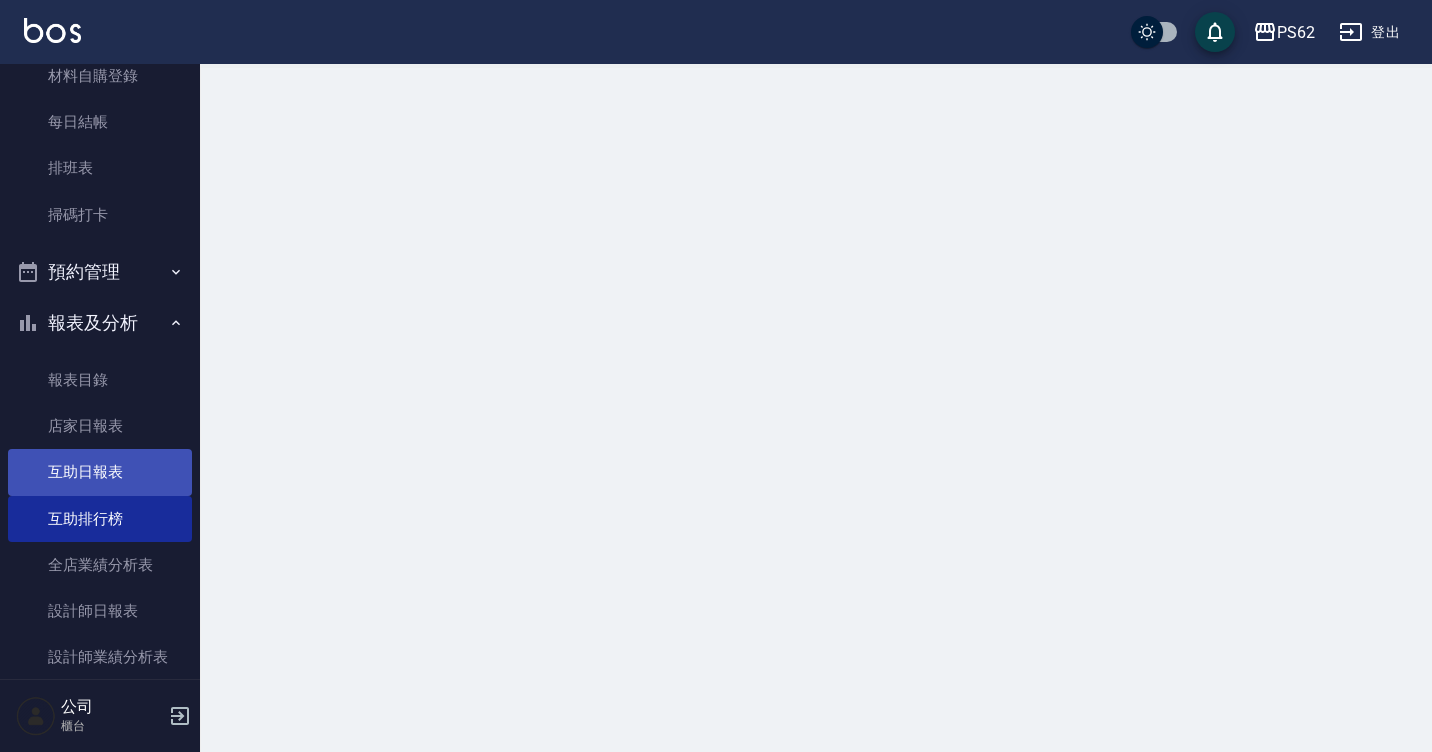click on "互助日報表" at bounding box center (100, 472) 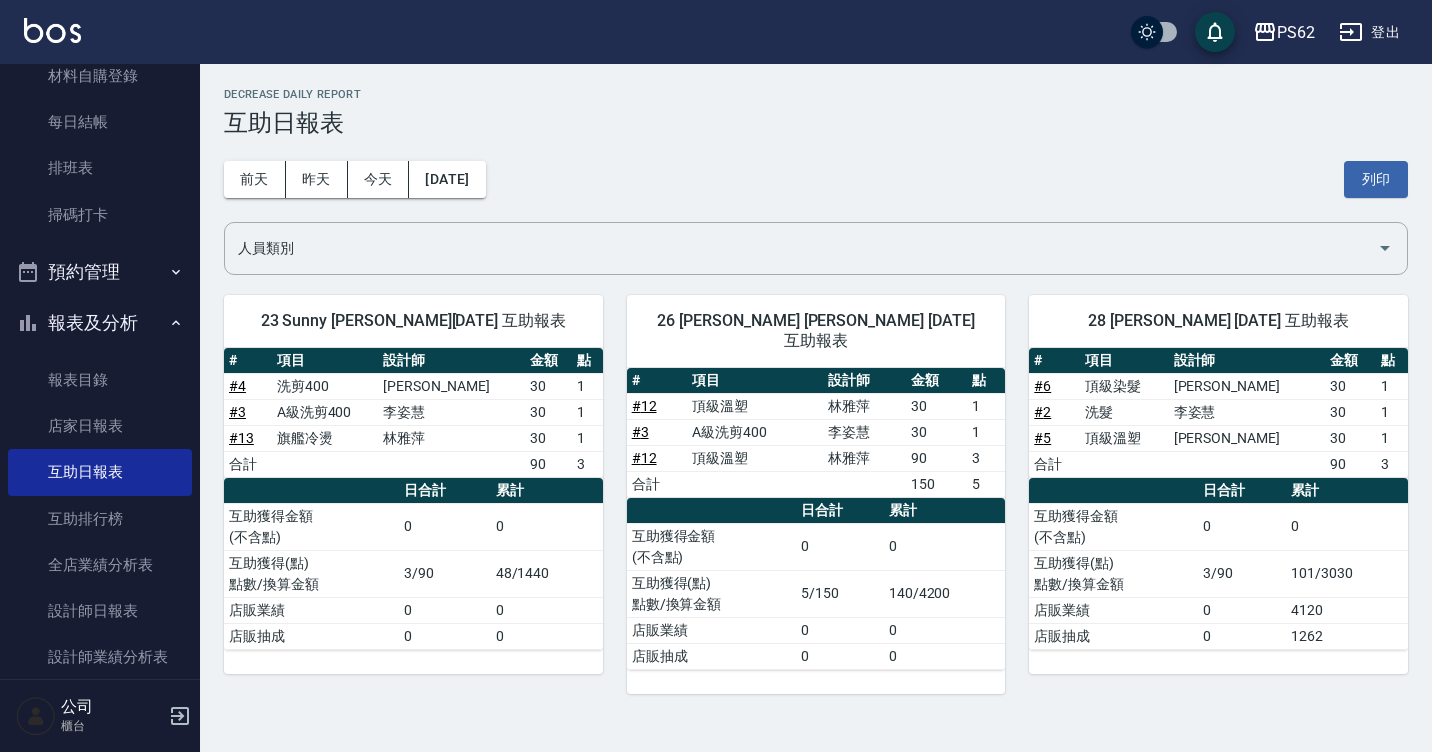 scroll, scrollTop: 735, scrollLeft: 0, axis: vertical 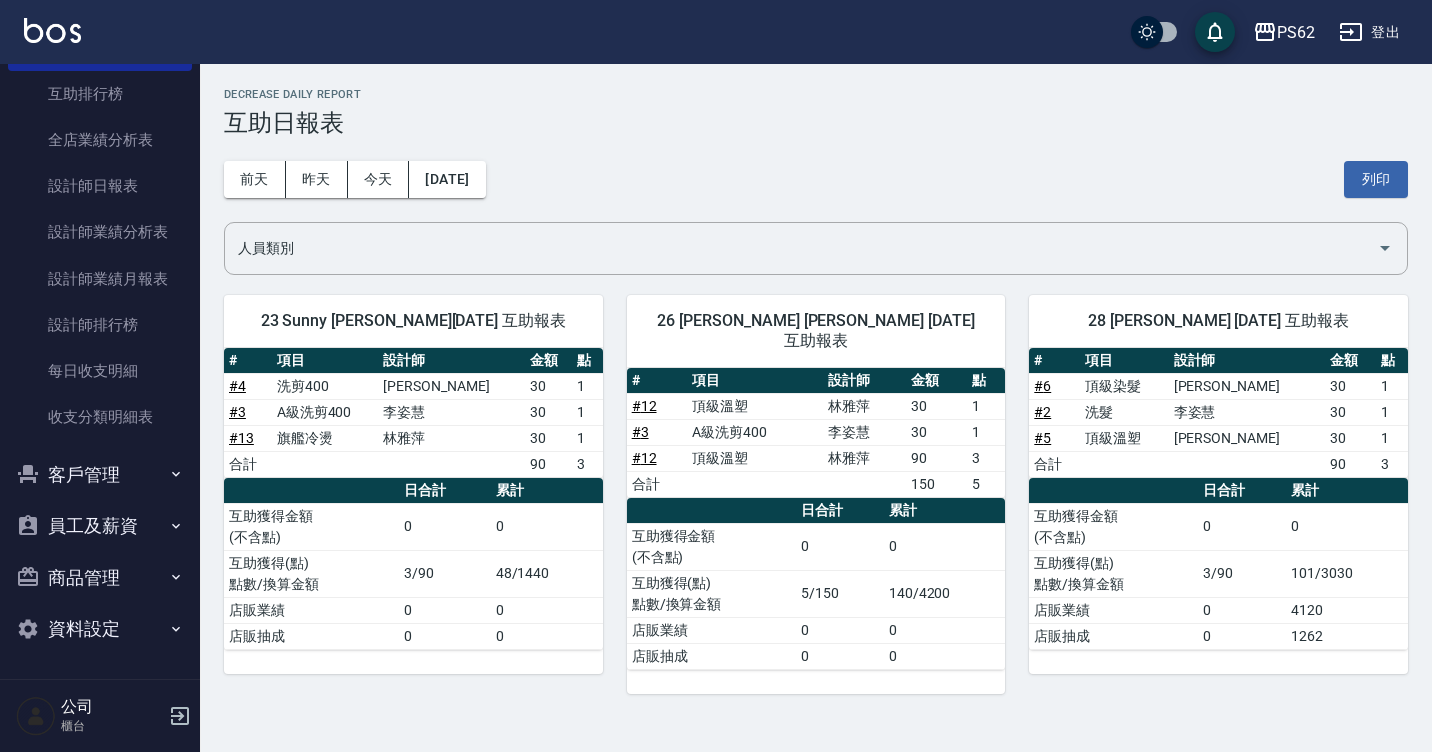 click on "23 Sunny 孫亞甄 07/15/2025 互助報表" at bounding box center (413, 321) 